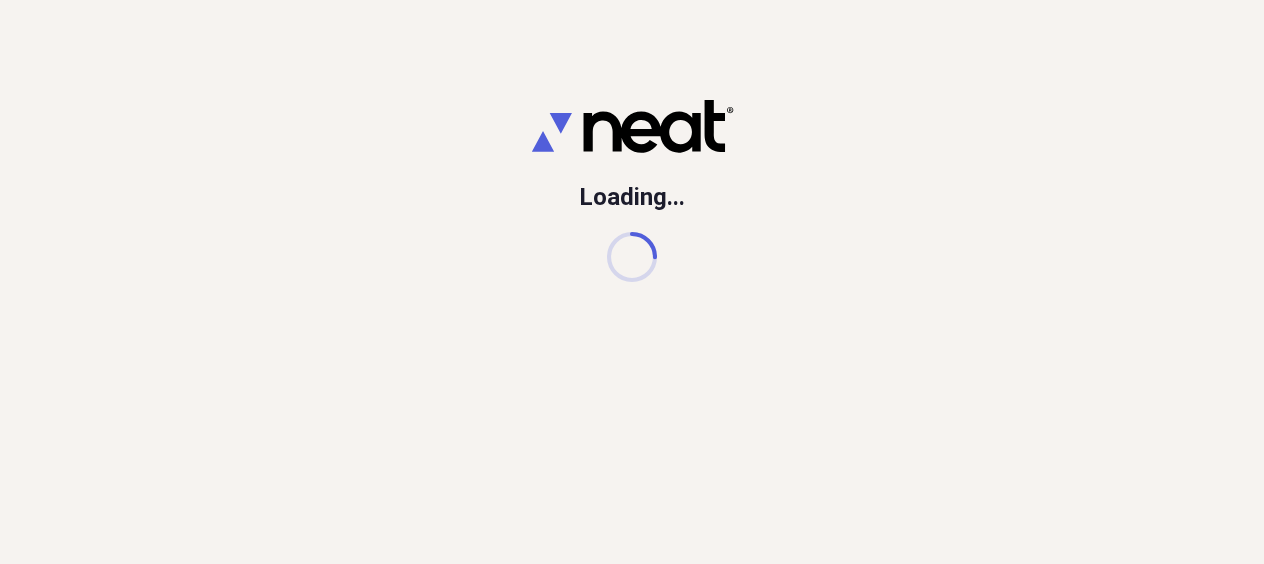scroll, scrollTop: 0, scrollLeft: 0, axis: both 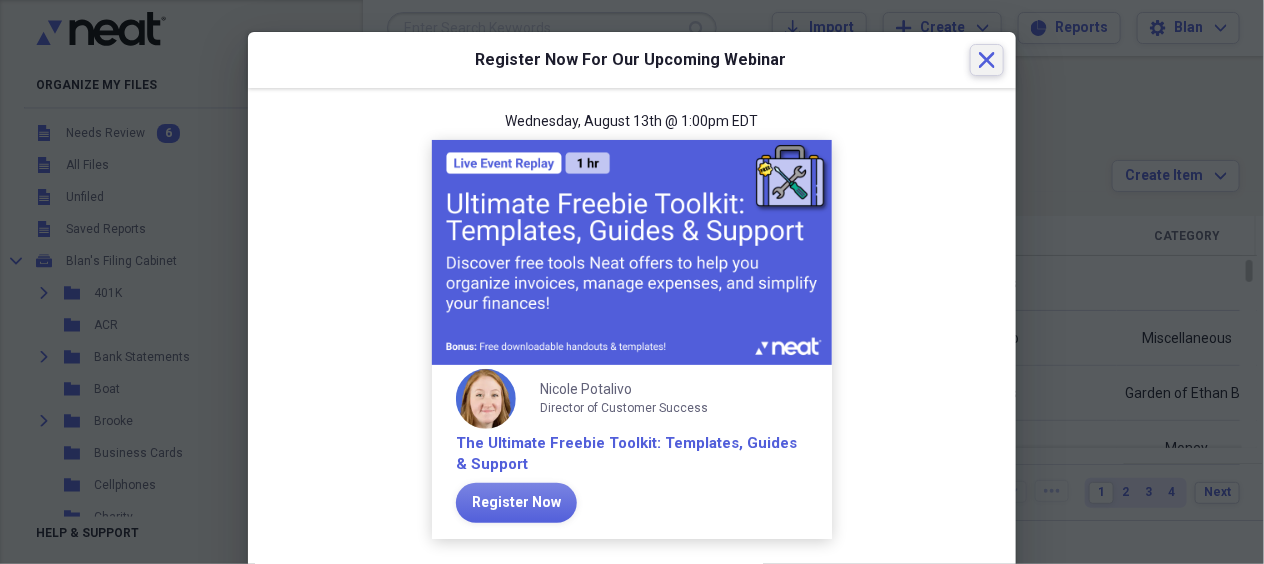click 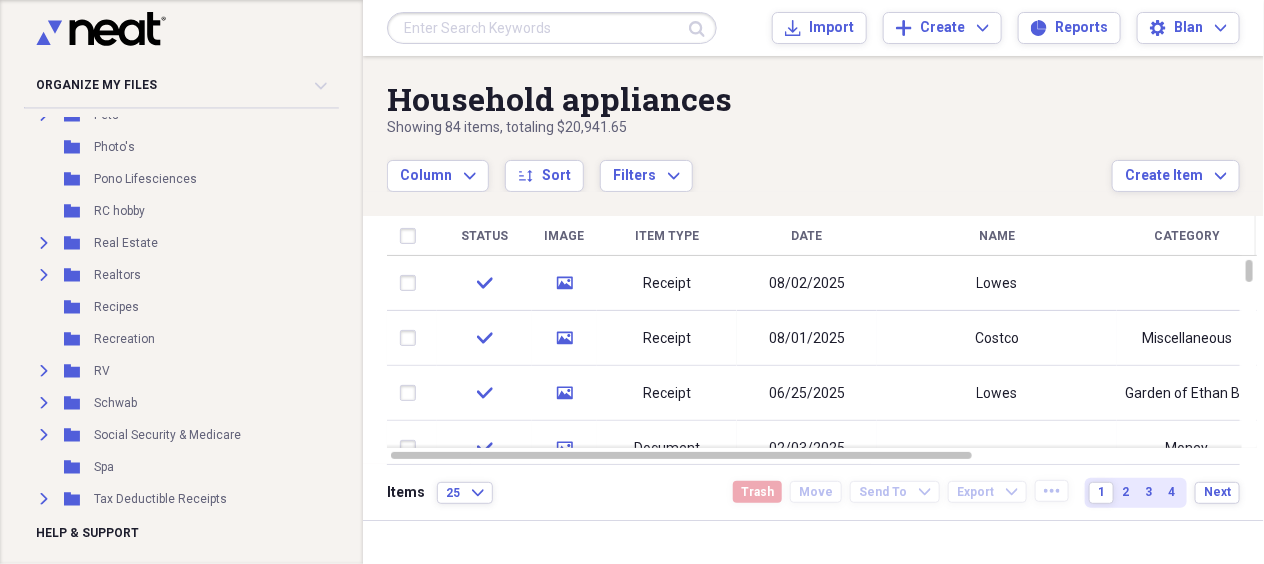 scroll, scrollTop: 2000, scrollLeft: 0, axis: vertical 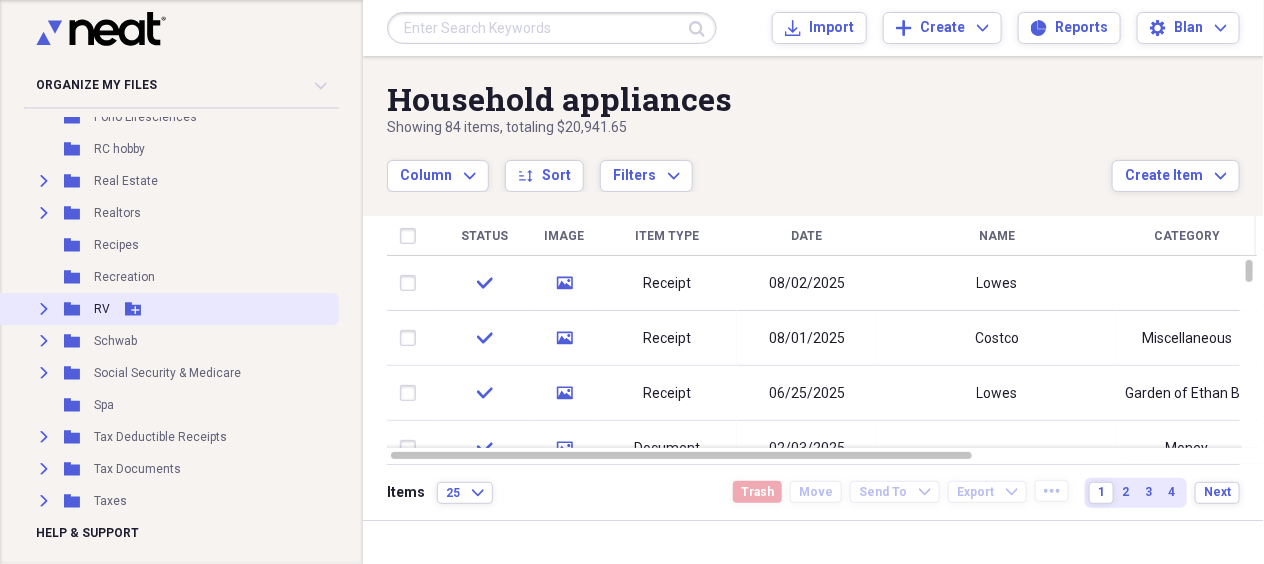 click on "Expand" at bounding box center (44, 309) 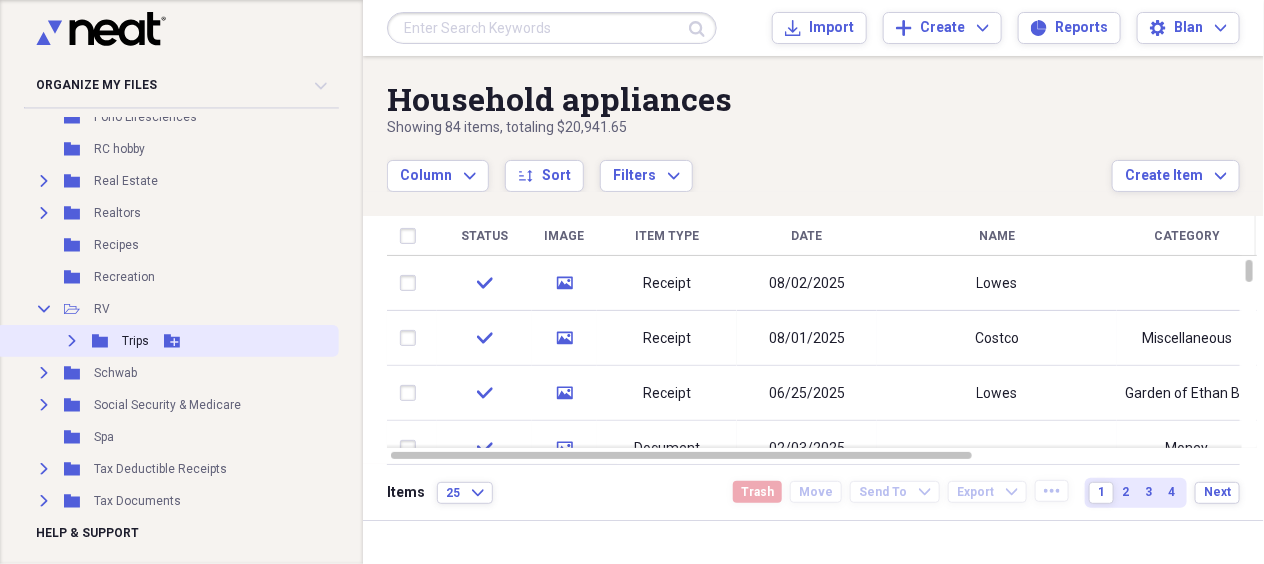 click on "Expand" 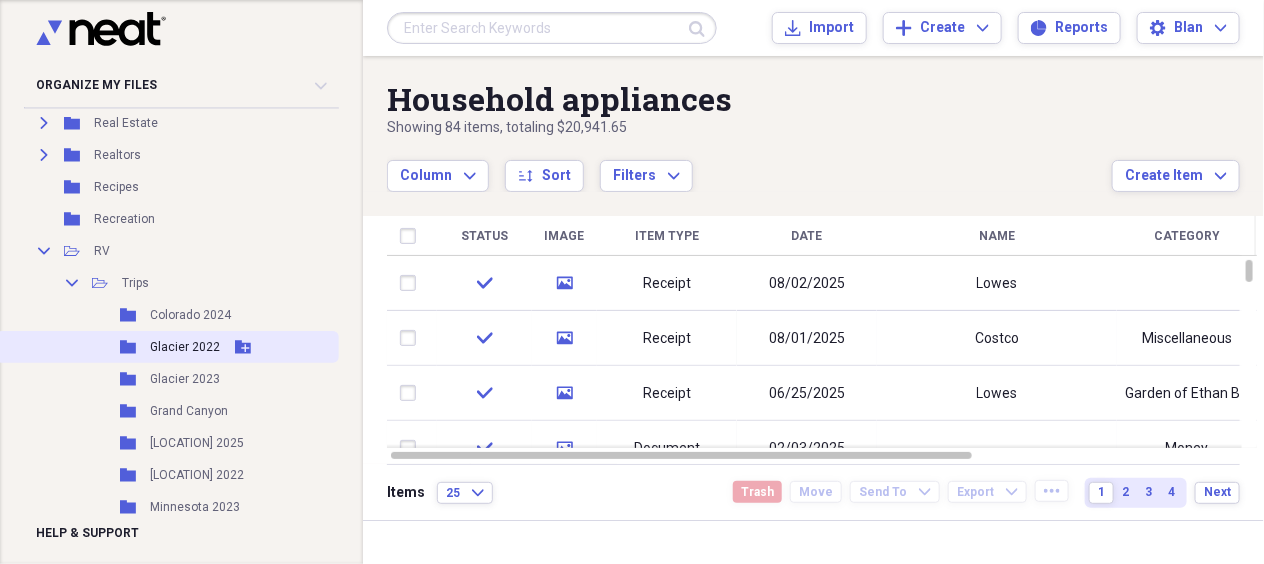 scroll, scrollTop: 2100, scrollLeft: 0, axis: vertical 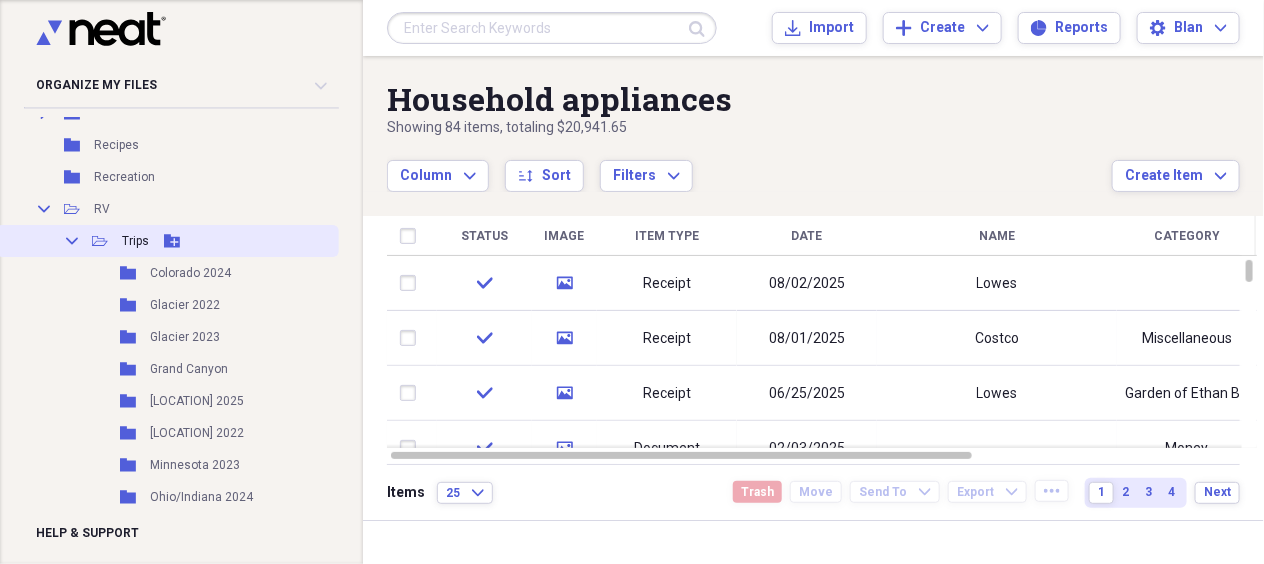 click on "Add Folder" 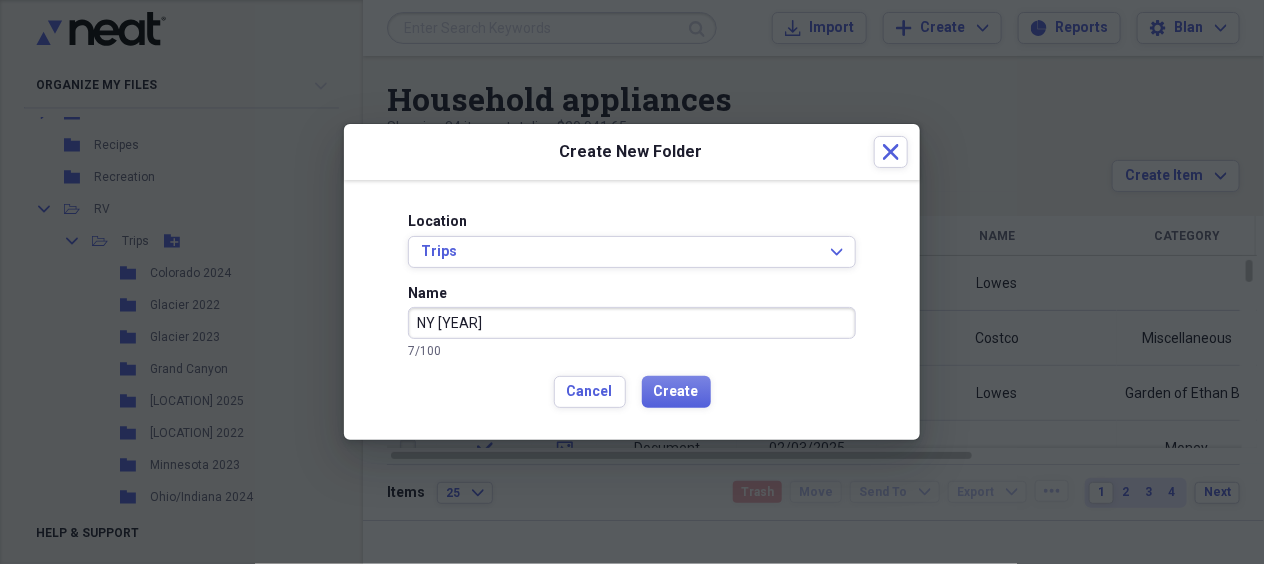 type on "NY [YEAR]" 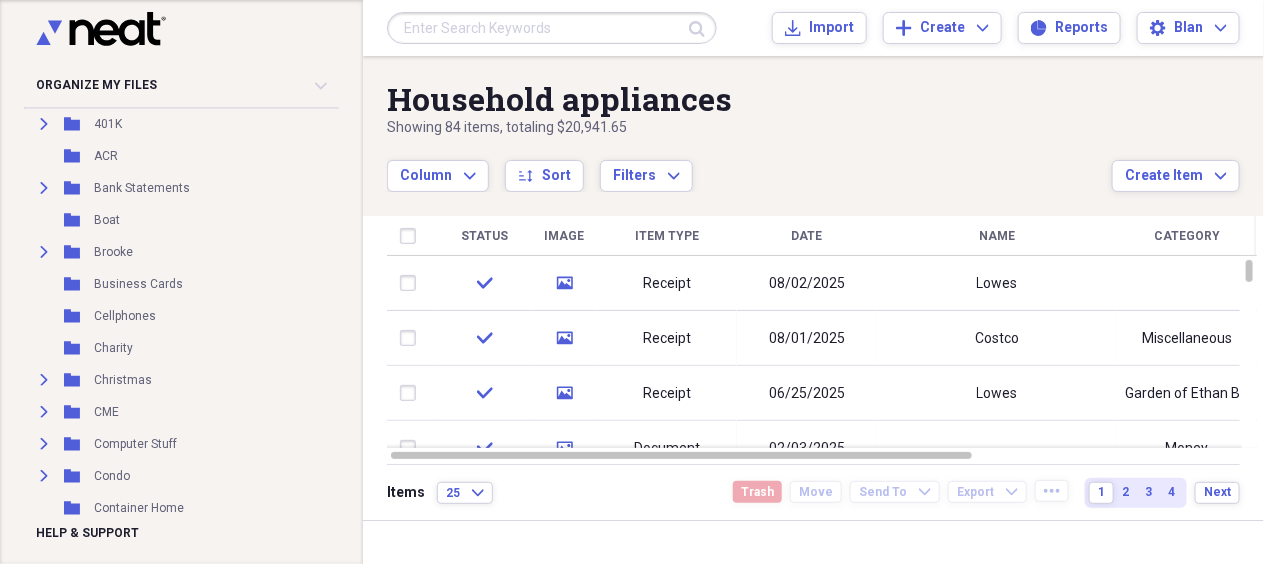 scroll, scrollTop: 0, scrollLeft: 0, axis: both 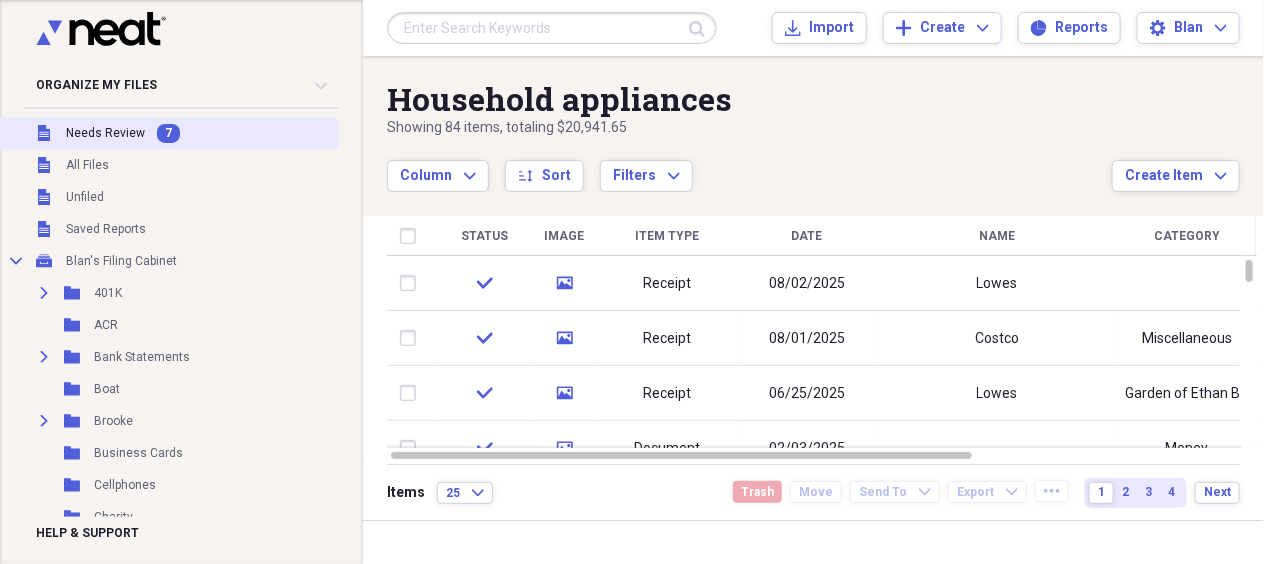 click on "Needs Review" at bounding box center (105, 133) 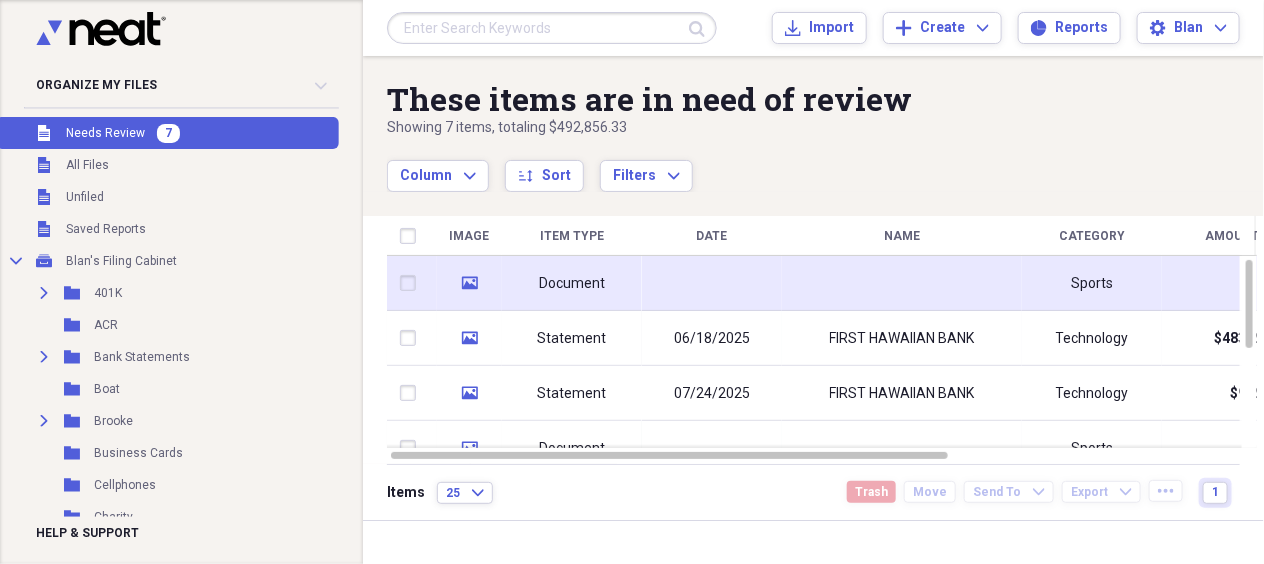 click on "Document" at bounding box center [572, 284] 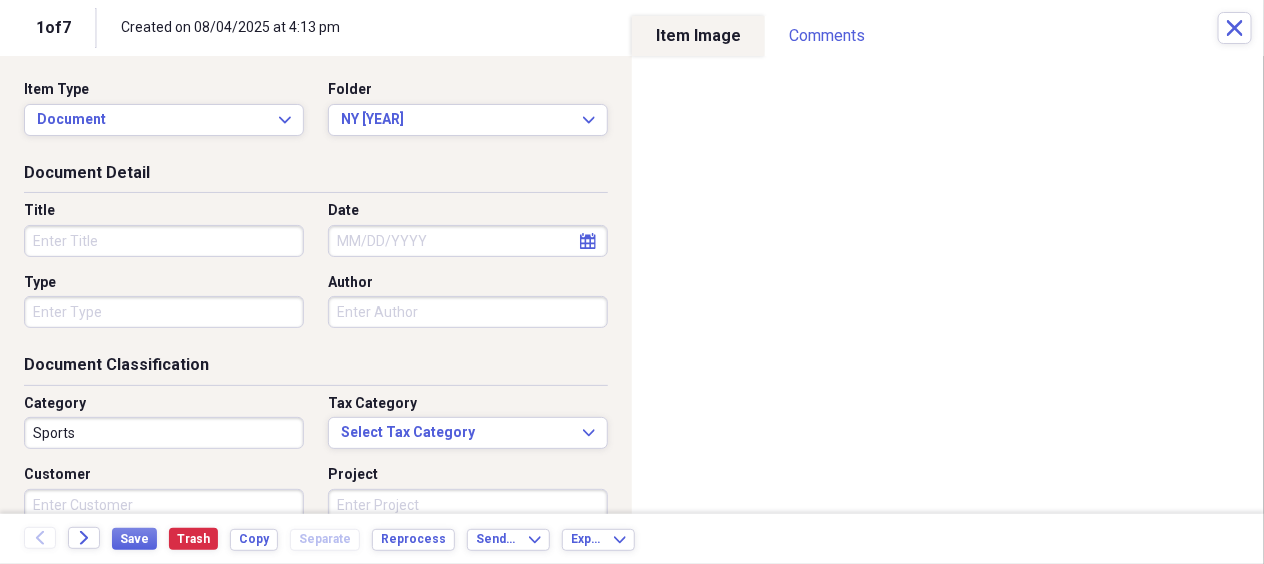 click on "Type" at bounding box center (164, 312) 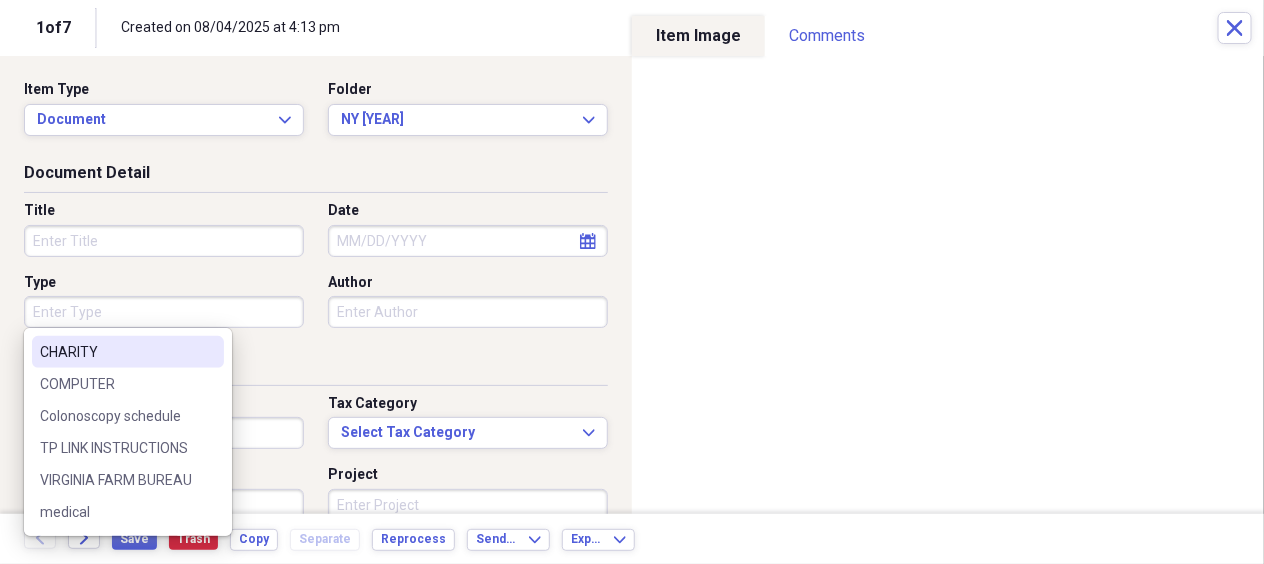 click on "Created on 08/04/2025 at 4:13 pm" at bounding box center [669, 28] 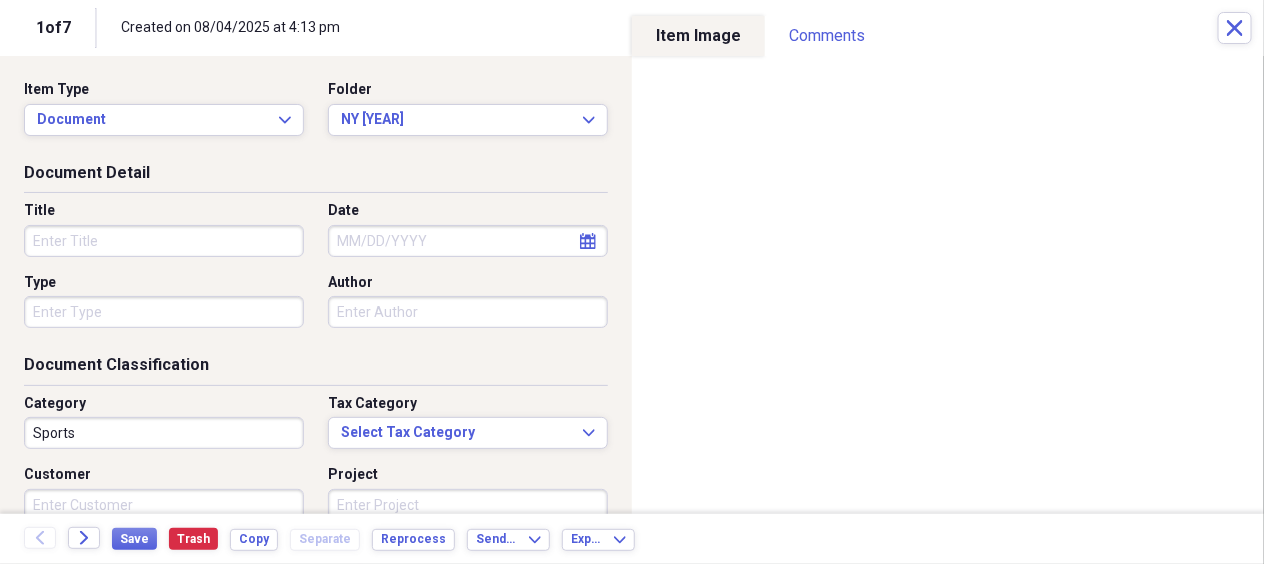 click on "Title" at bounding box center (164, 241) 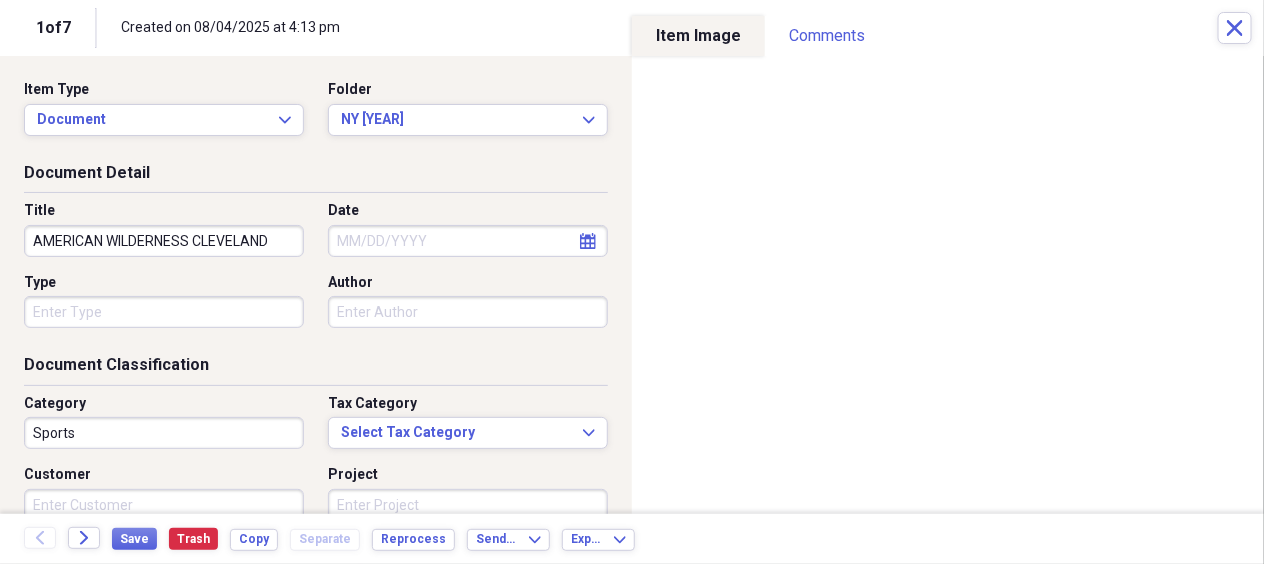type on "AMERICAN WILDERNESS CLEVELAND" 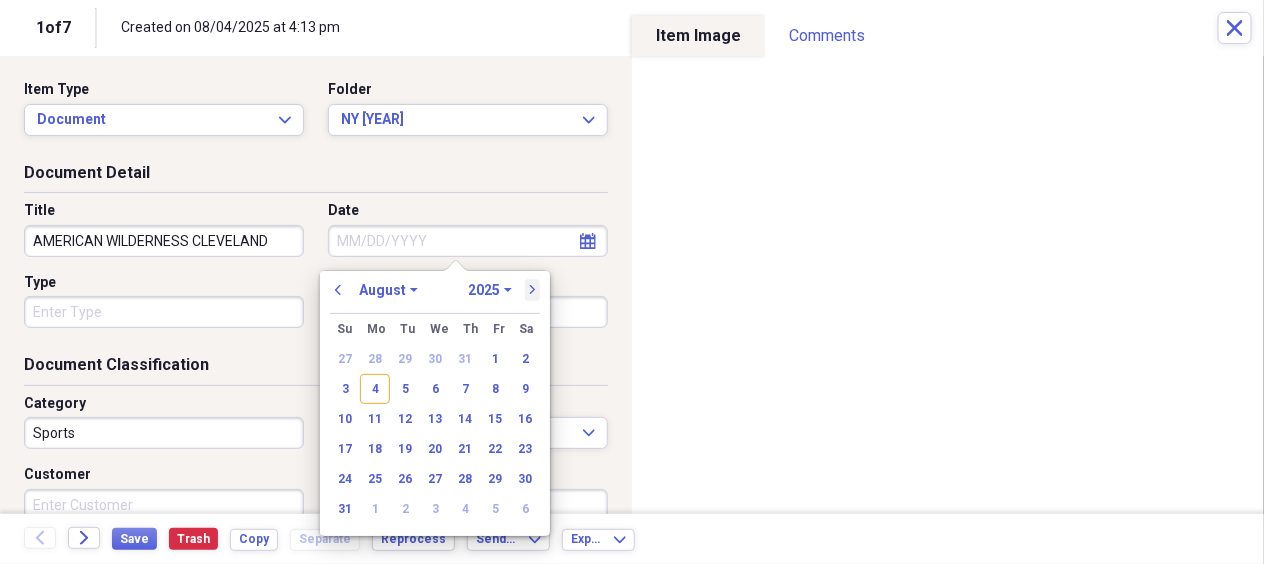 click on "next" at bounding box center [533, 290] 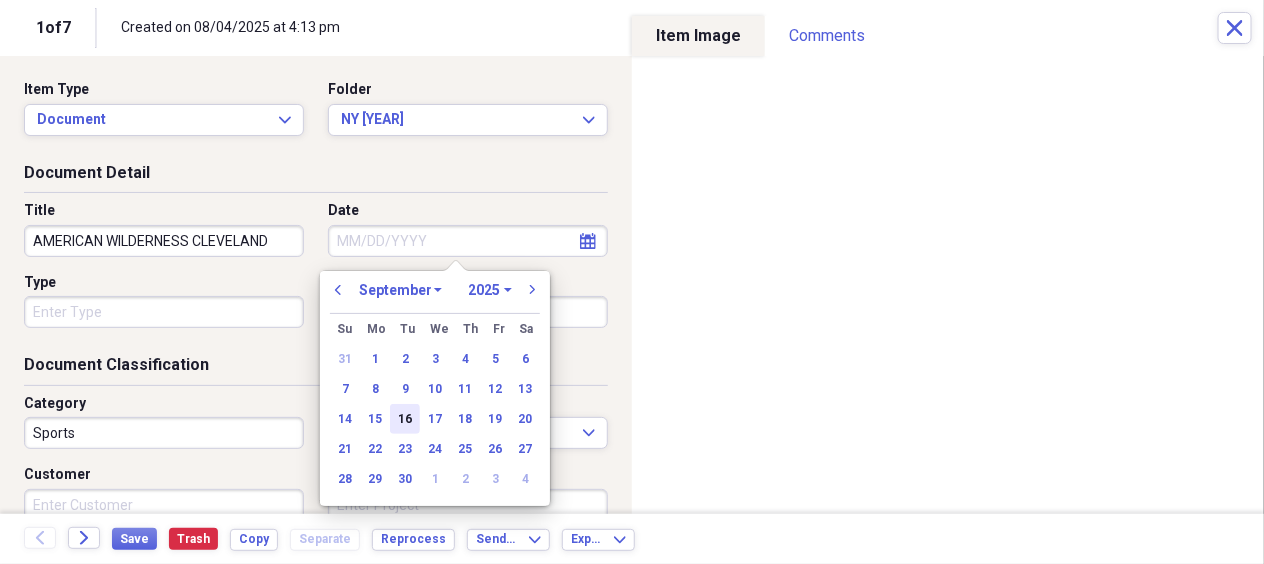 click on "16" at bounding box center (405, 419) 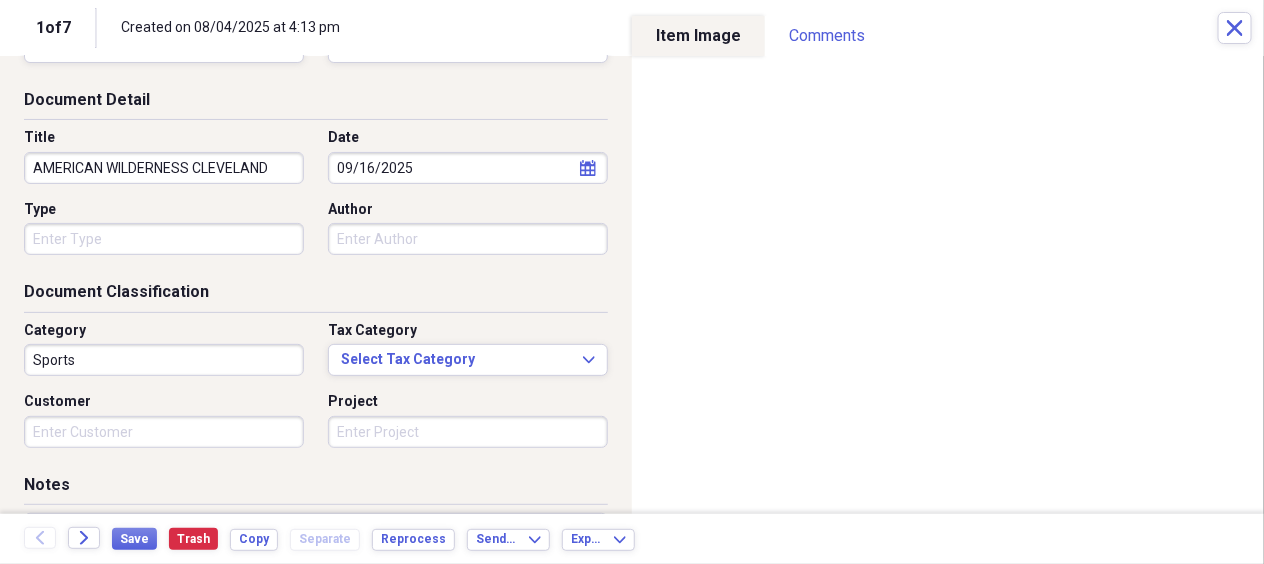scroll, scrollTop: 100, scrollLeft: 0, axis: vertical 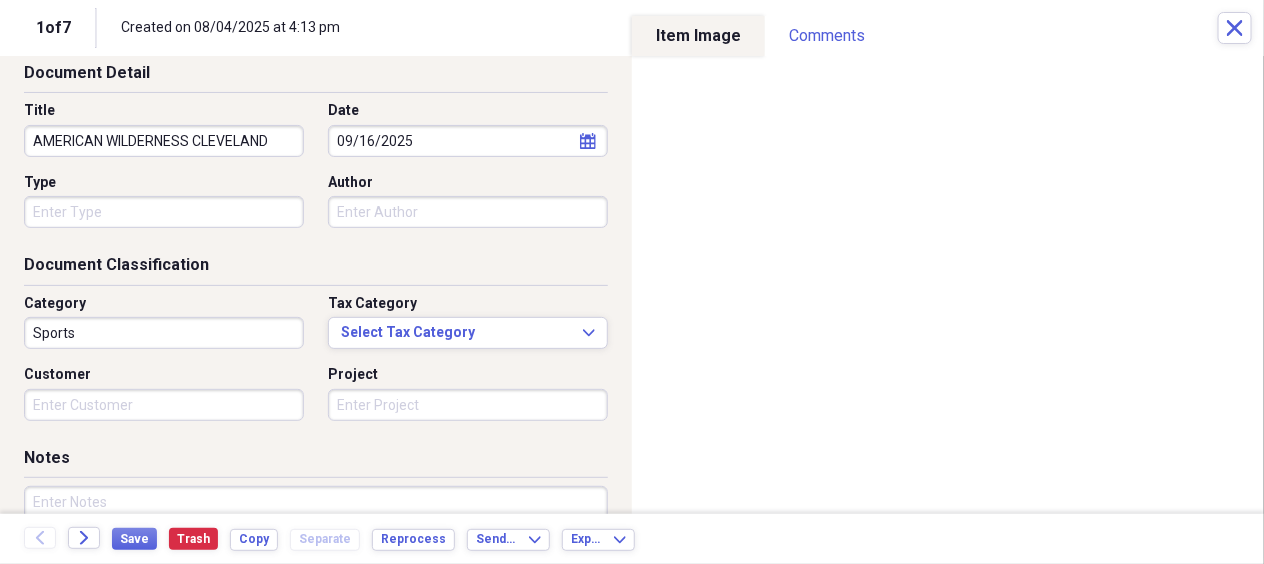 click on "Type" at bounding box center (164, 212) 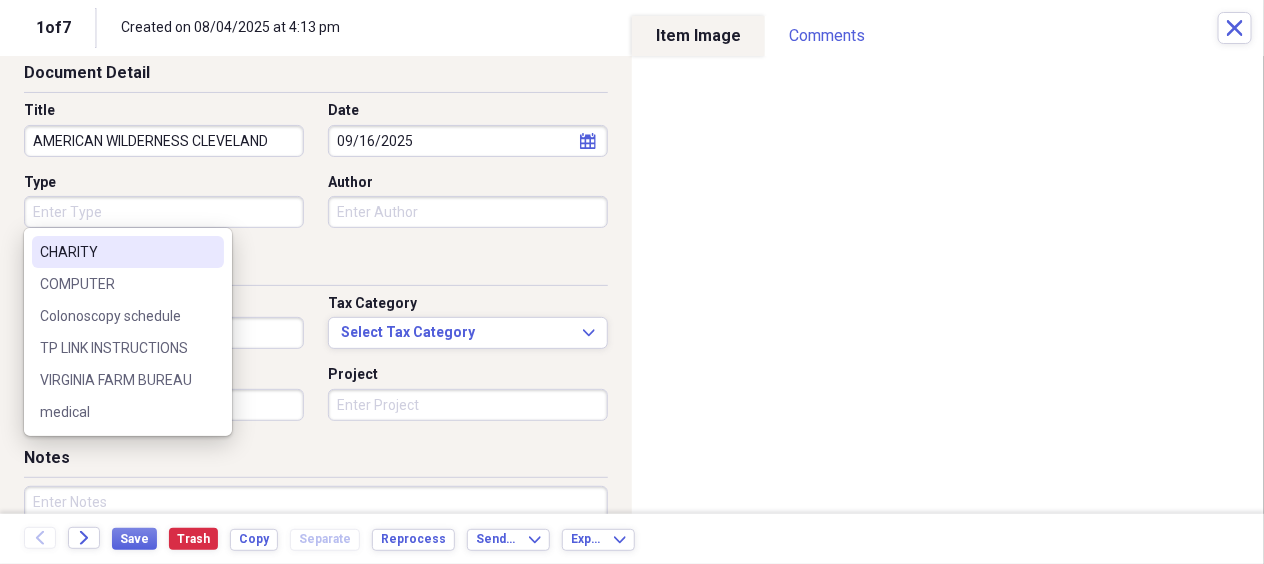 type on "r" 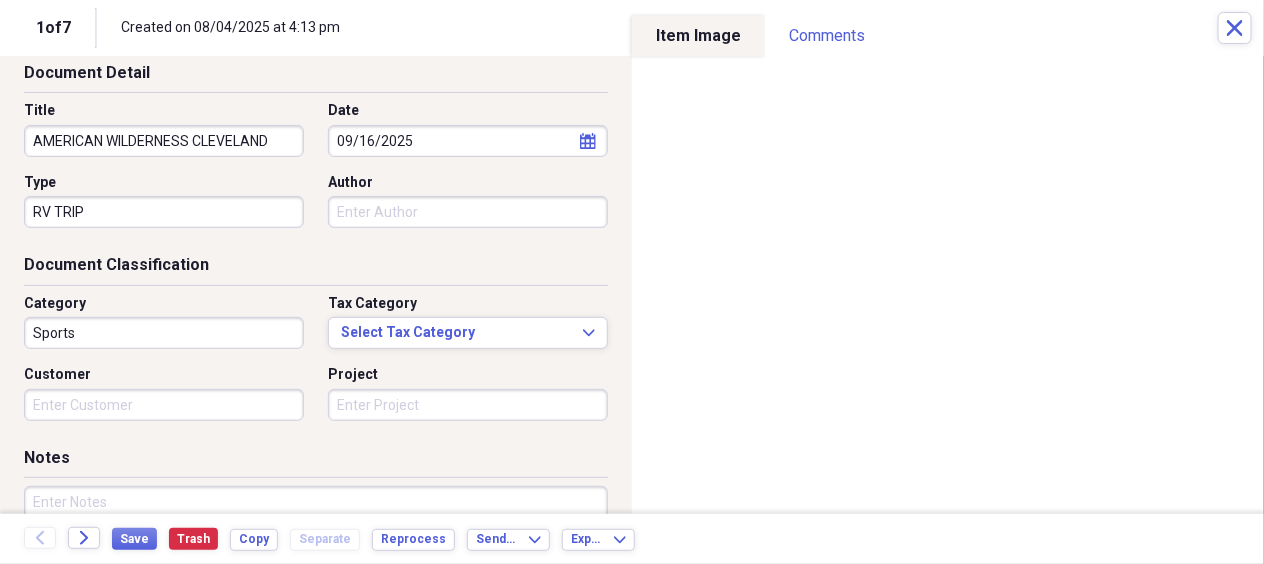type on "RV TRIP" 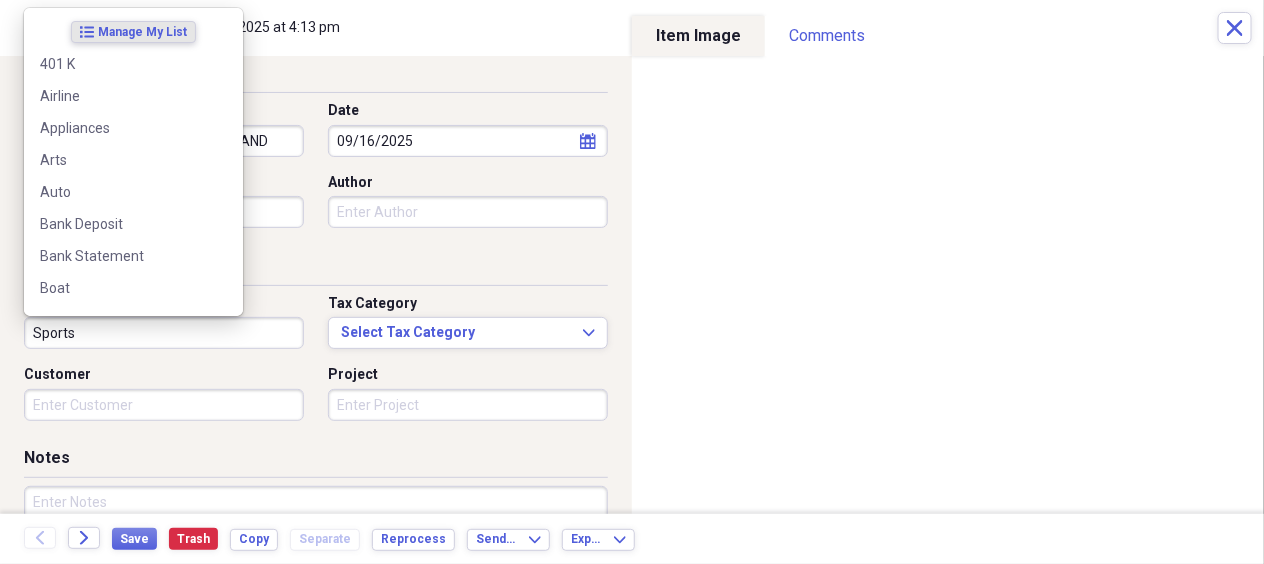 click on "Sports" at bounding box center [164, 333] 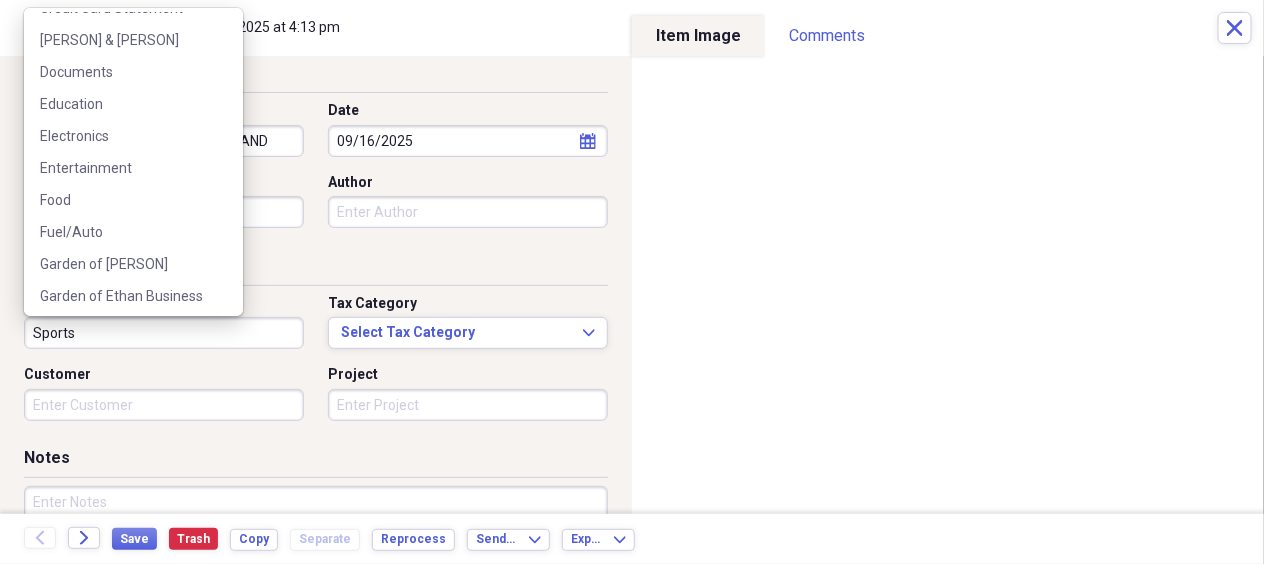 scroll, scrollTop: 800, scrollLeft: 0, axis: vertical 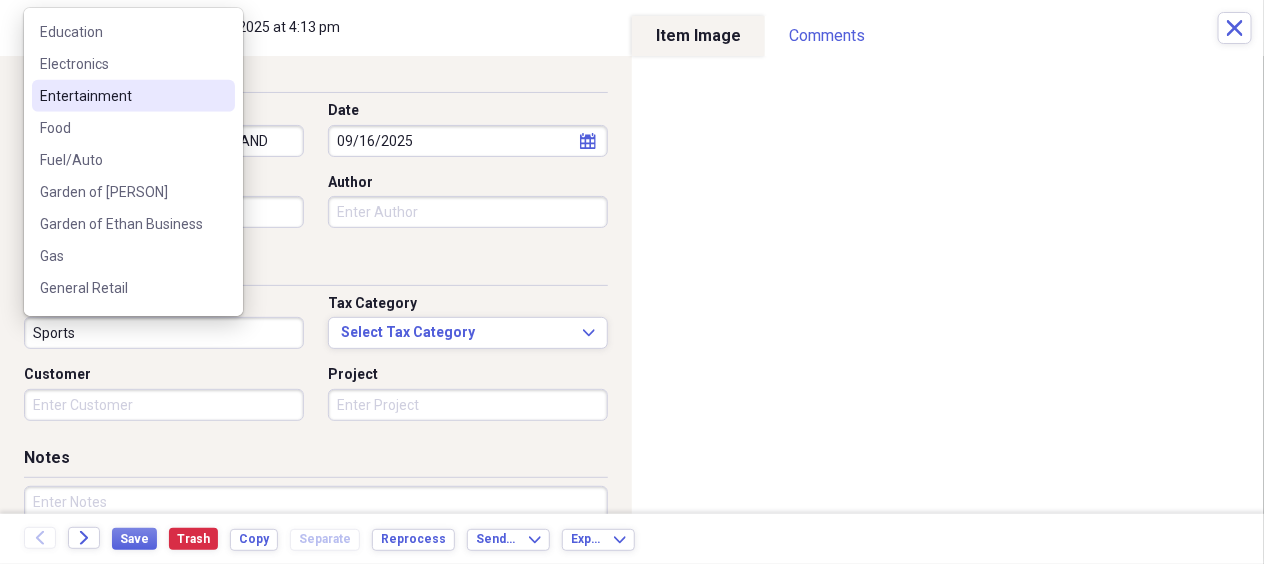 click on "Entertainment" at bounding box center [121, 96] 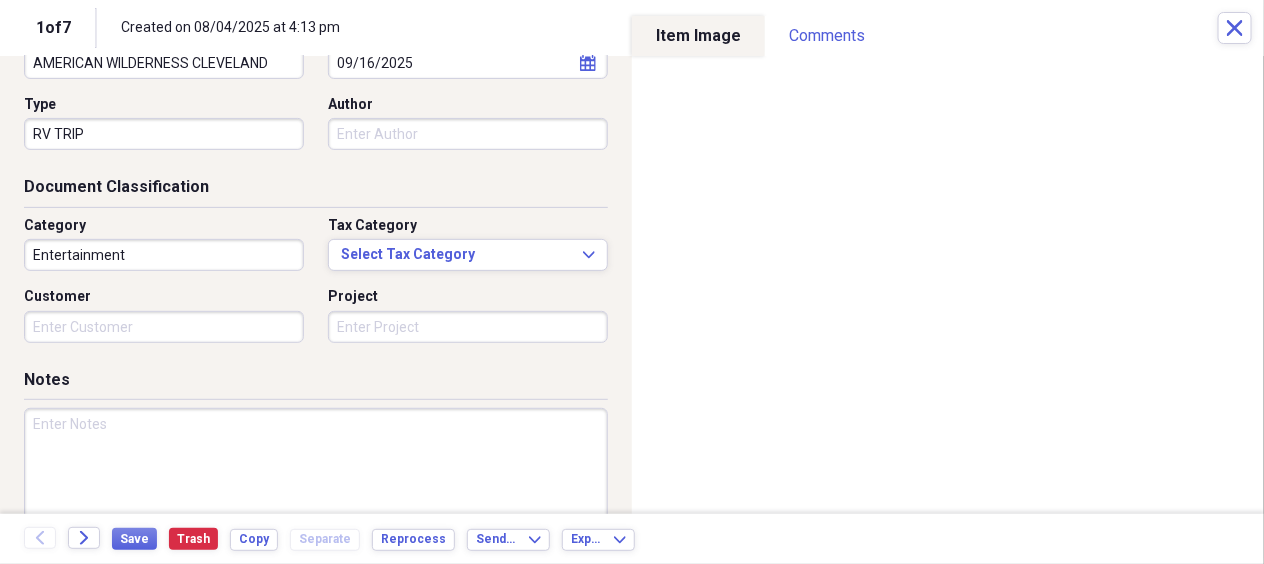scroll, scrollTop: 275, scrollLeft: 0, axis: vertical 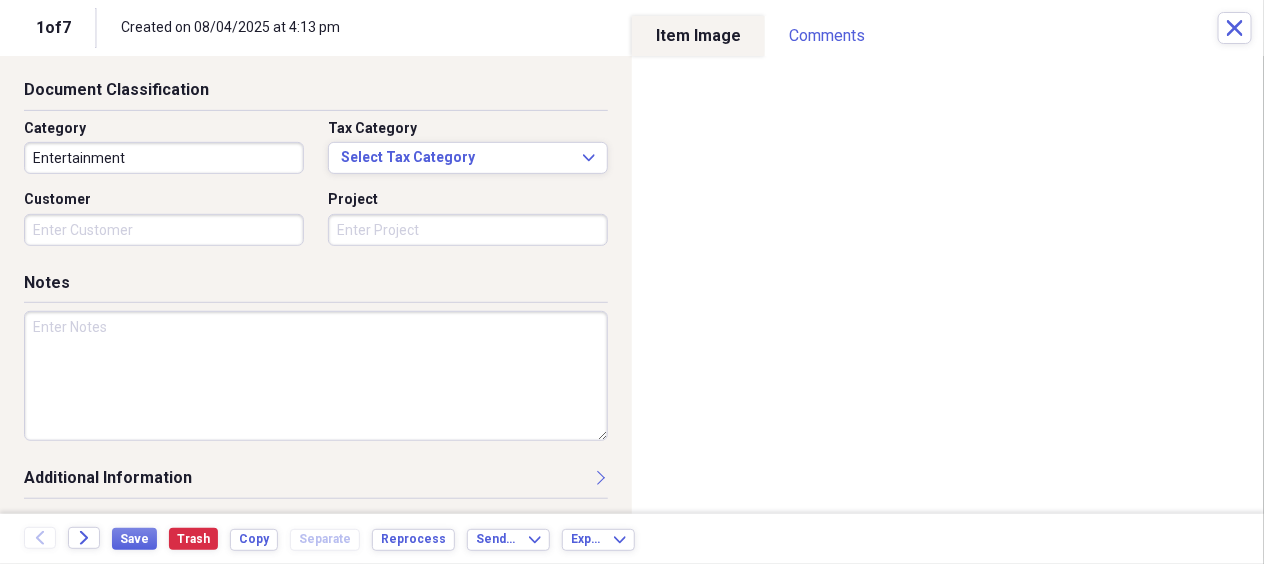 click at bounding box center (316, 376) 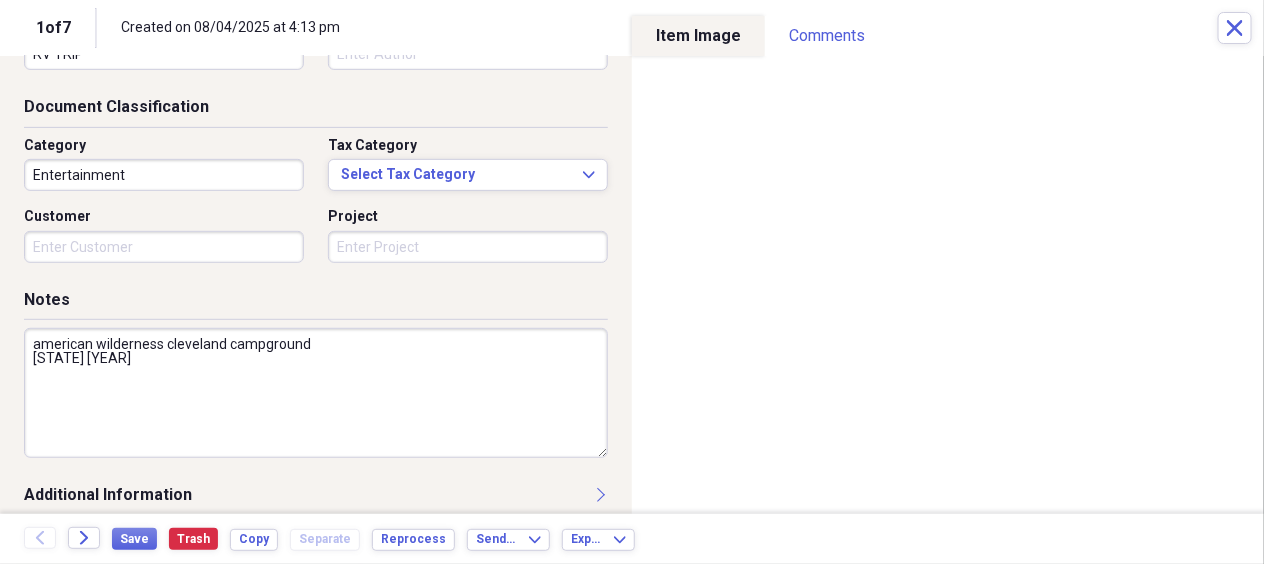scroll, scrollTop: 275, scrollLeft: 0, axis: vertical 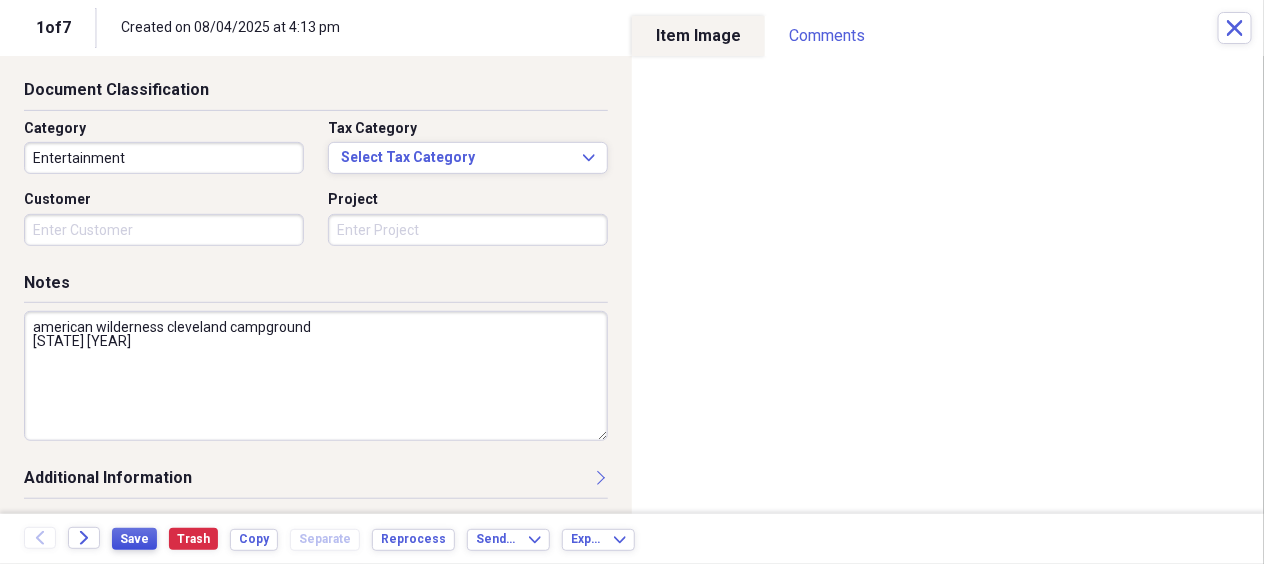 click on "Save" at bounding box center (134, 539) 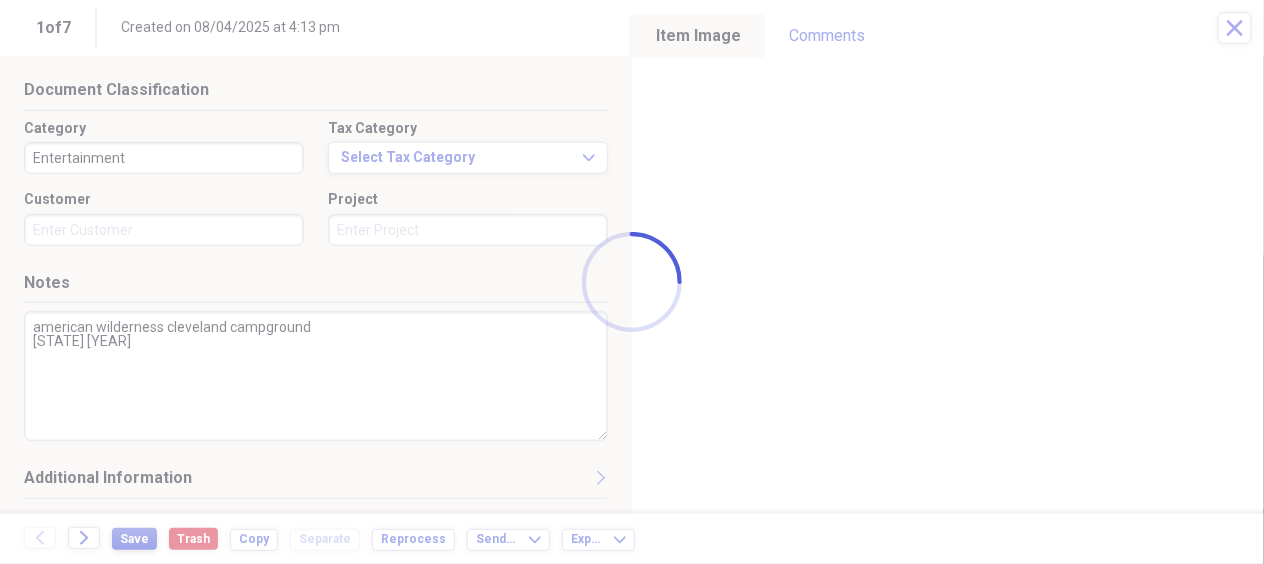 type on "american wilderness cleveland campground
[STATE] [YEAR]" 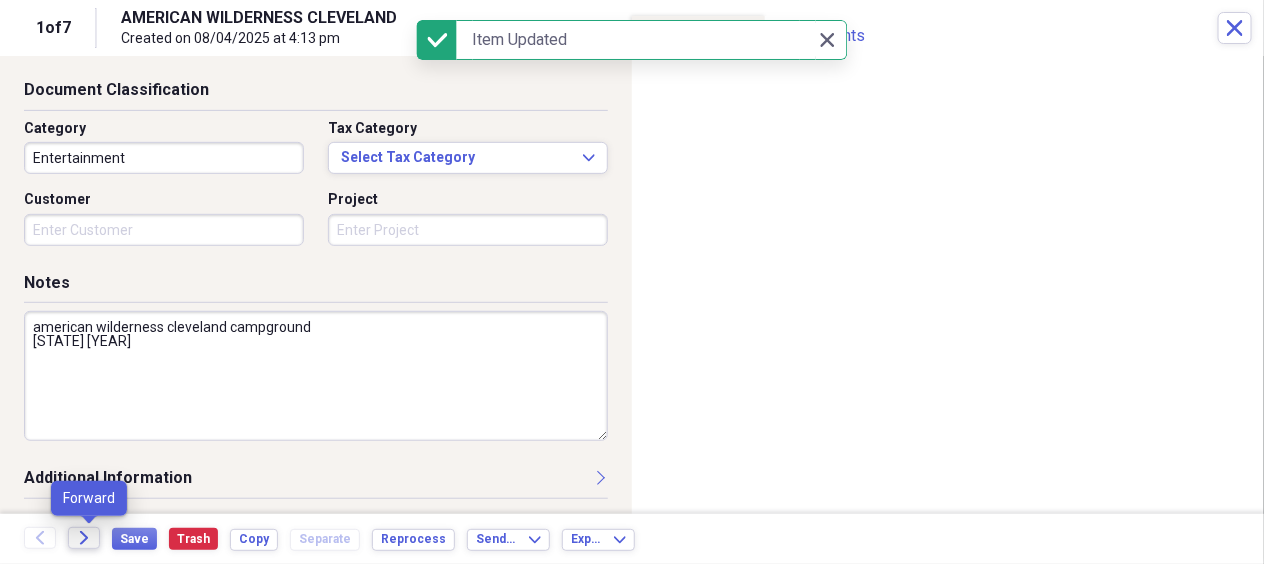 click 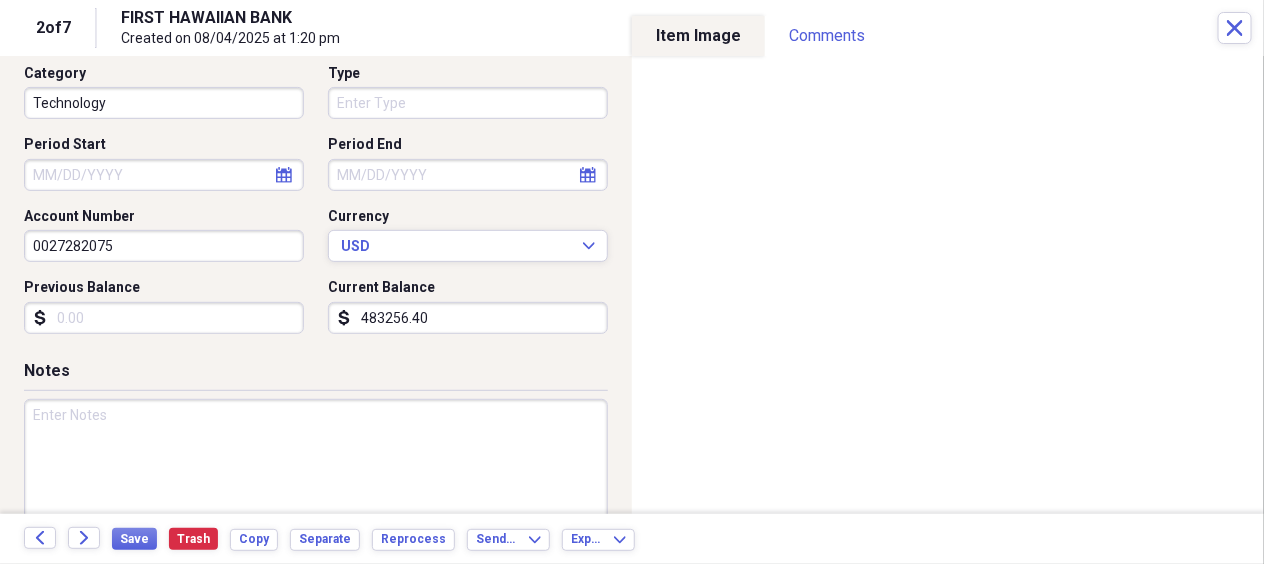scroll, scrollTop: 248, scrollLeft: 0, axis: vertical 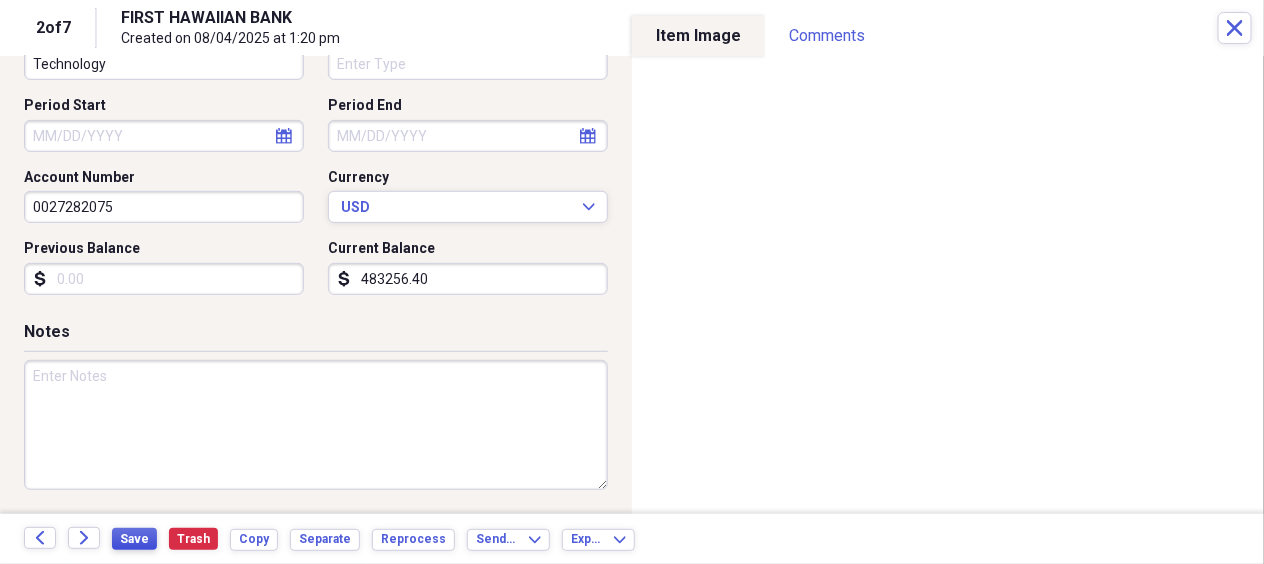 click on "Save" at bounding box center [134, 539] 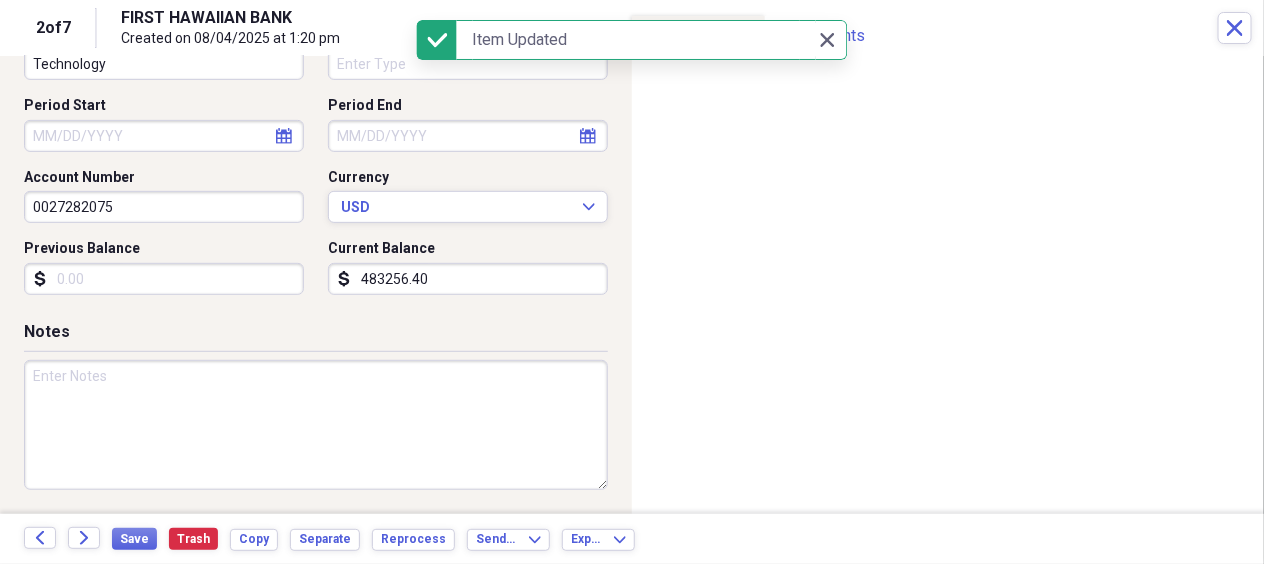 click at bounding box center (316, 425) 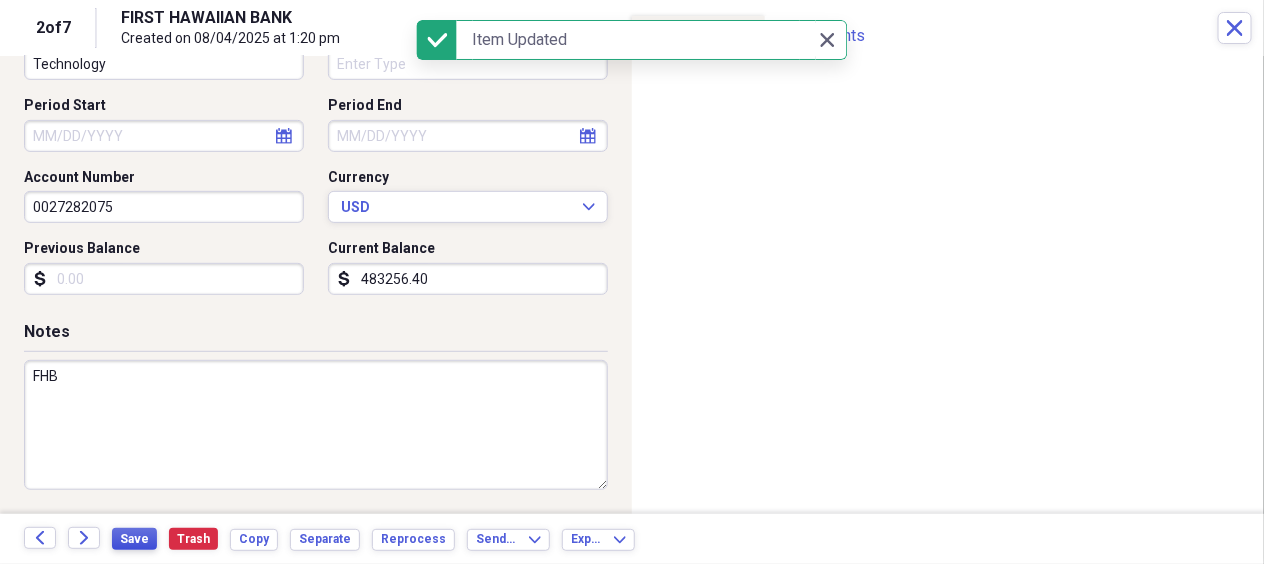 click on "Save" at bounding box center (134, 539) 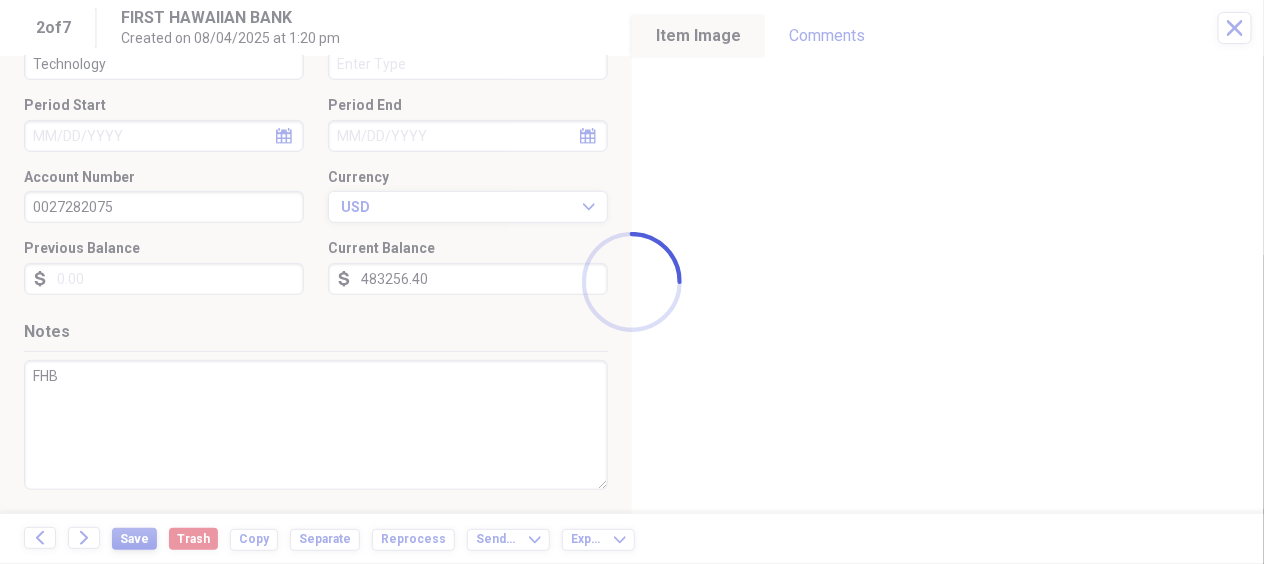 type on "FHB" 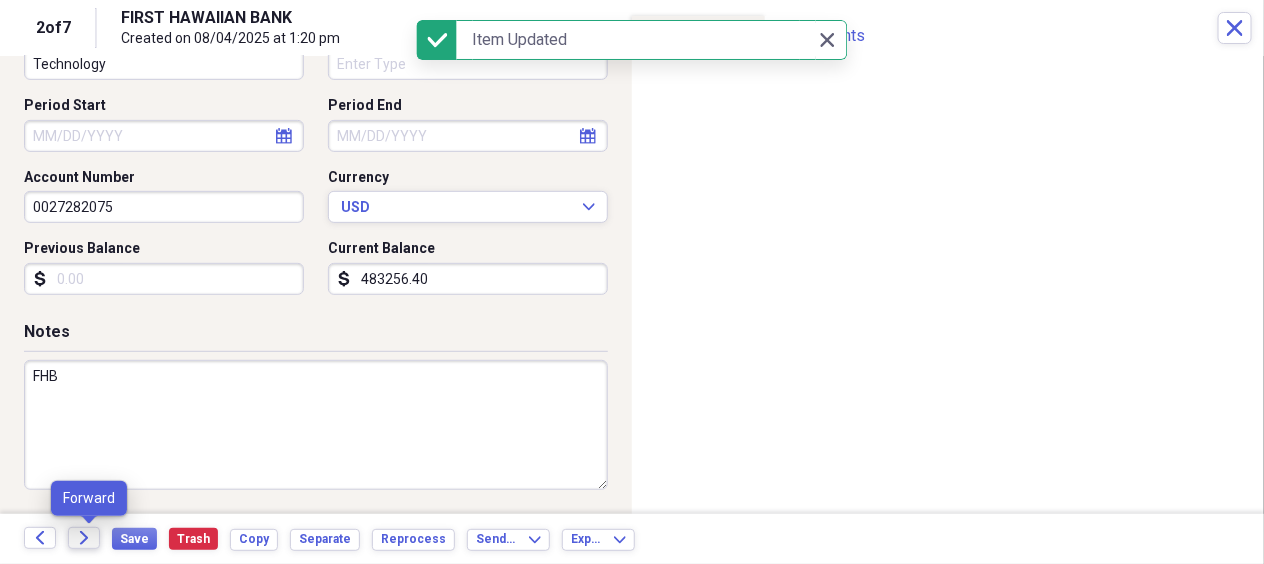 click on "Forward" 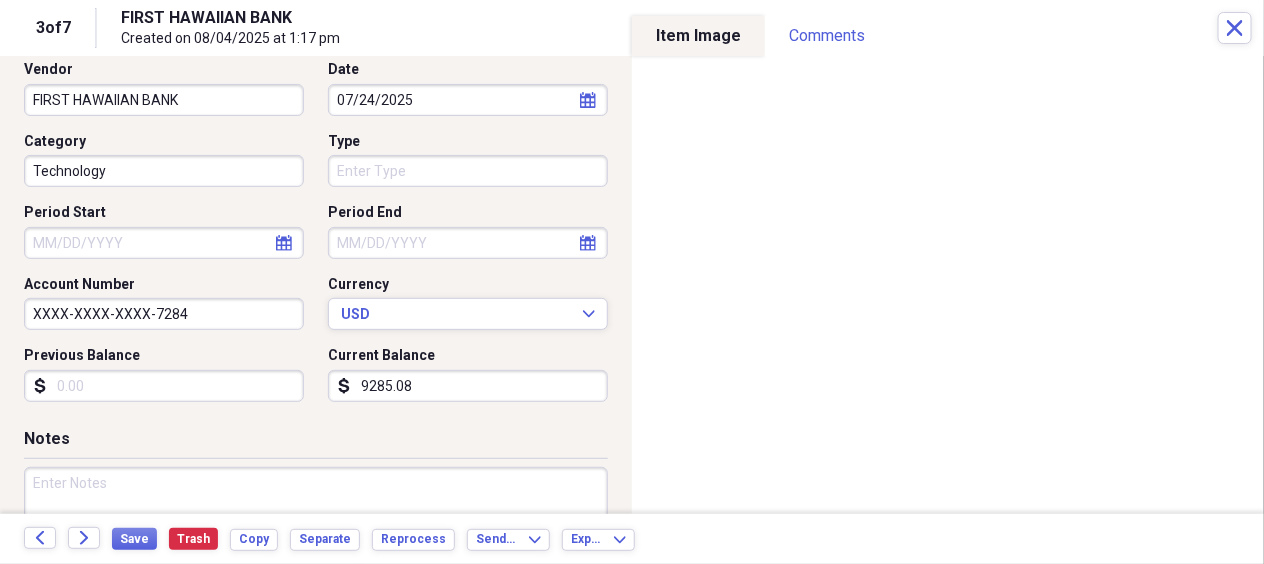 scroll, scrollTop: 200, scrollLeft: 0, axis: vertical 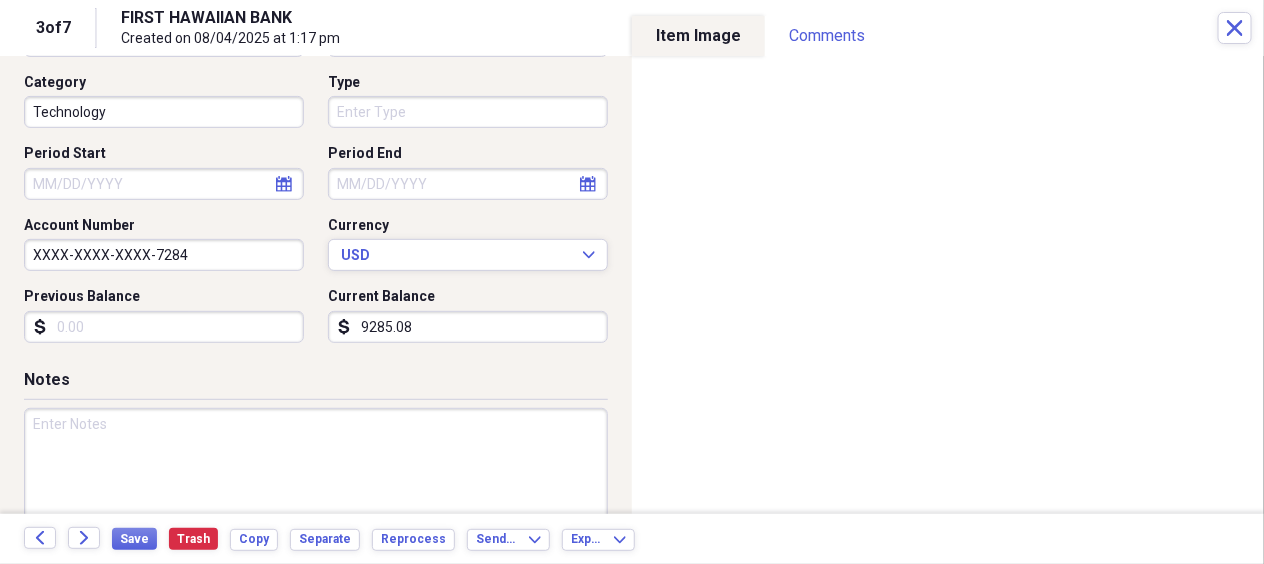 click at bounding box center [316, 473] 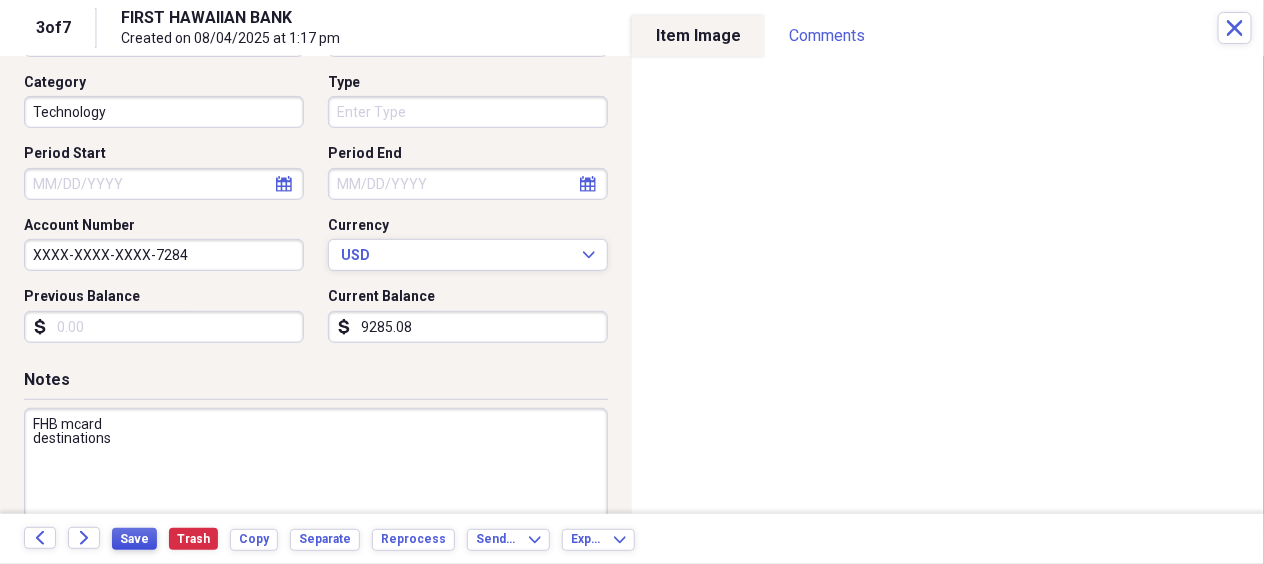click on "Save" at bounding box center (134, 539) 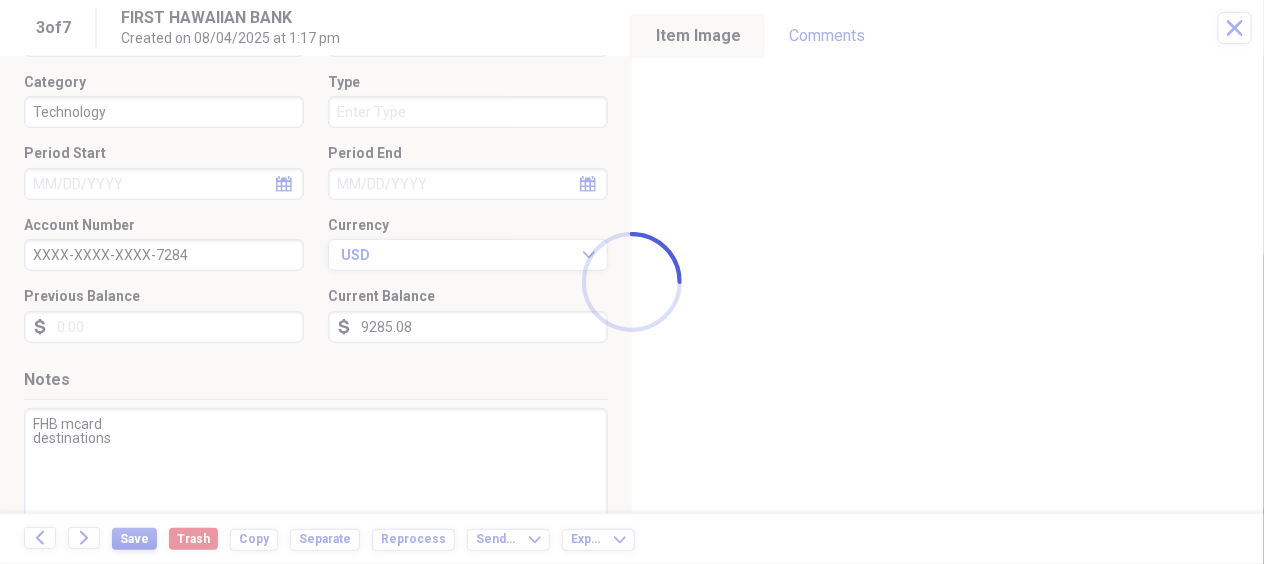 type on "FHB mcard
destinations" 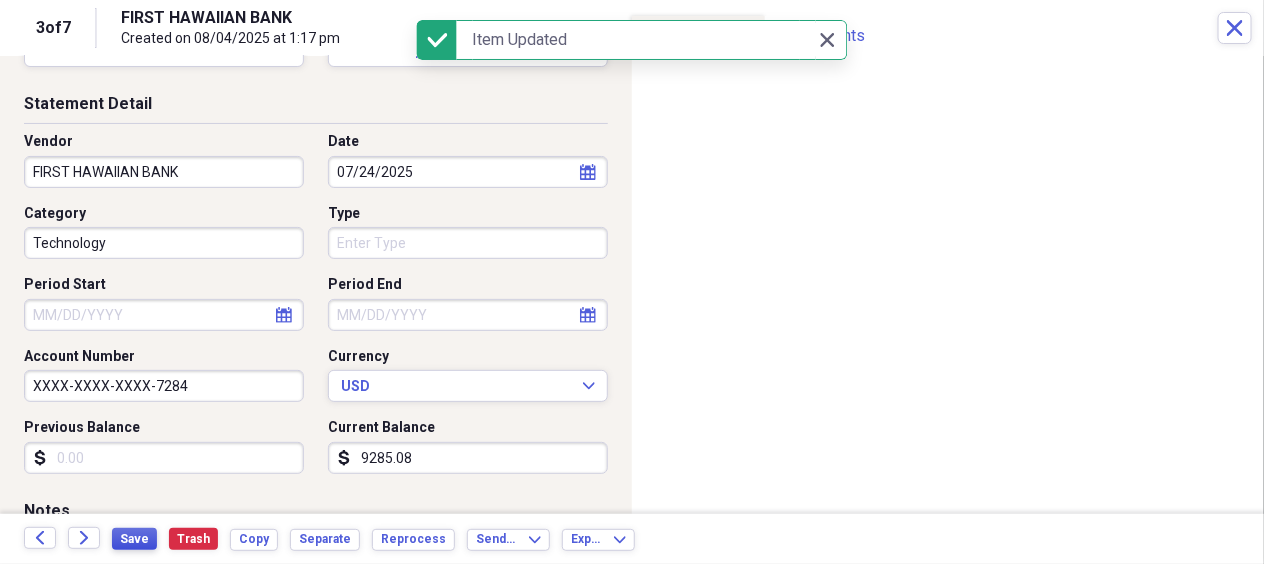 scroll, scrollTop: 100, scrollLeft: 0, axis: vertical 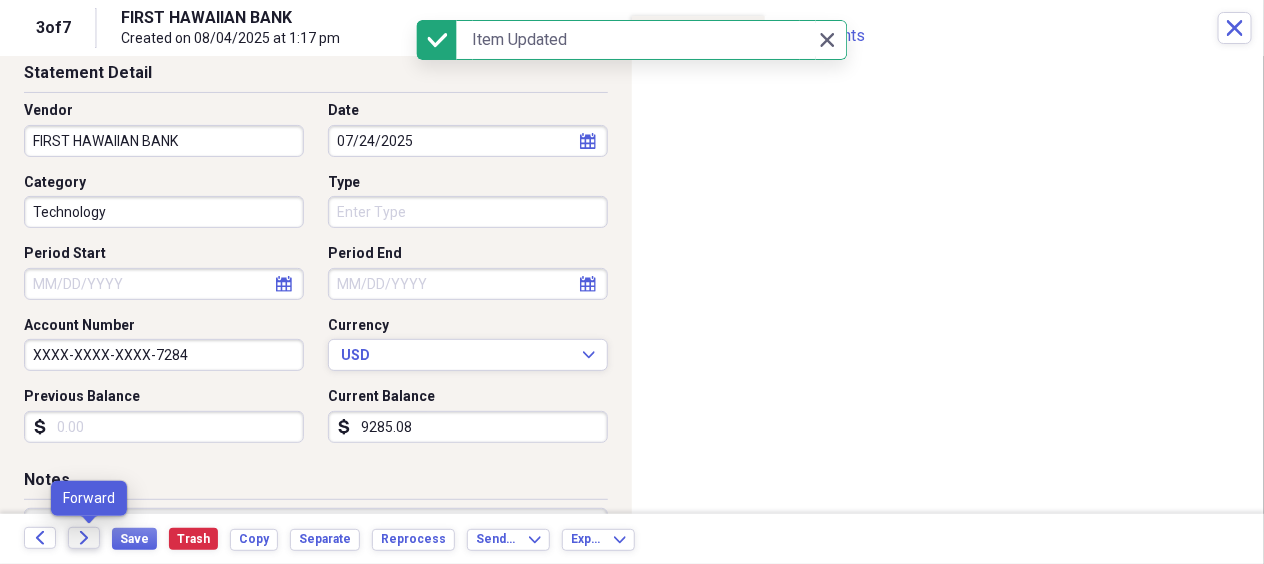 click on "Forward" 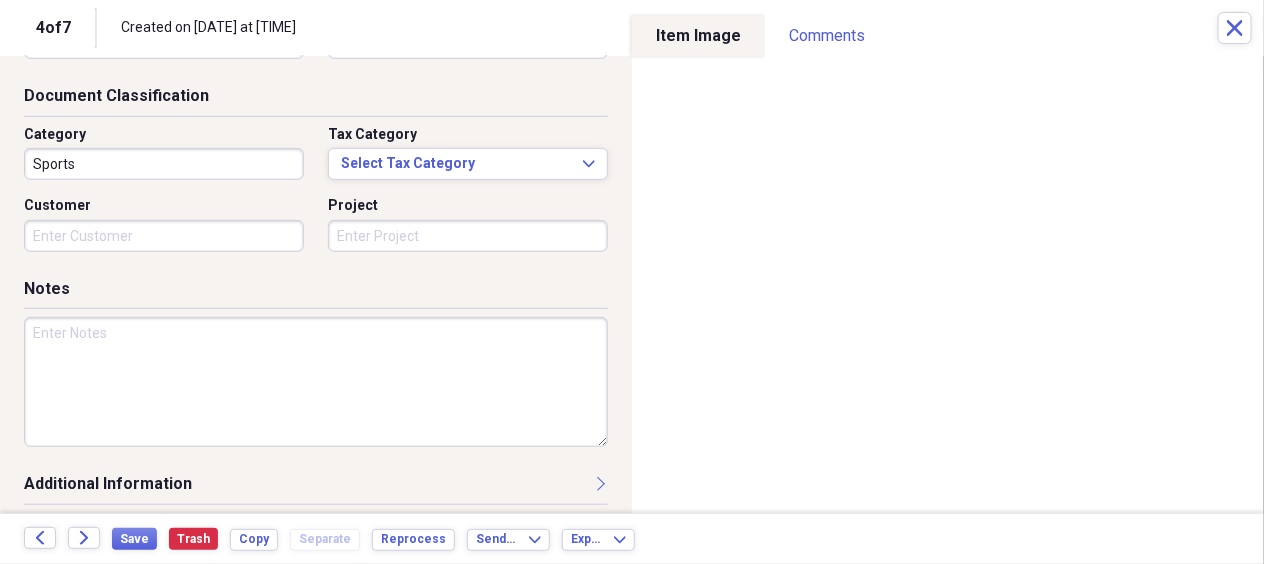 scroll, scrollTop: 275, scrollLeft: 0, axis: vertical 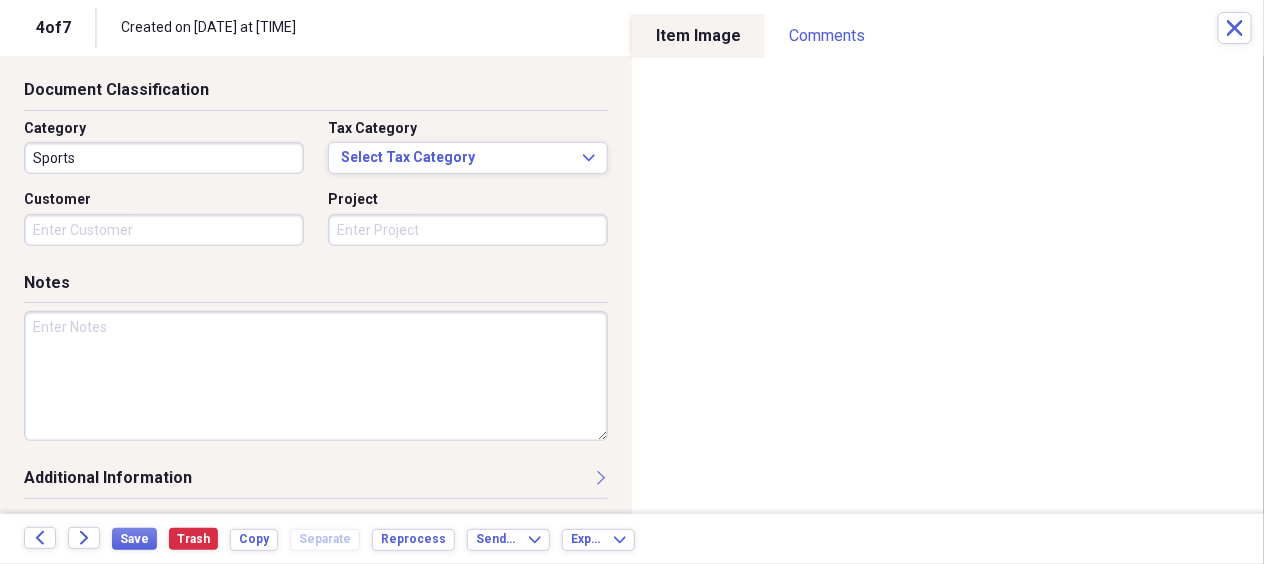 click at bounding box center (316, 376) 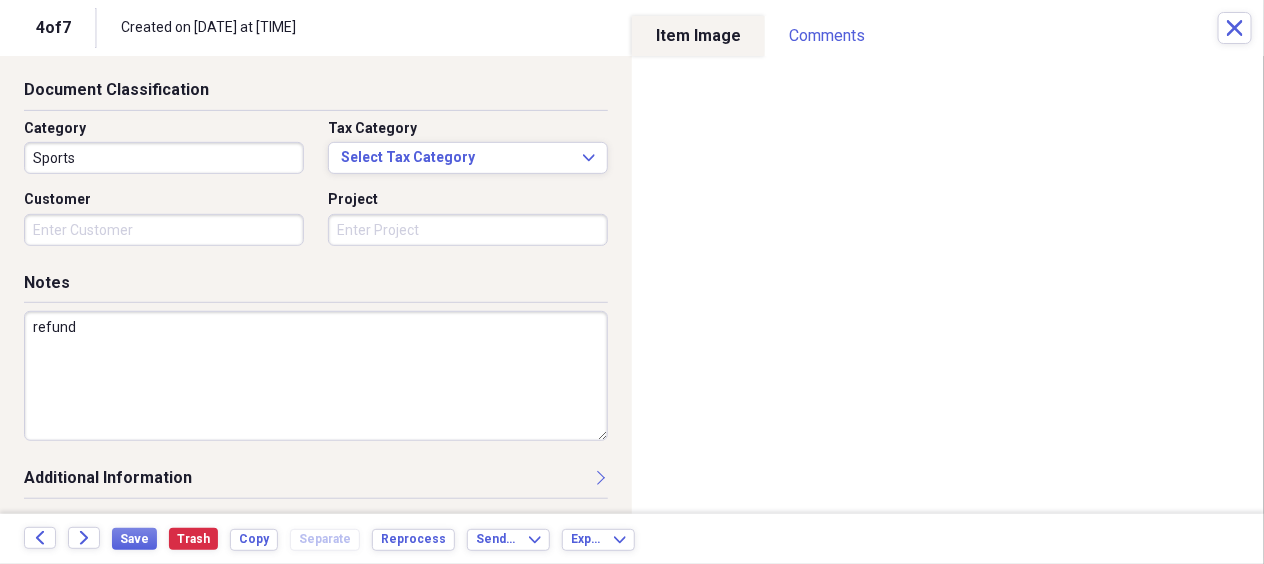 scroll, scrollTop: 0, scrollLeft: 0, axis: both 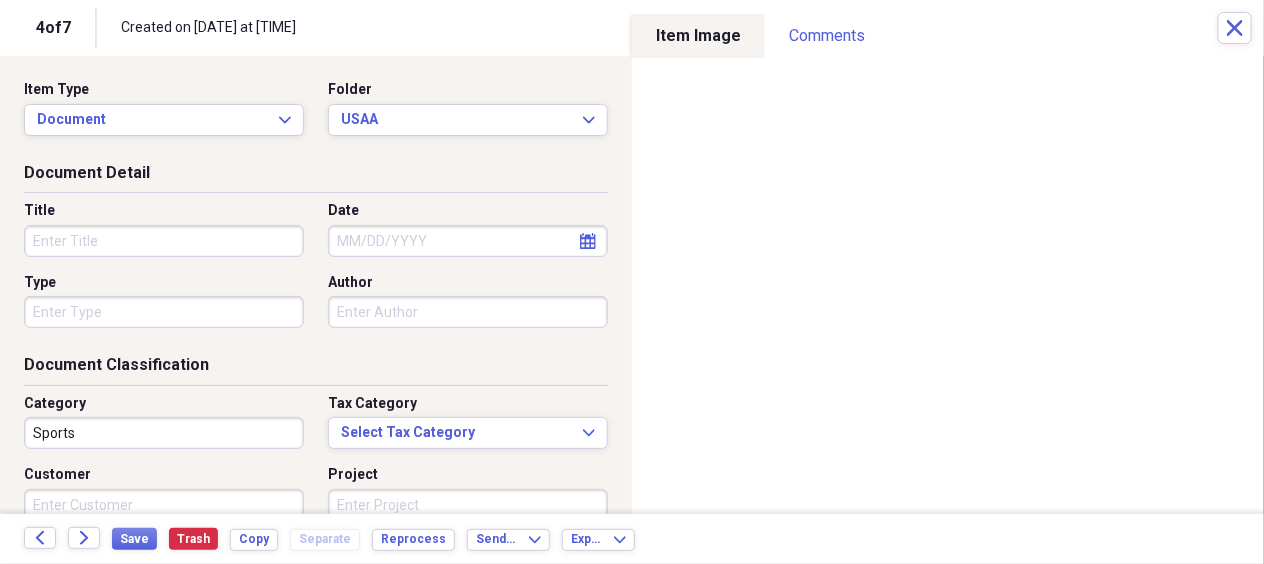 type on "refund" 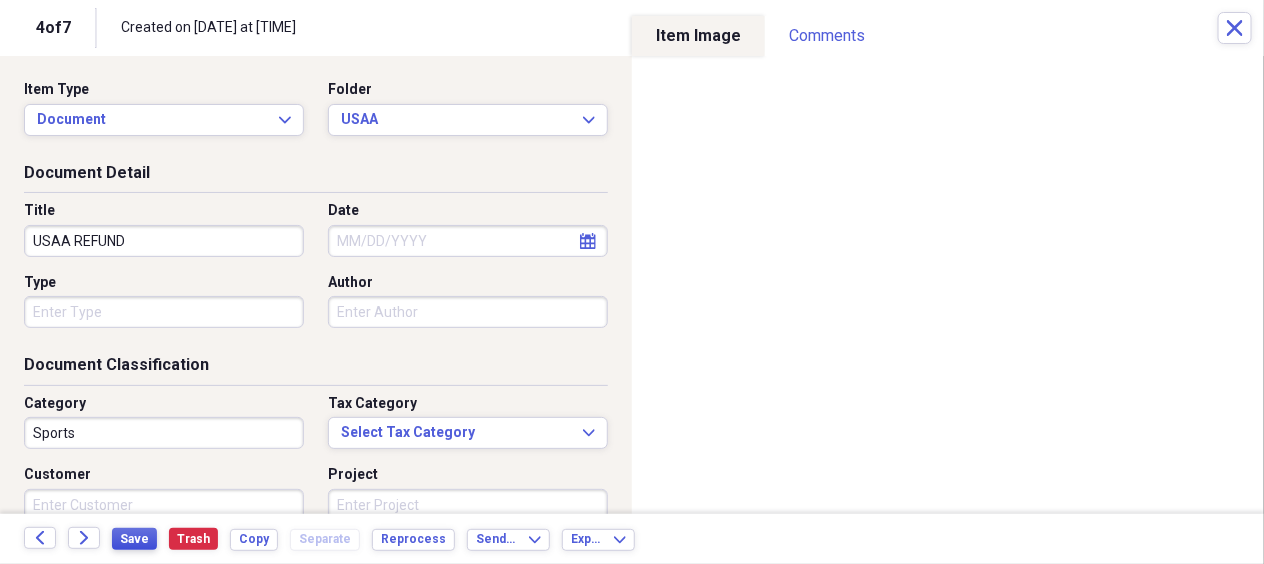 type on "USAA REFUND" 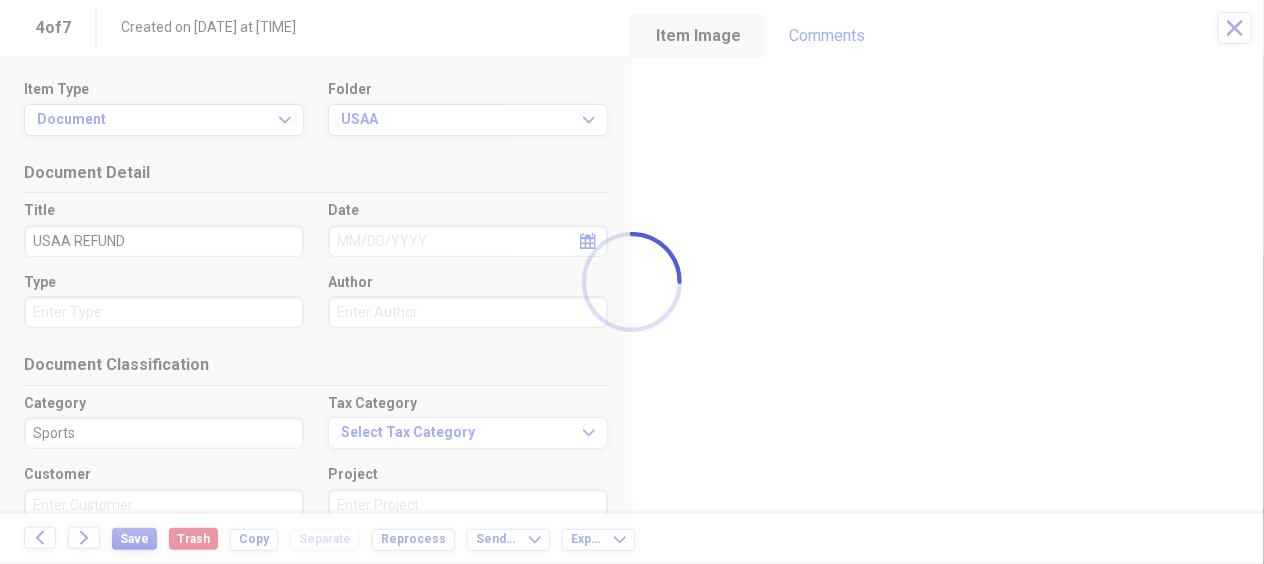 type on "refund" 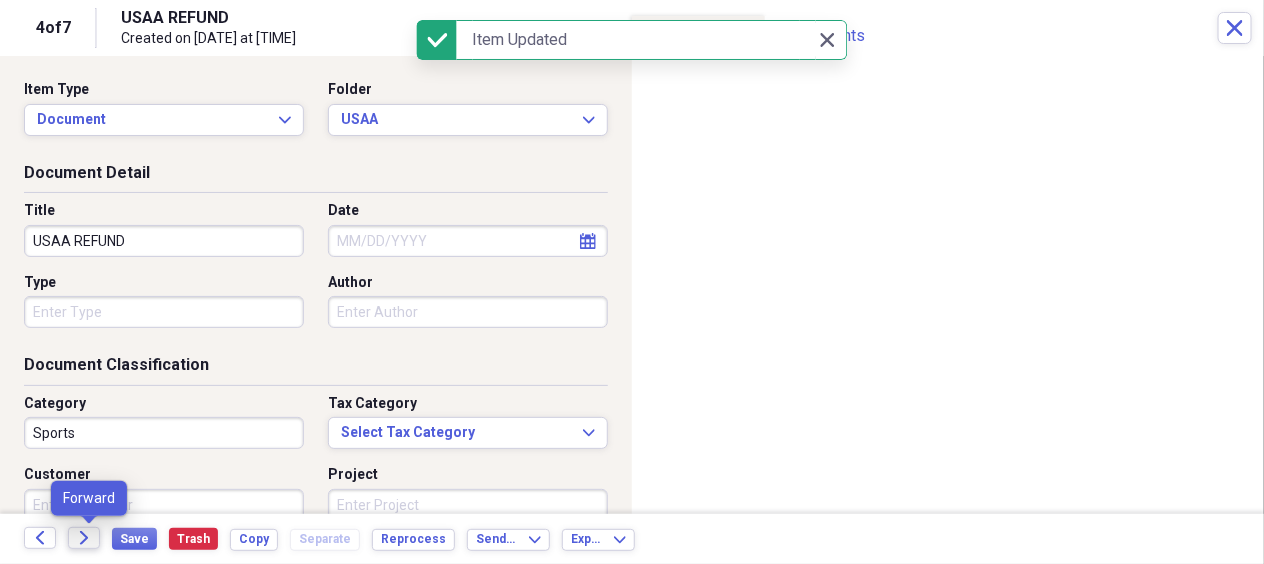 click on "Forward" 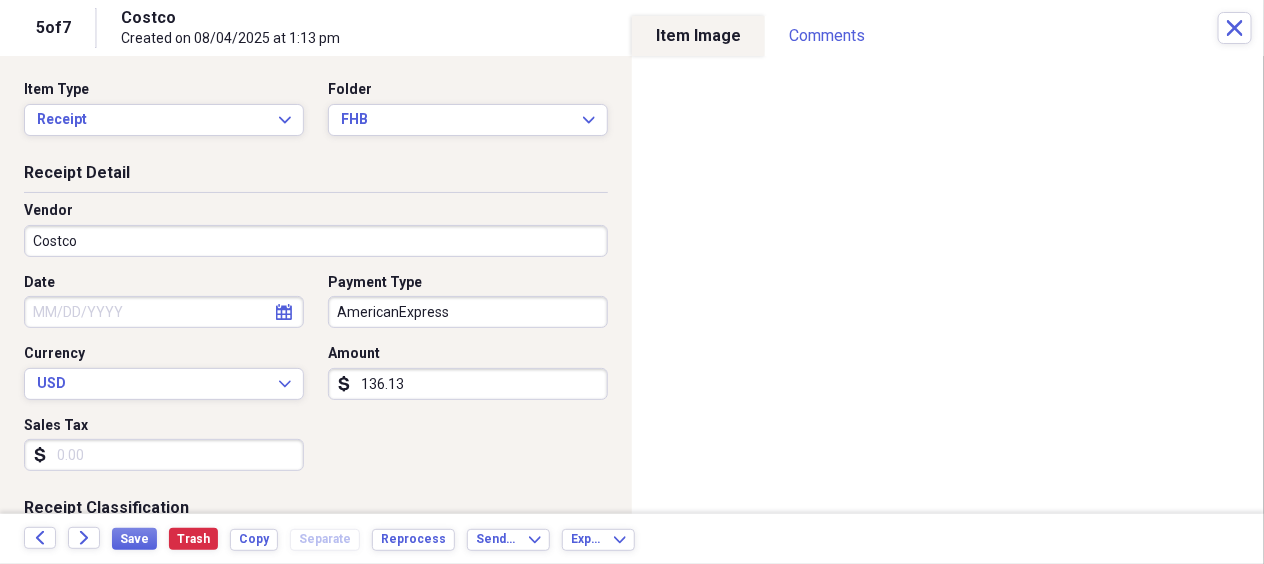 click on "calendar" 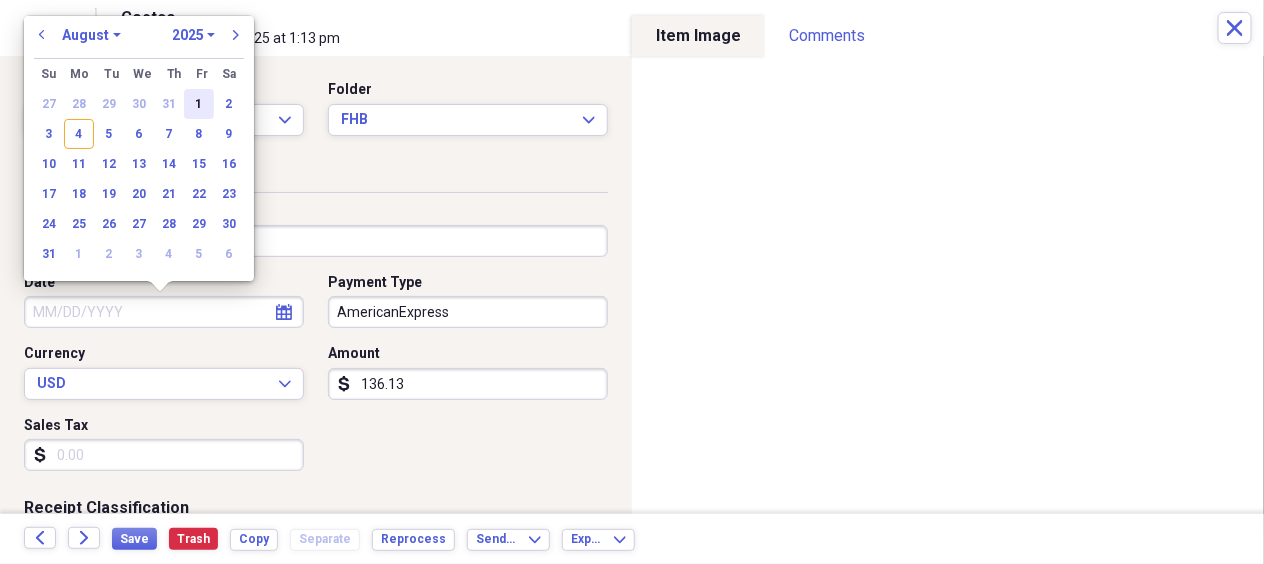 click on "1" at bounding box center [199, 104] 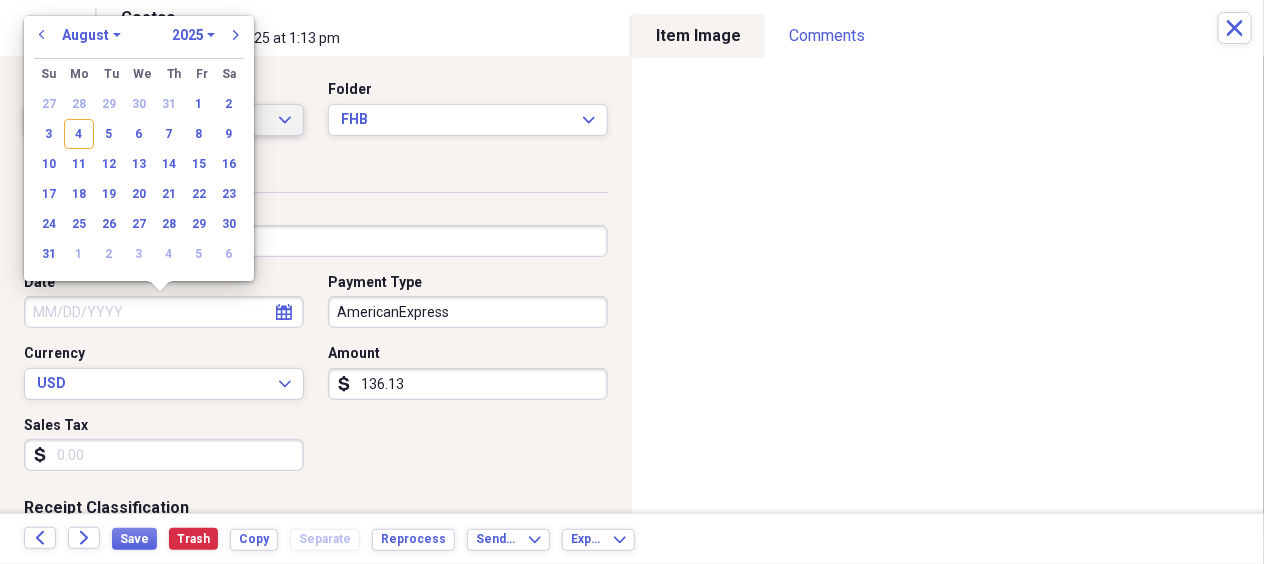 type on "08/01/2025" 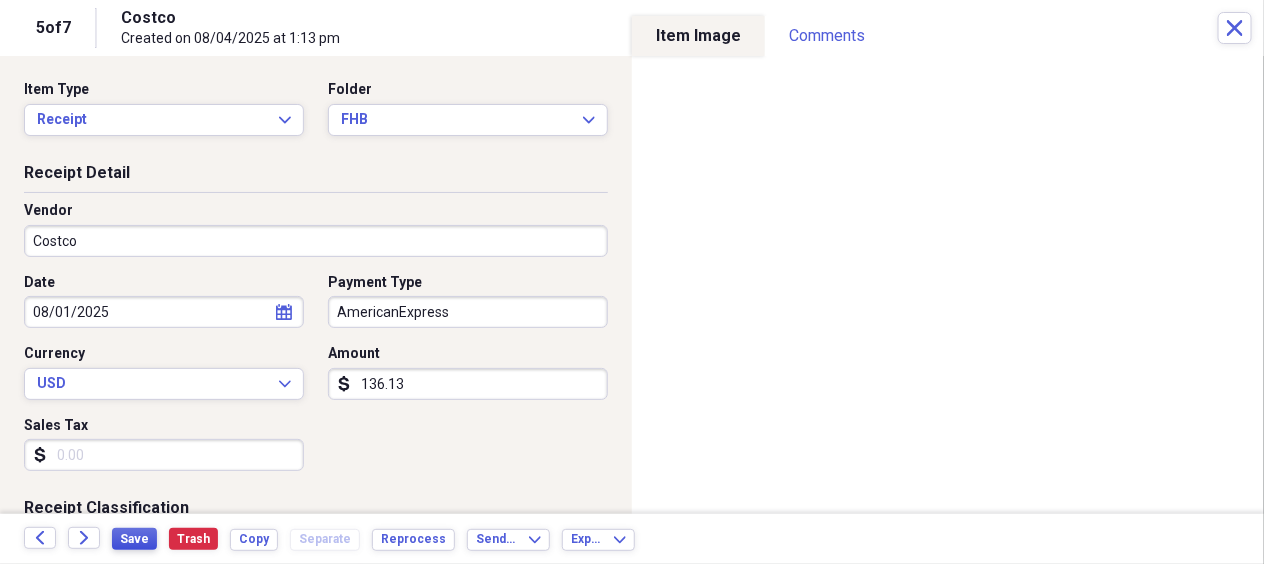 click on "Save" at bounding box center [134, 539] 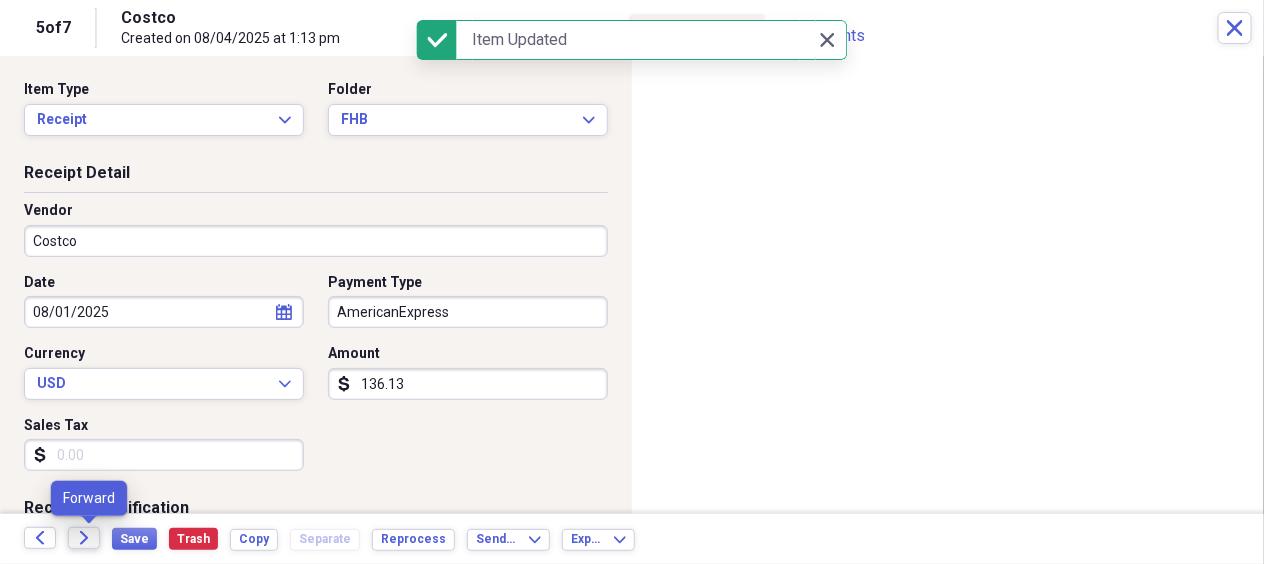 click 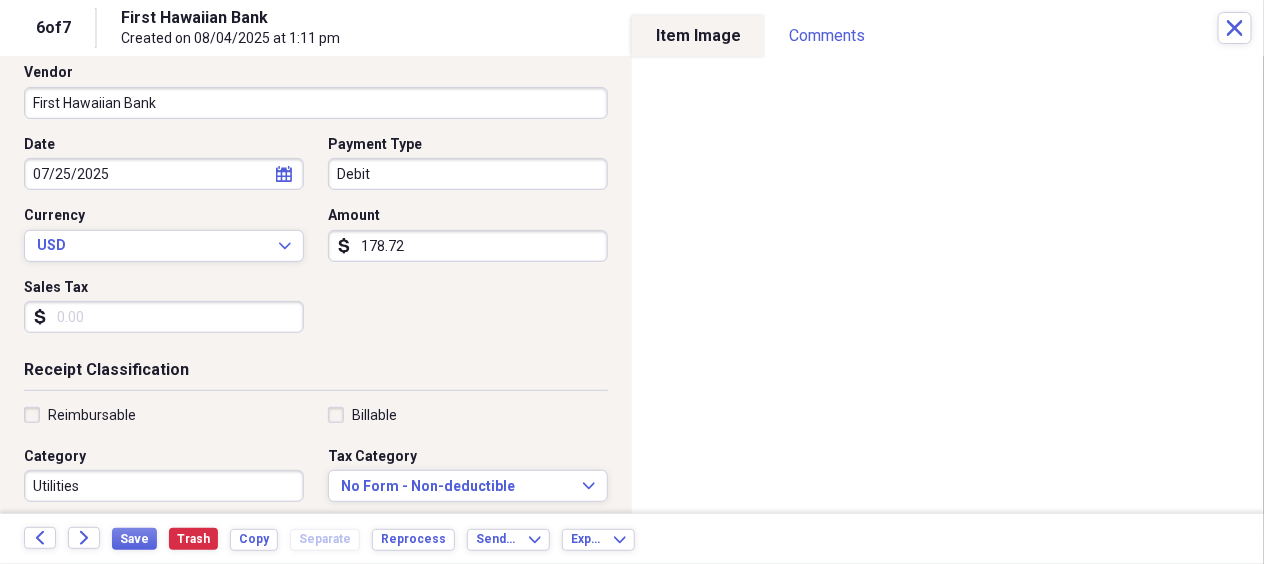 scroll, scrollTop: 0, scrollLeft: 0, axis: both 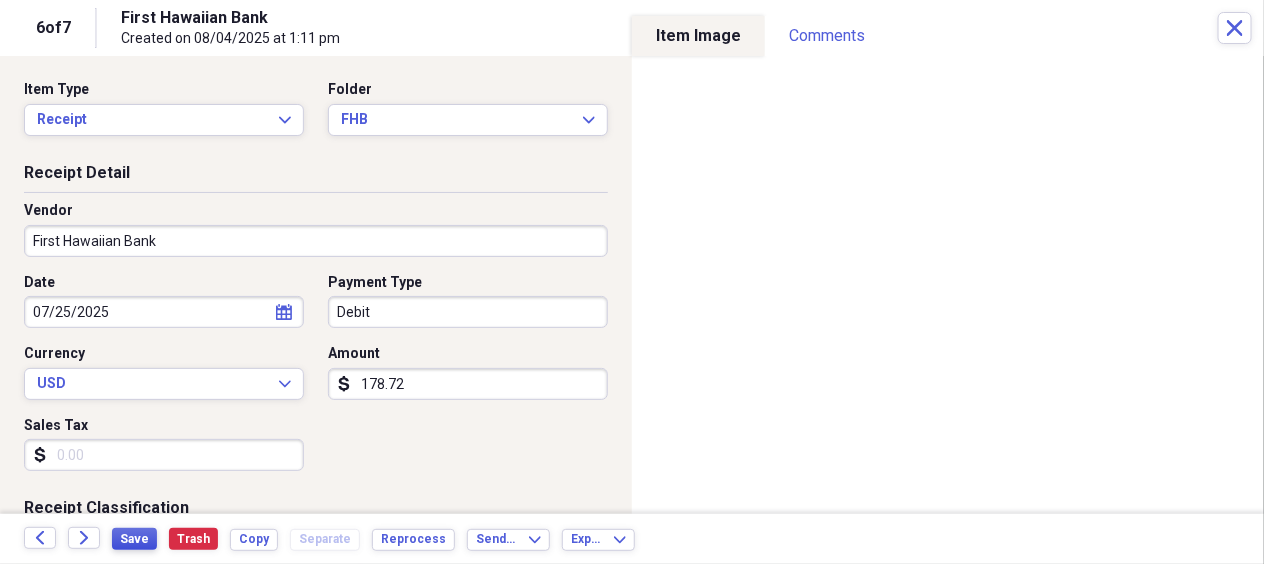 click on "Save" at bounding box center [134, 539] 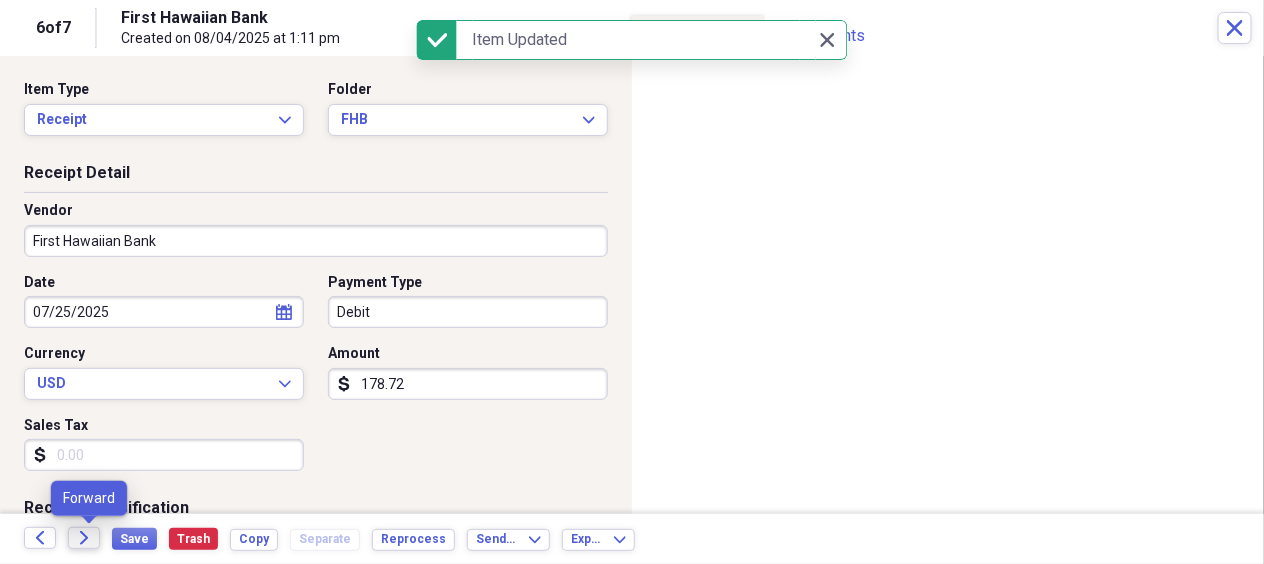 click on "Forward" 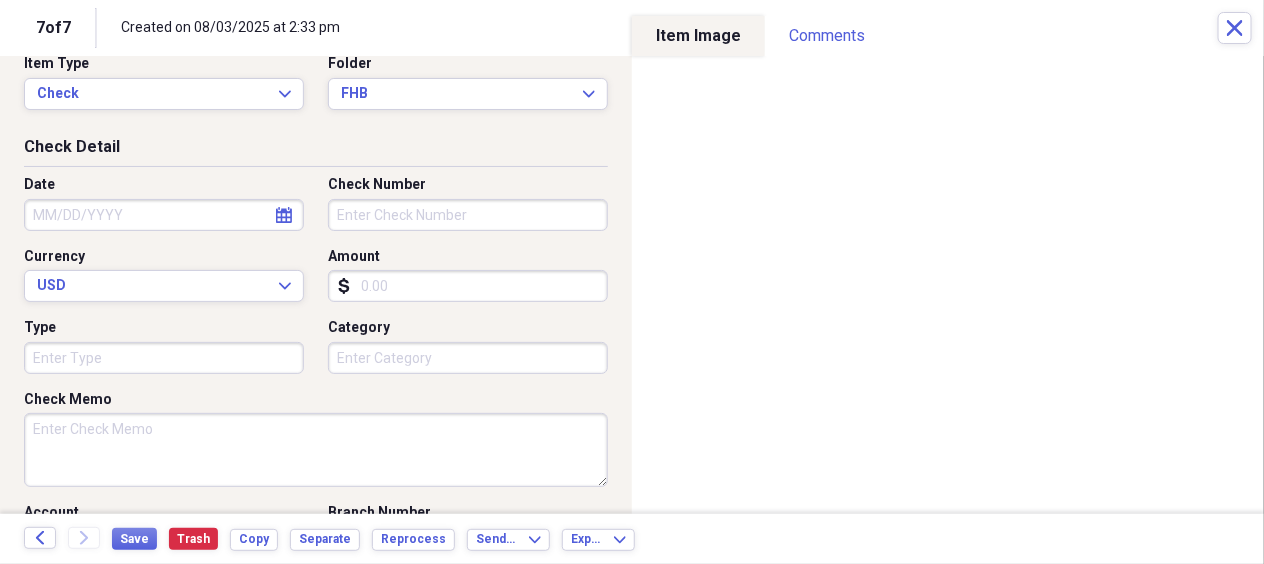 scroll, scrollTop: 0, scrollLeft: 0, axis: both 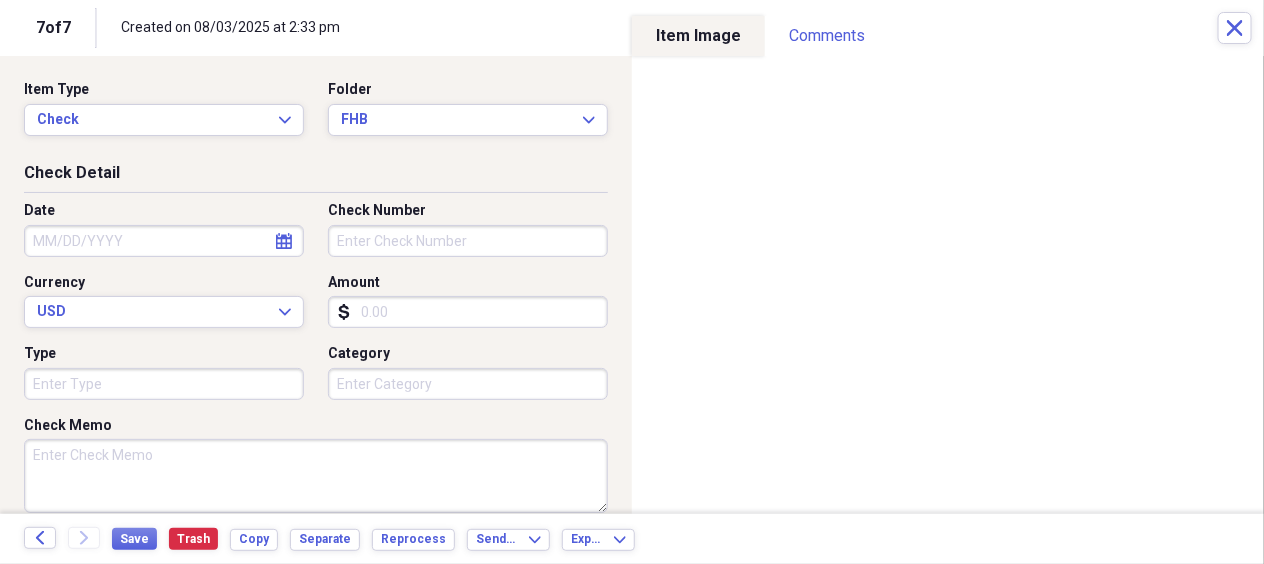 click 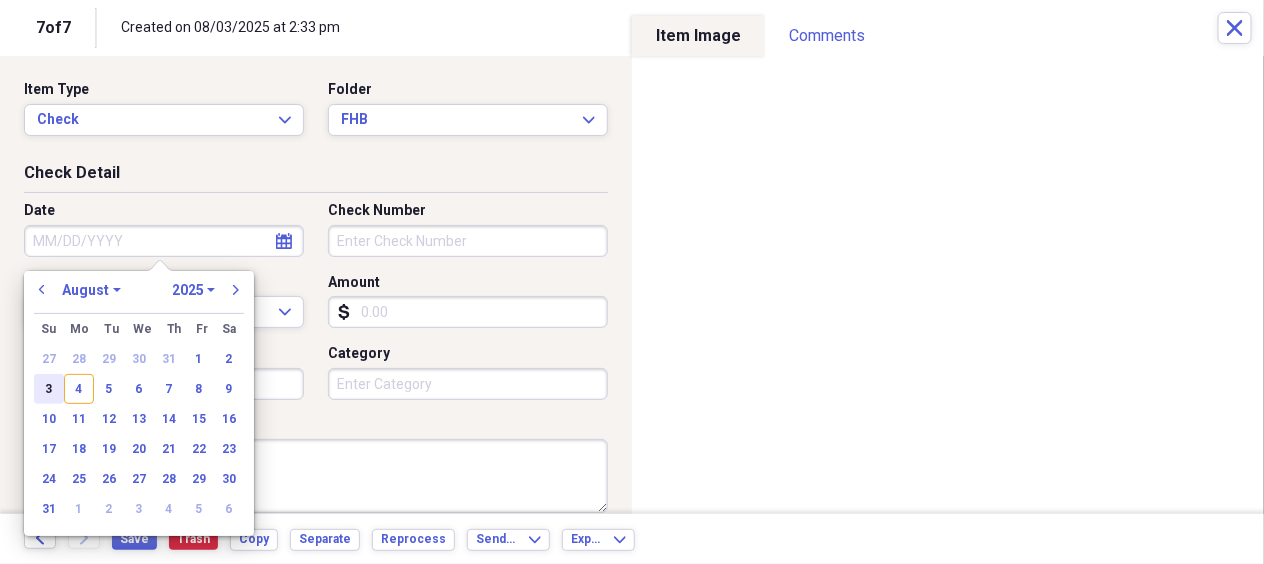 click on "3" at bounding box center (49, 389) 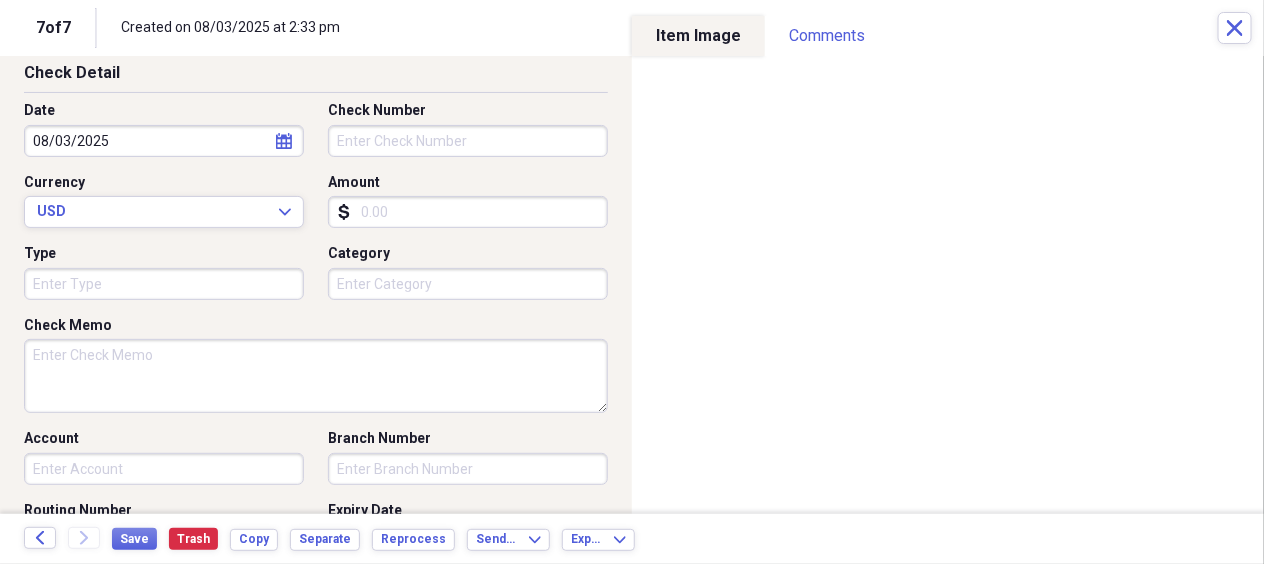 scroll, scrollTop: 300, scrollLeft: 0, axis: vertical 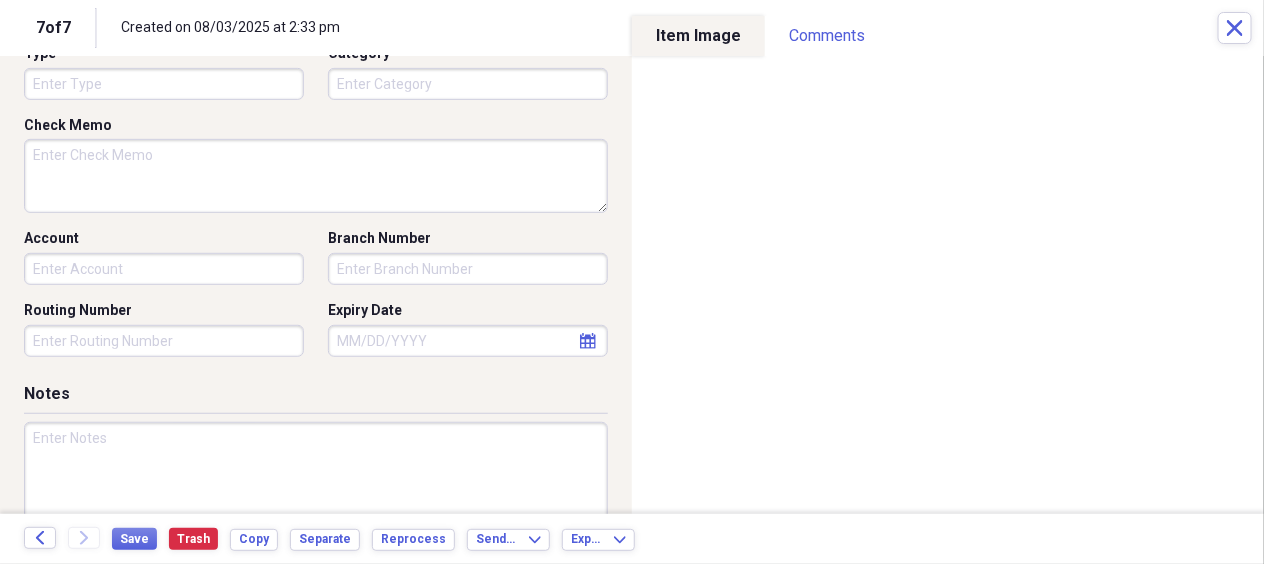 click at bounding box center [316, 487] 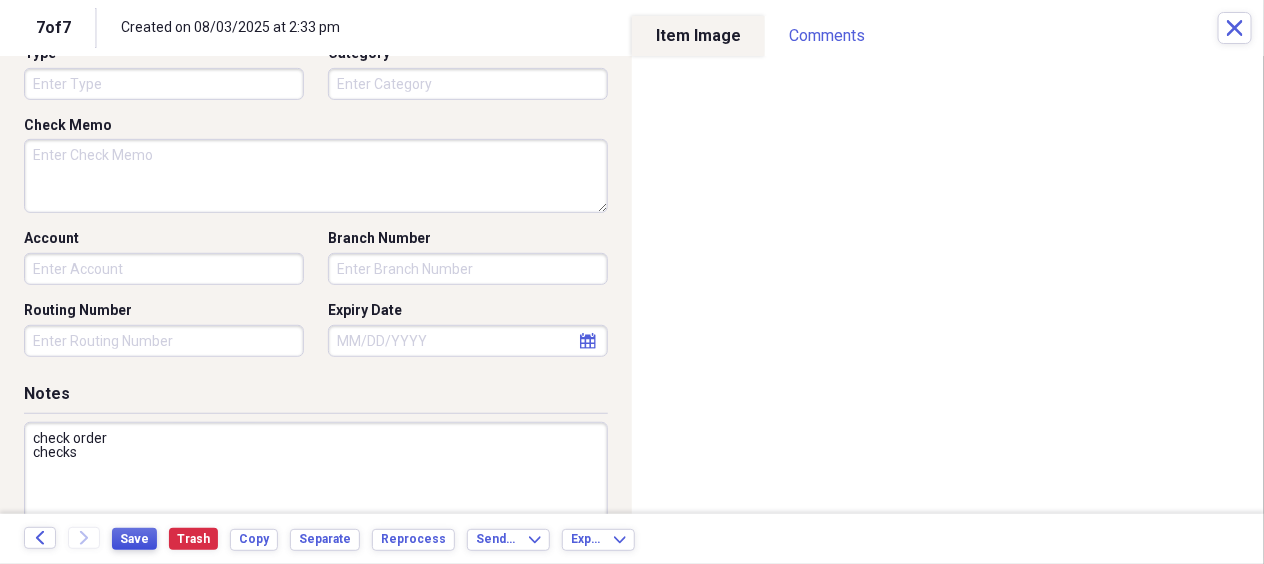 click on "Save" at bounding box center [134, 539] 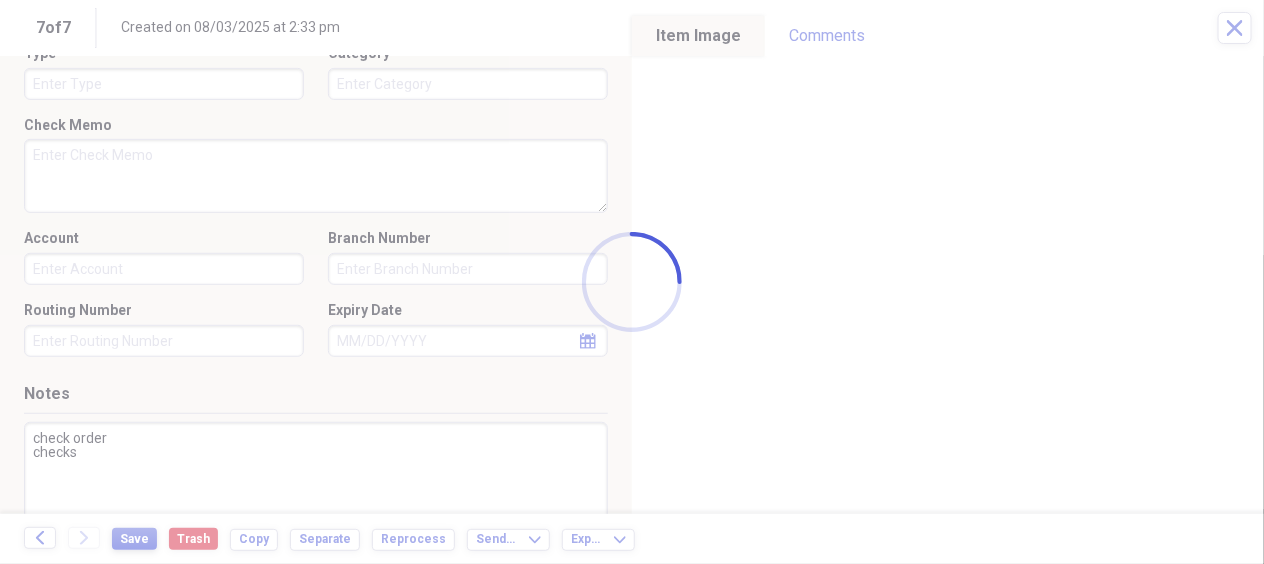 type on "check order
checks" 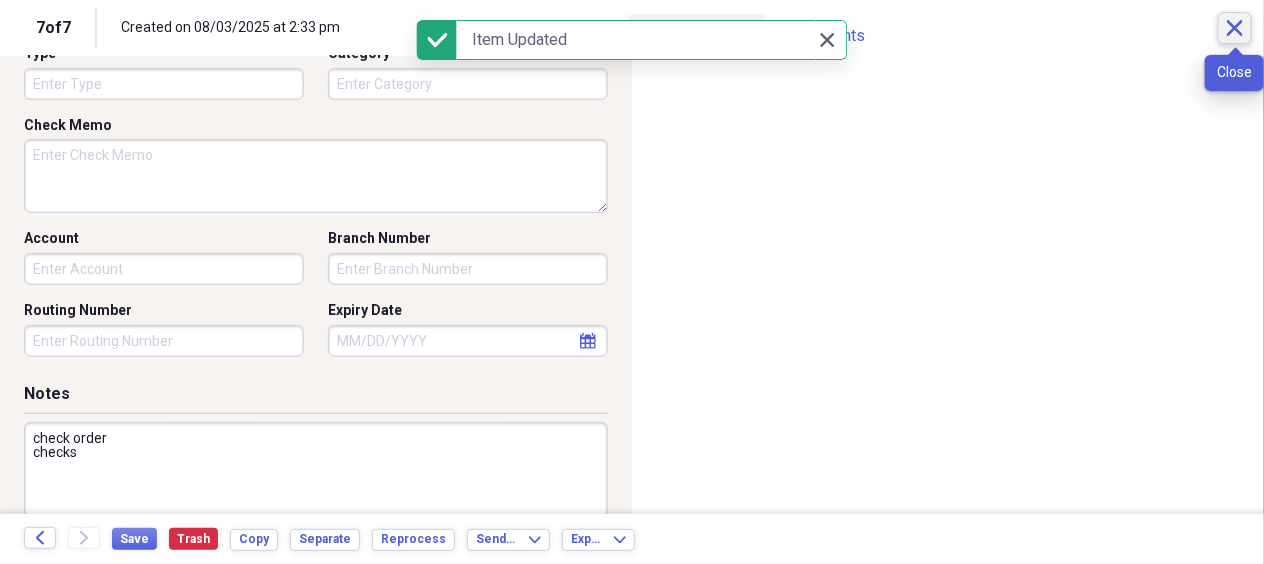 click on "Close" at bounding box center [1235, 28] 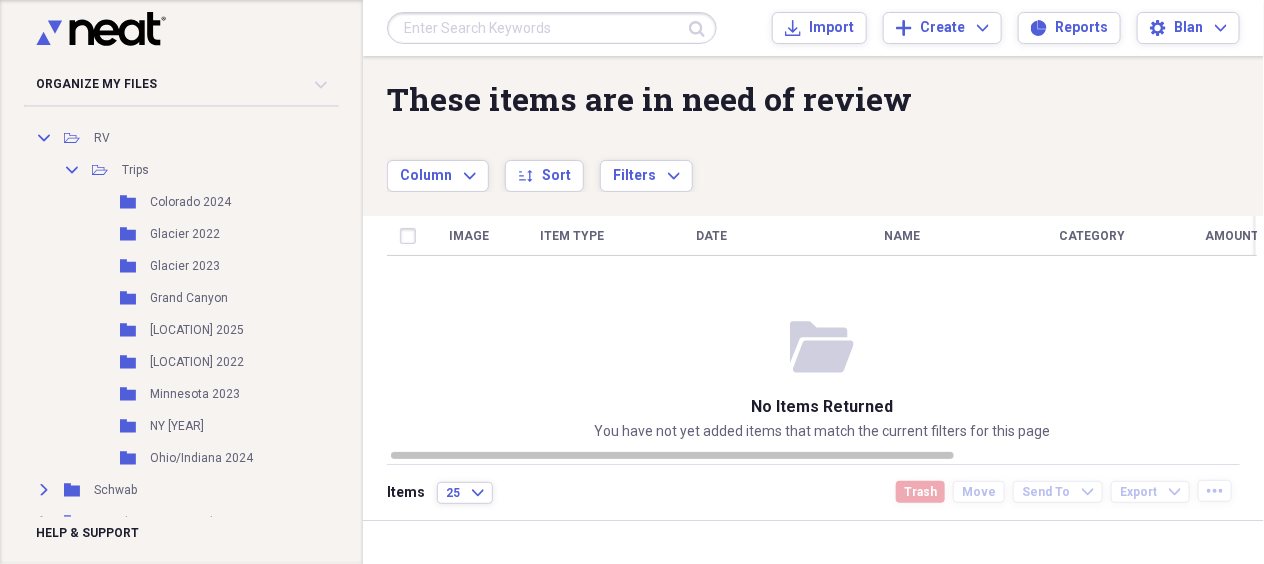 scroll, scrollTop: 2200, scrollLeft: 0, axis: vertical 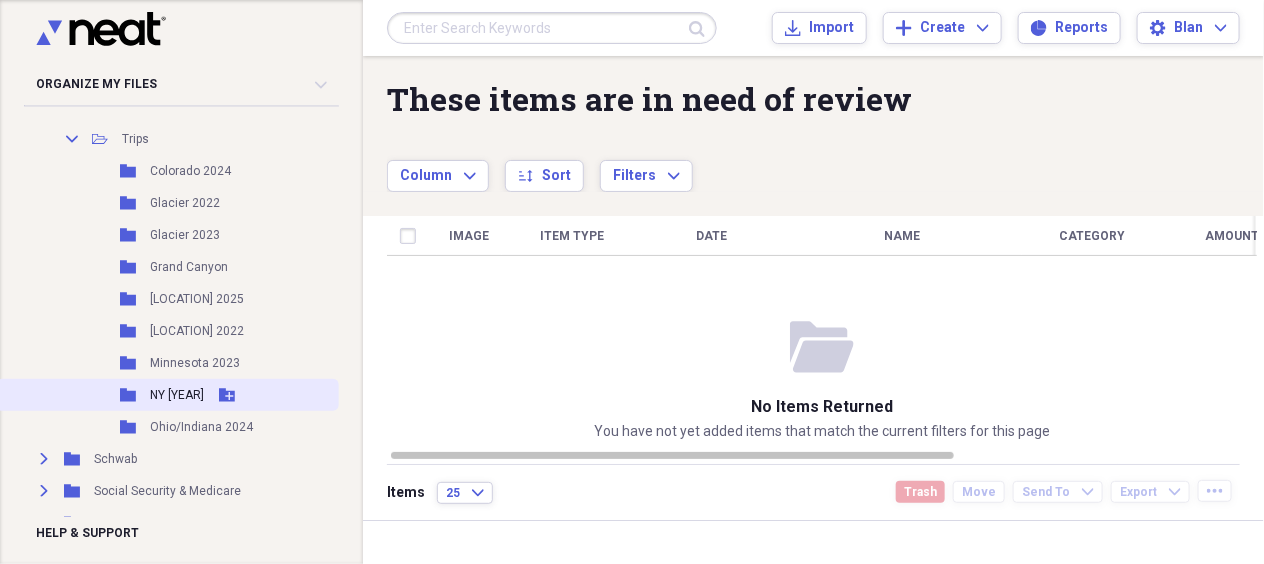 click on "NY [YEAR]" at bounding box center (177, 395) 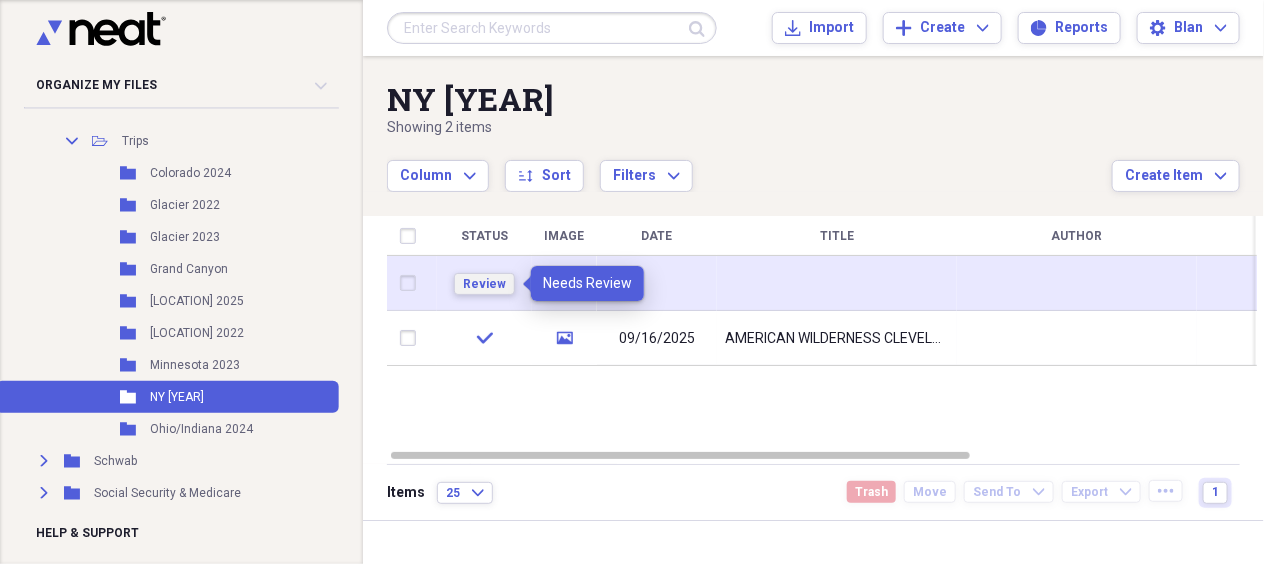 click on "Review" at bounding box center (484, 284) 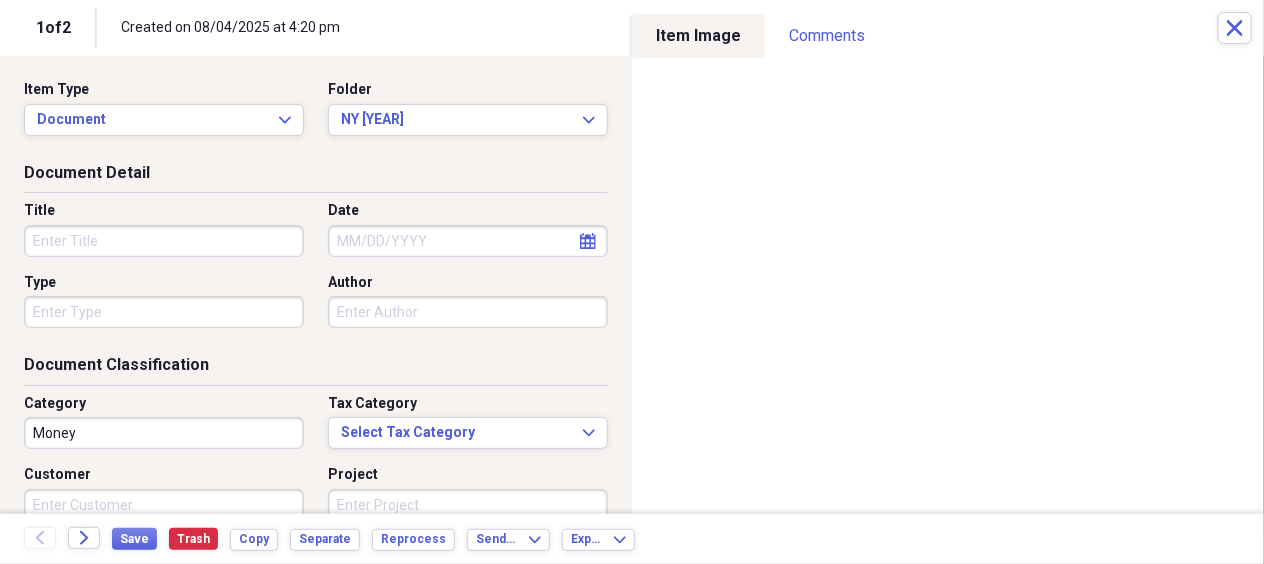 click on "Title" at bounding box center [164, 241] 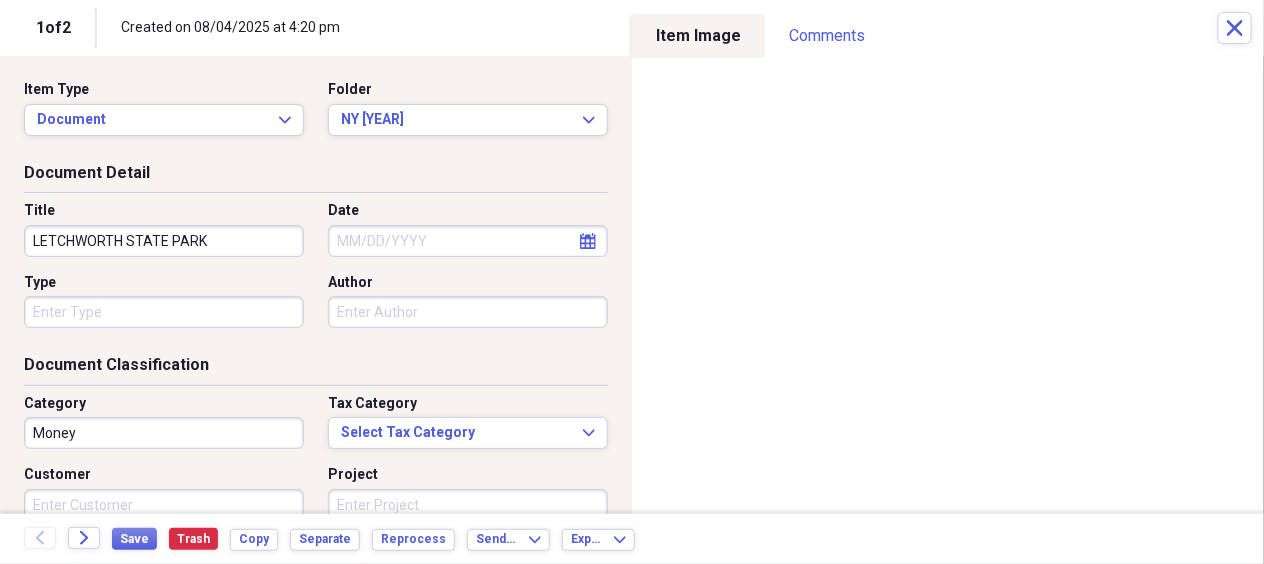 type on "LETCHWORTH STATE PARK" 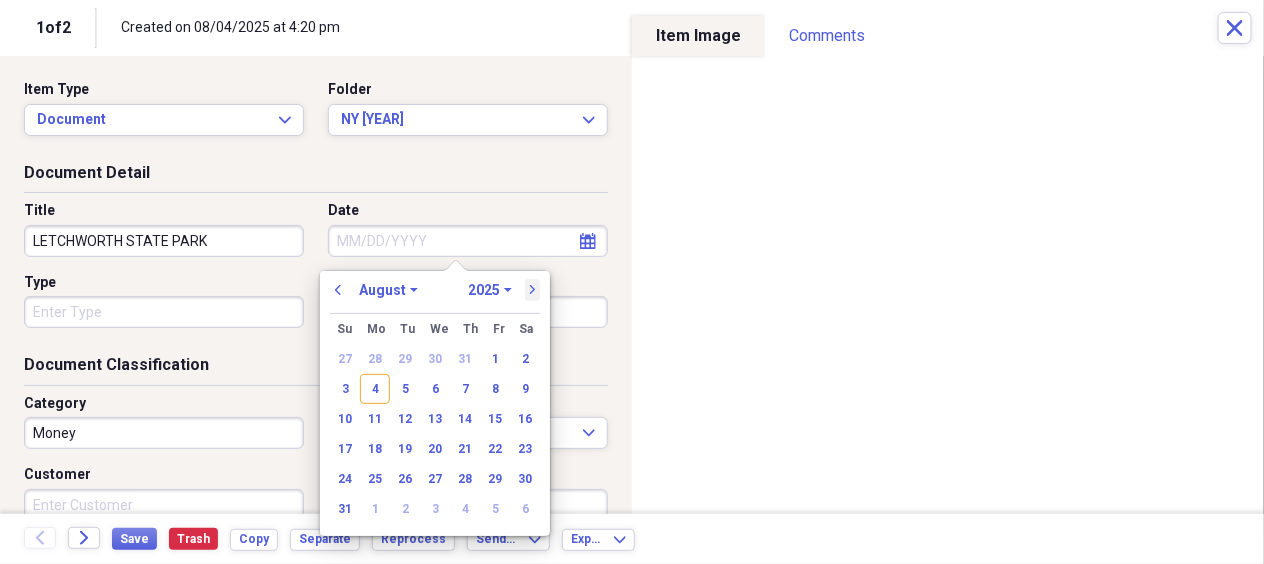 click on "next" at bounding box center (533, 290) 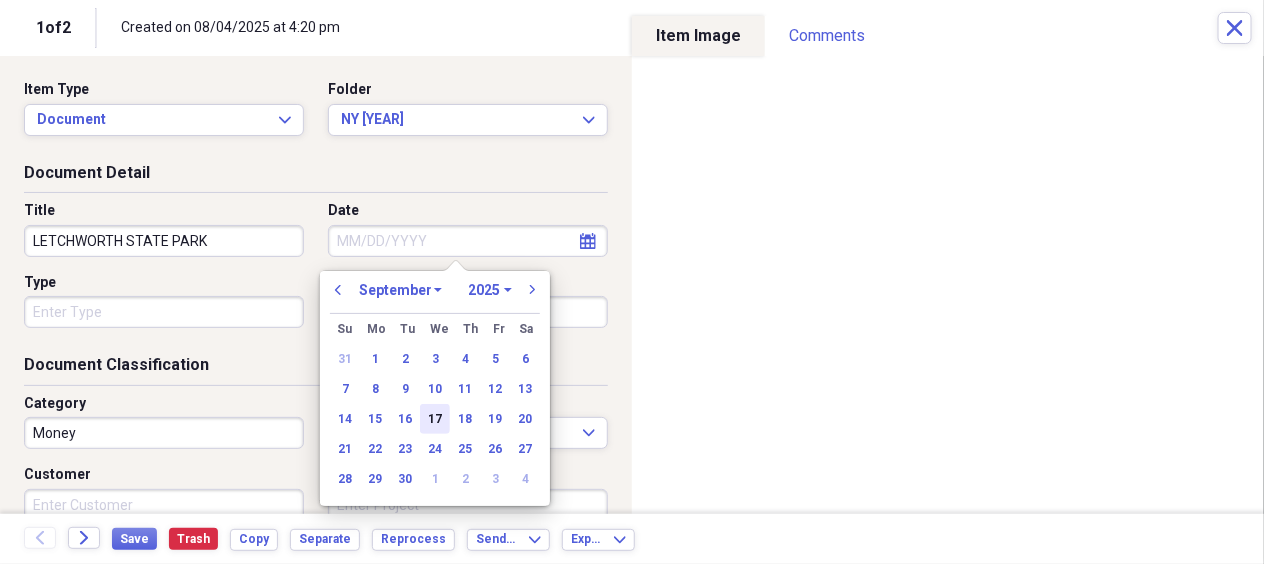 click on "17" at bounding box center (435, 419) 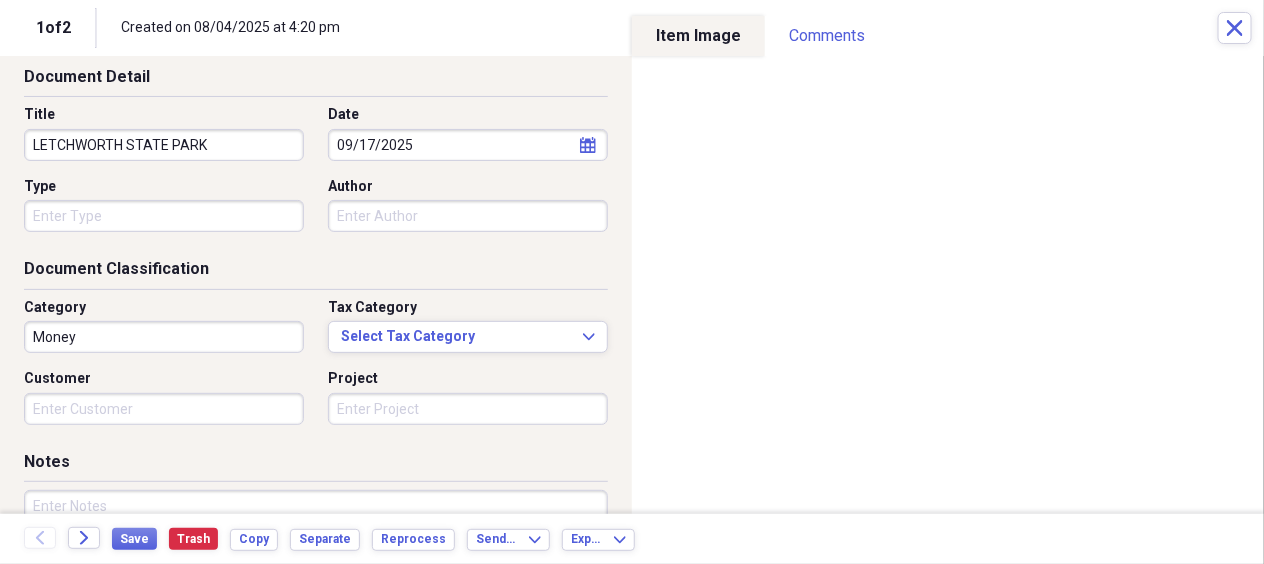scroll, scrollTop: 200, scrollLeft: 0, axis: vertical 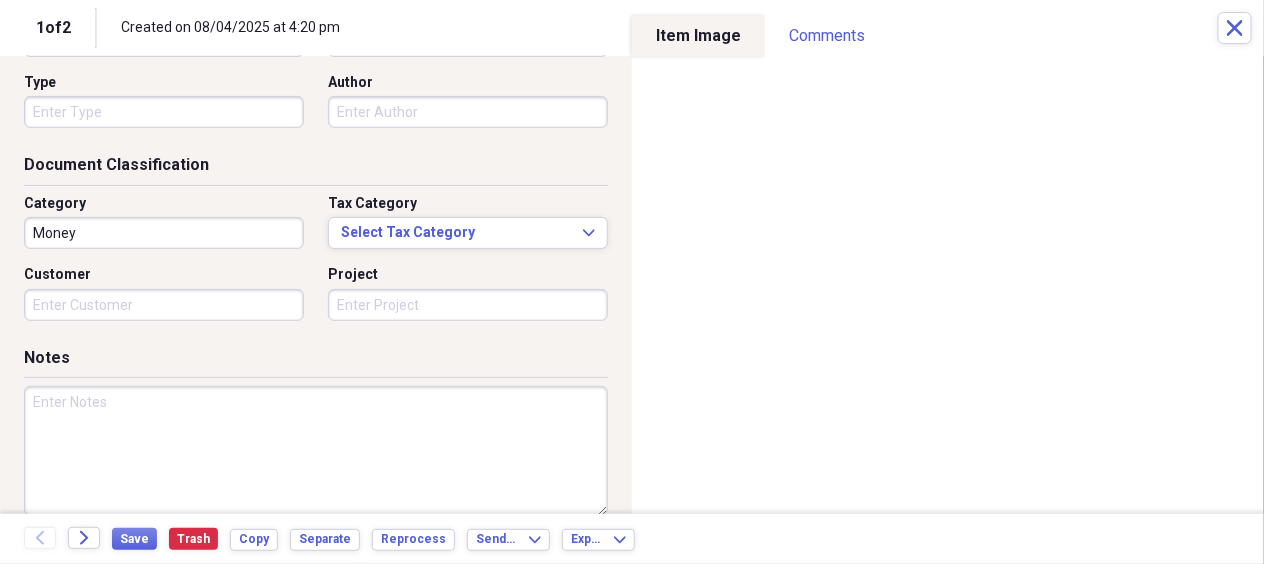 drag, startPoint x: 159, startPoint y: 404, endPoint x: 175, endPoint y: 396, distance: 17.888544 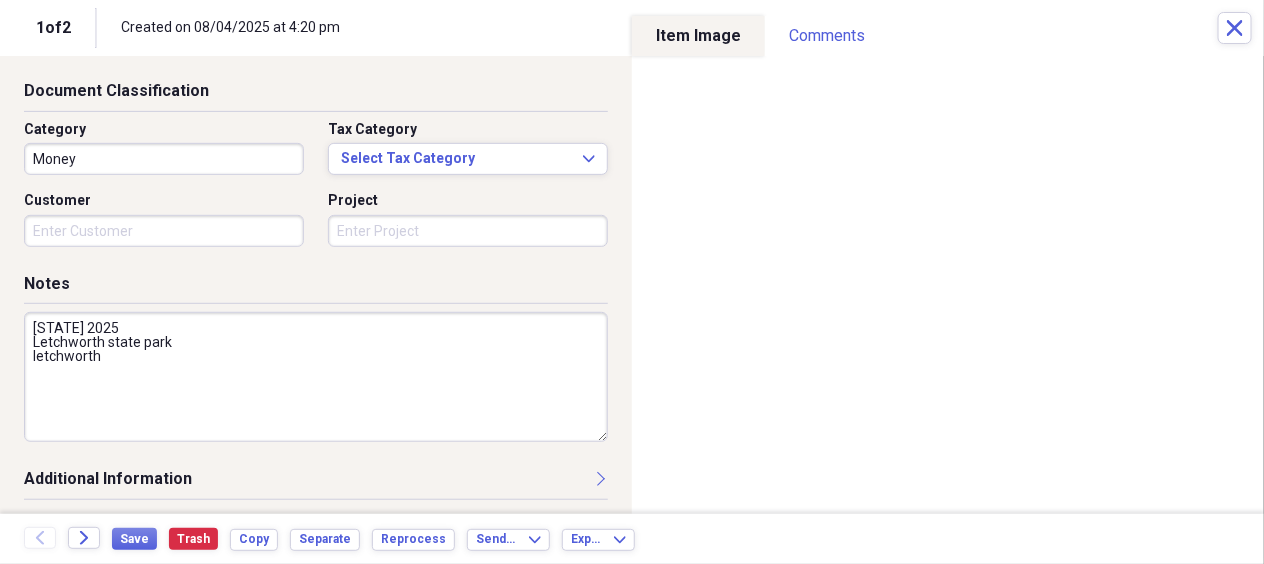 scroll, scrollTop: 275, scrollLeft: 0, axis: vertical 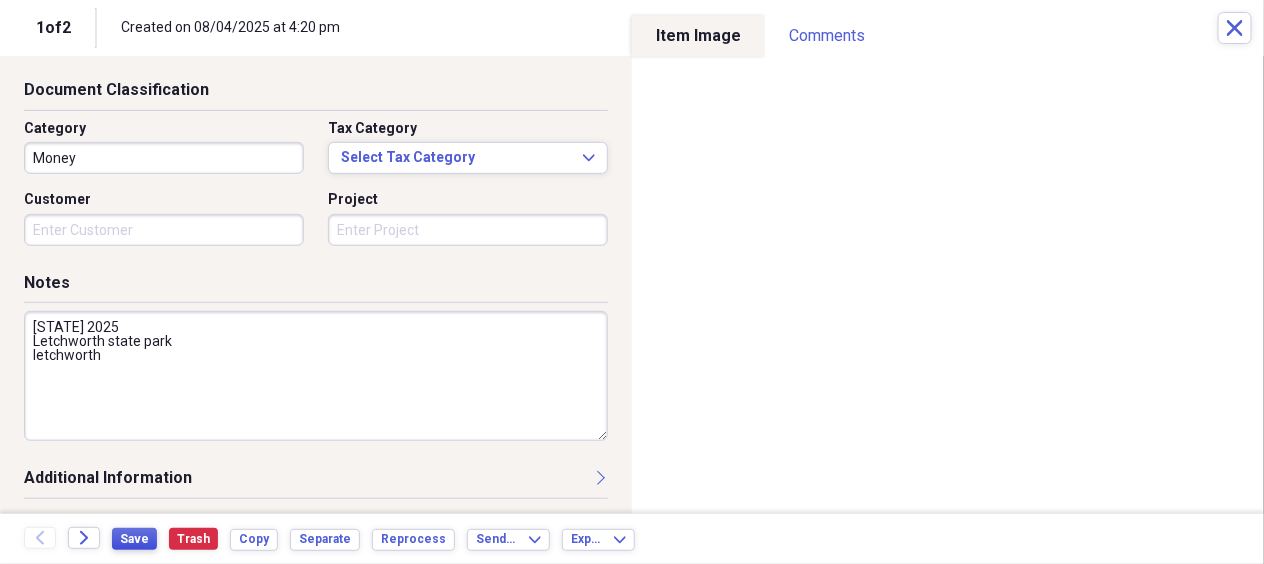 click on "Save" at bounding box center [134, 539] 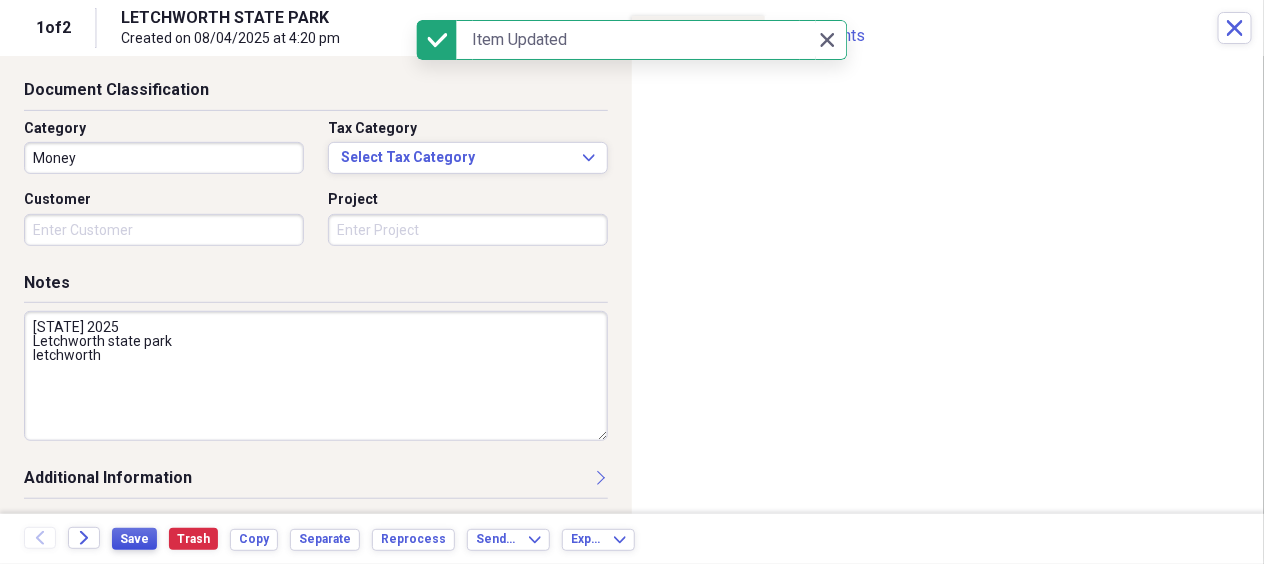 type on "[STATE] 2025
Letchworth state park
letchworth" 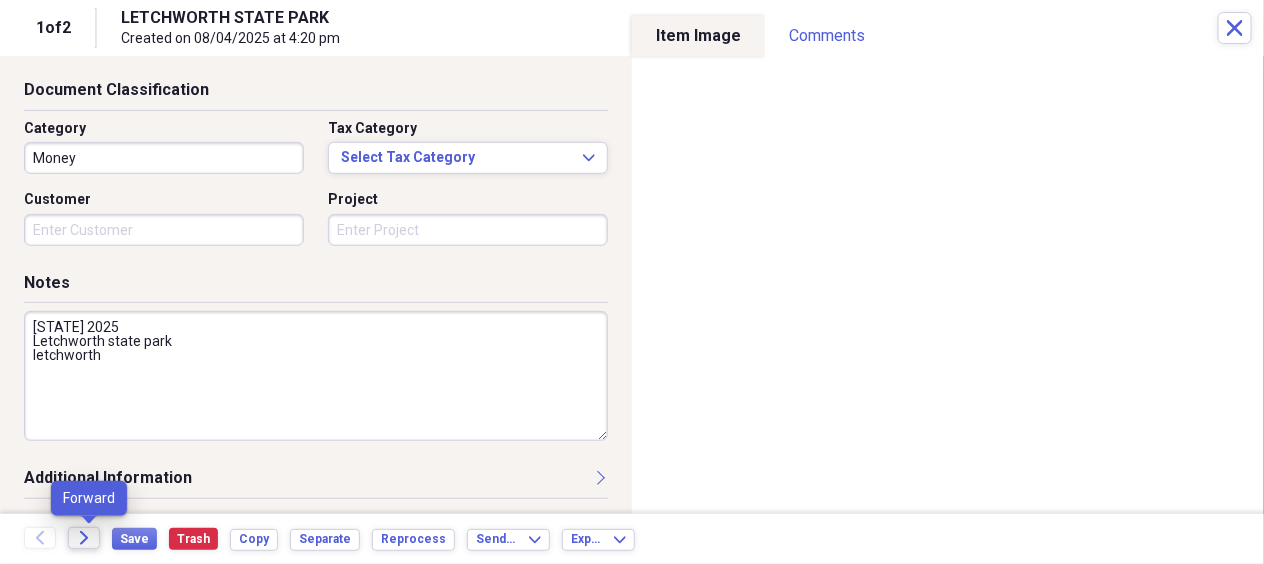 click on "Forward" 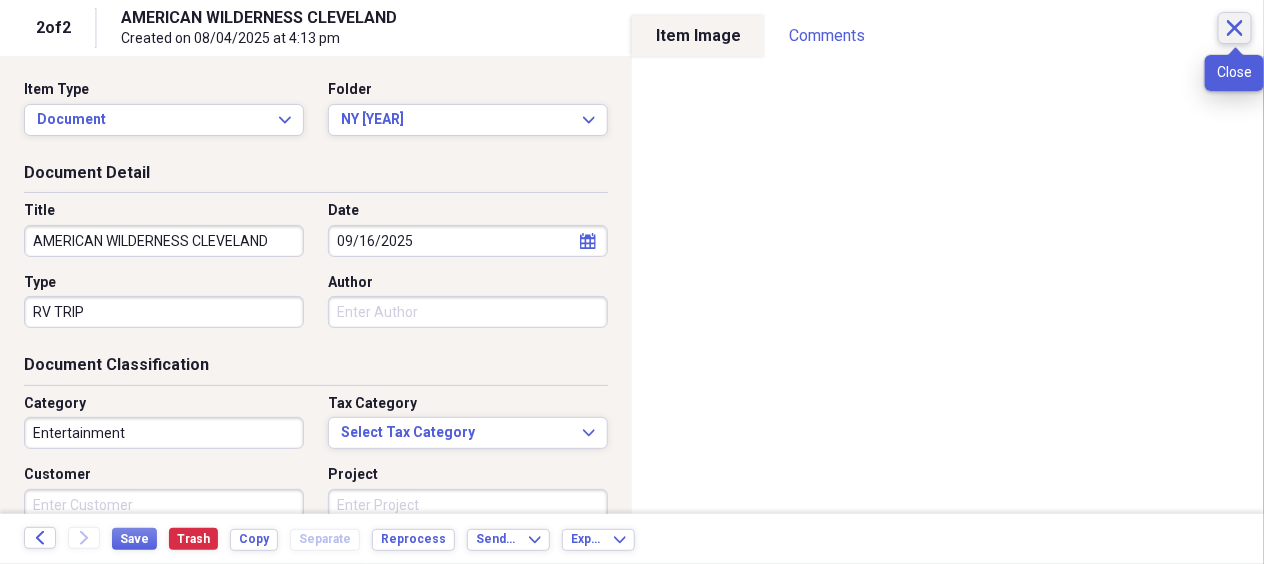 click on "Close" 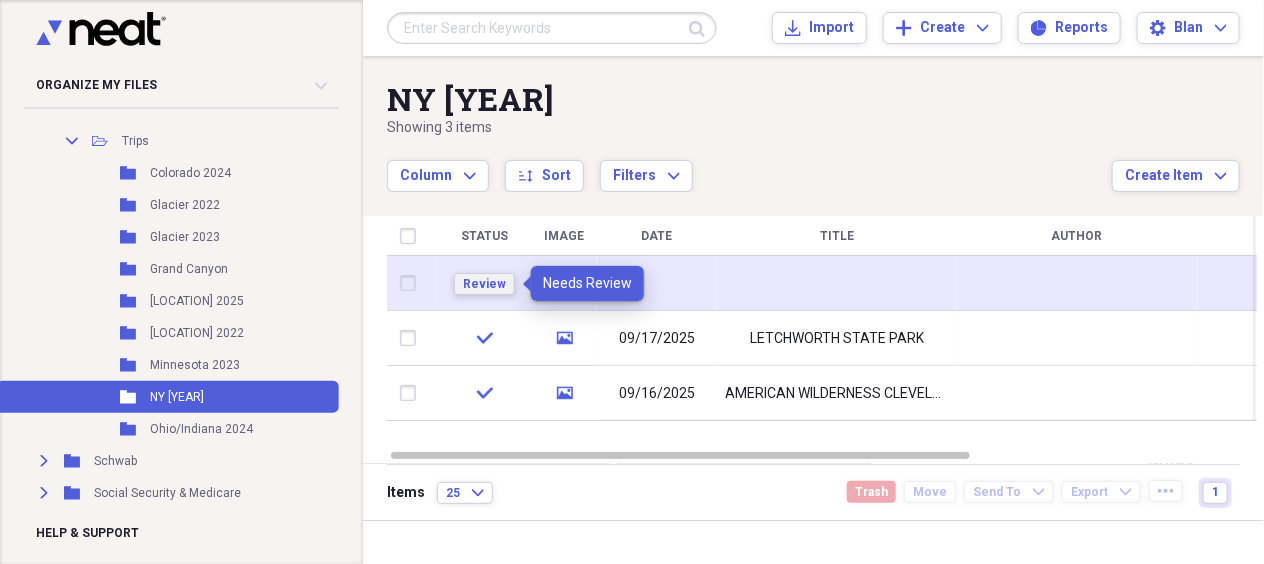 click on "Review" at bounding box center (484, 284) 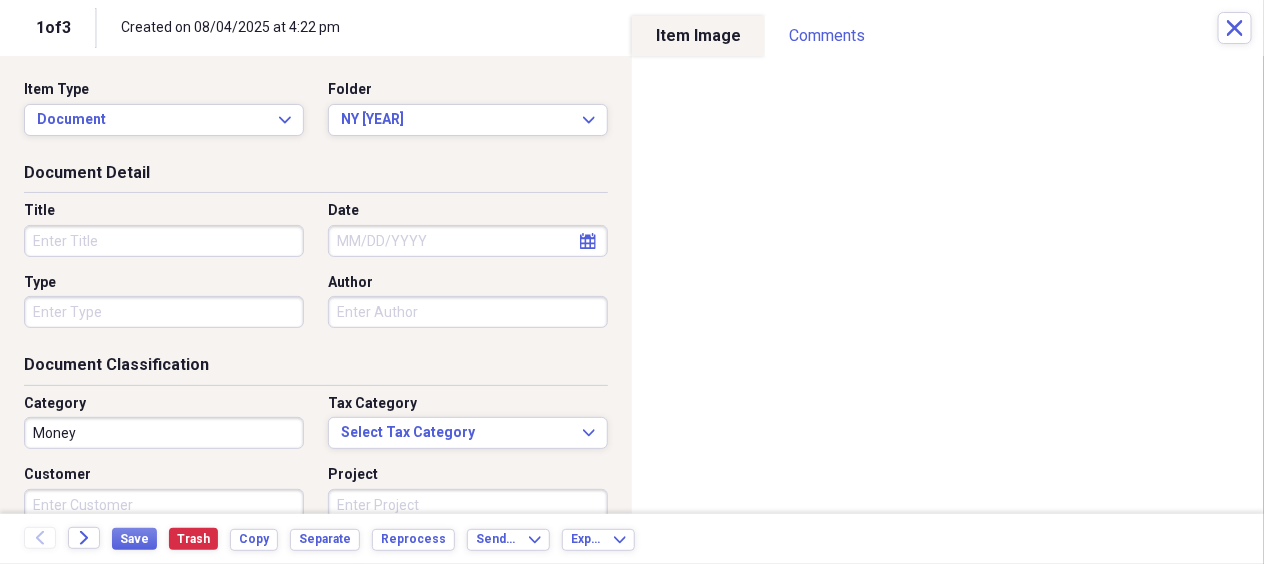 click on "Title" at bounding box center (164, 241) 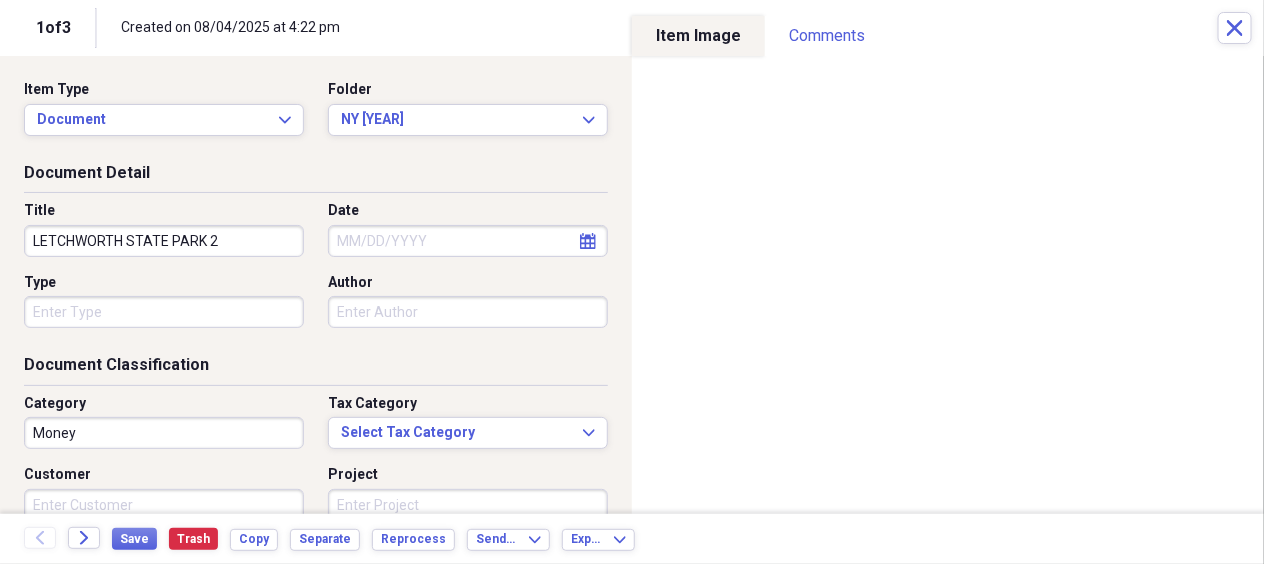 type on "LETCHWORTH STATE PARK 2" 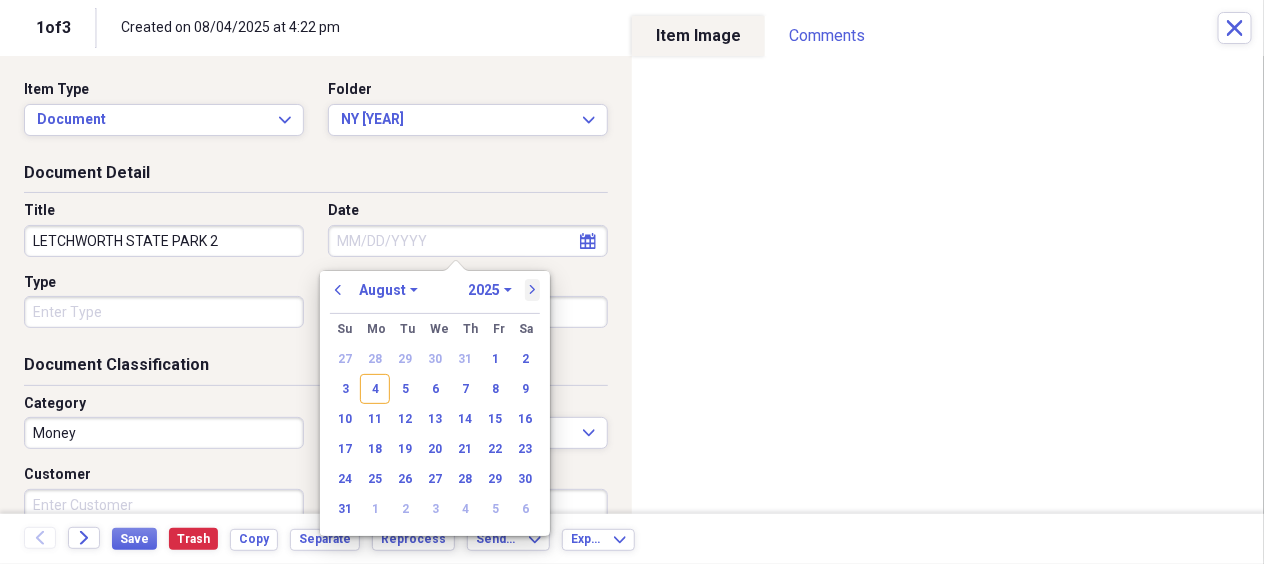 click on "next" at bounding box center (533, 290) 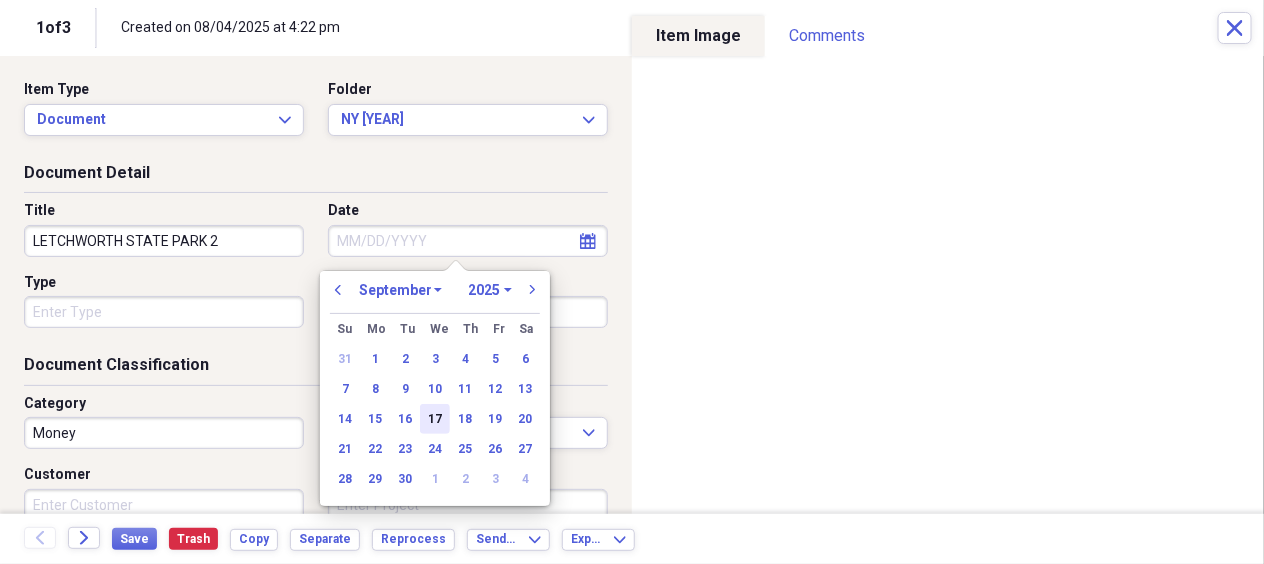 click on "17" at bounding box center (435, 419) 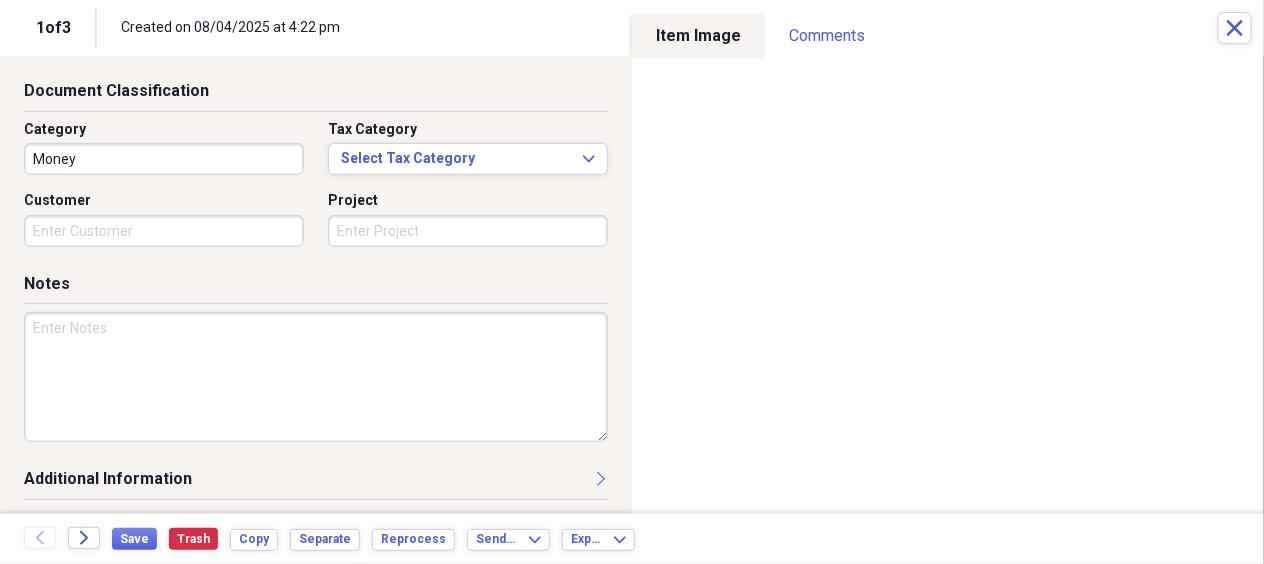scroll, scrollTop: 275, scrollLeft: 0, axis: vertical 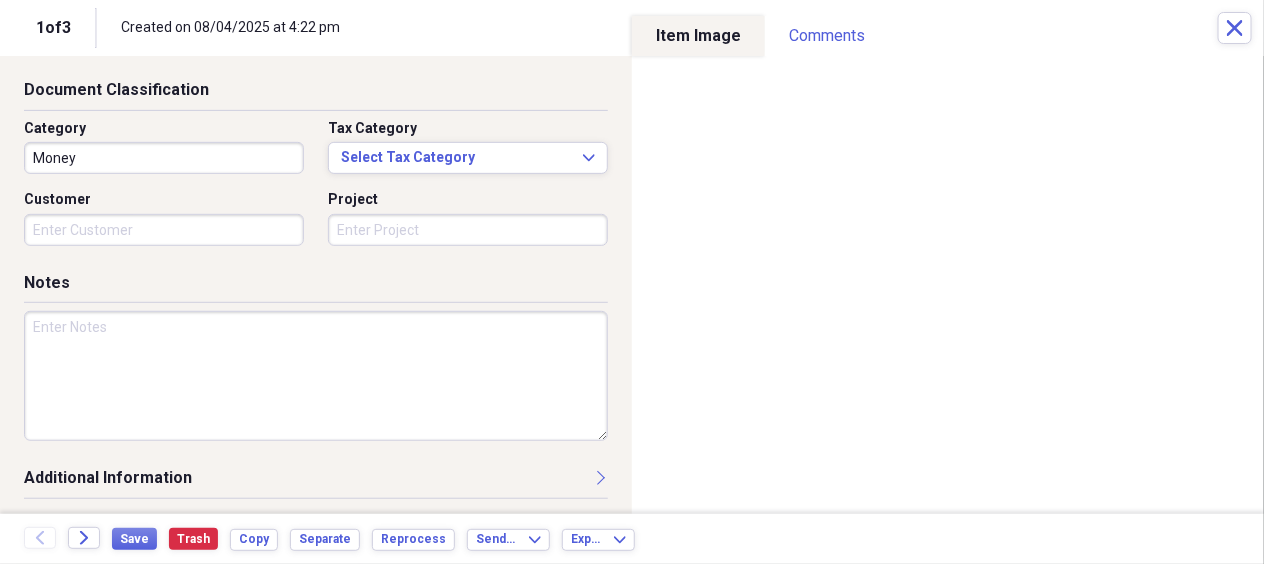 click at bounding box center (316, 376) 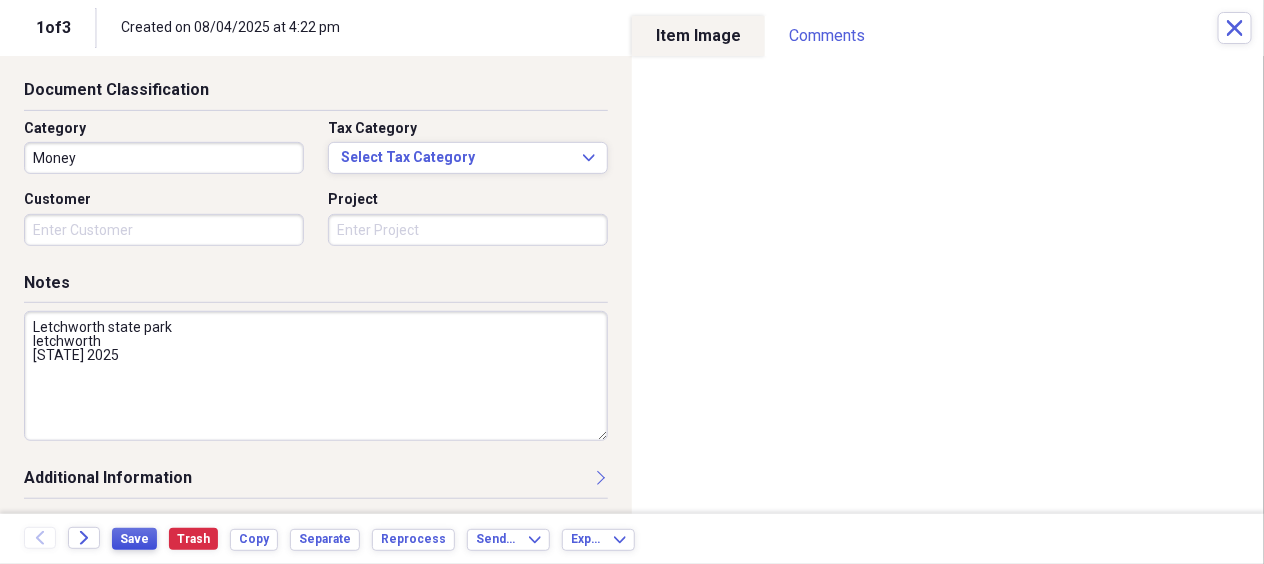 click on "Save" at bounding box center [134, 539] 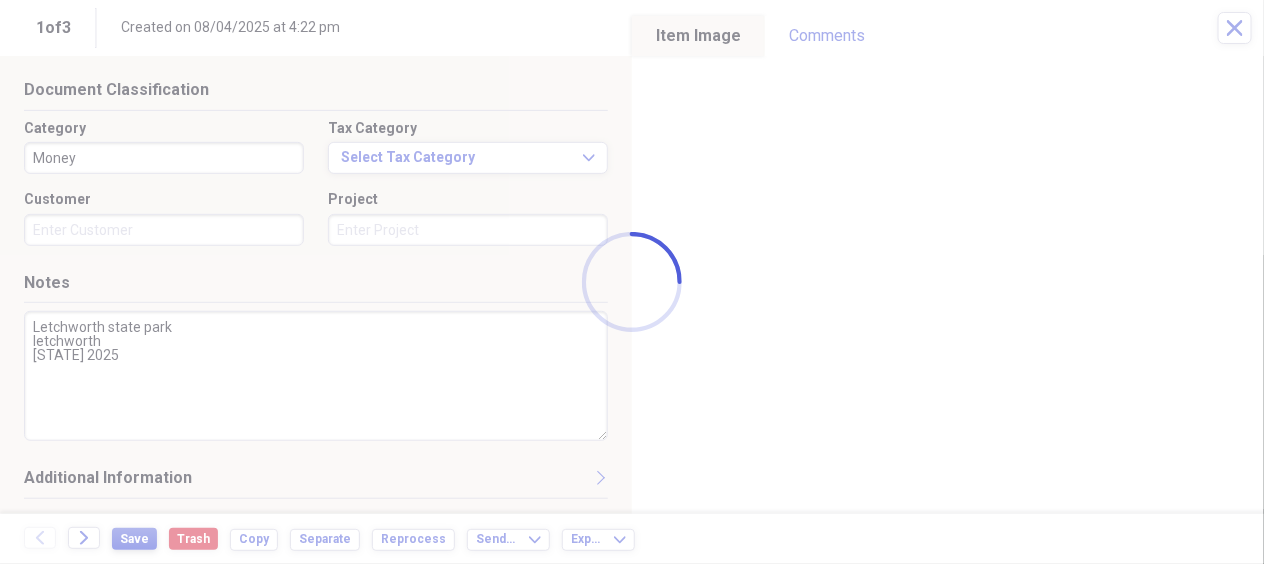 type on "Letchworth state park
letchworth
[STATE] 2025" 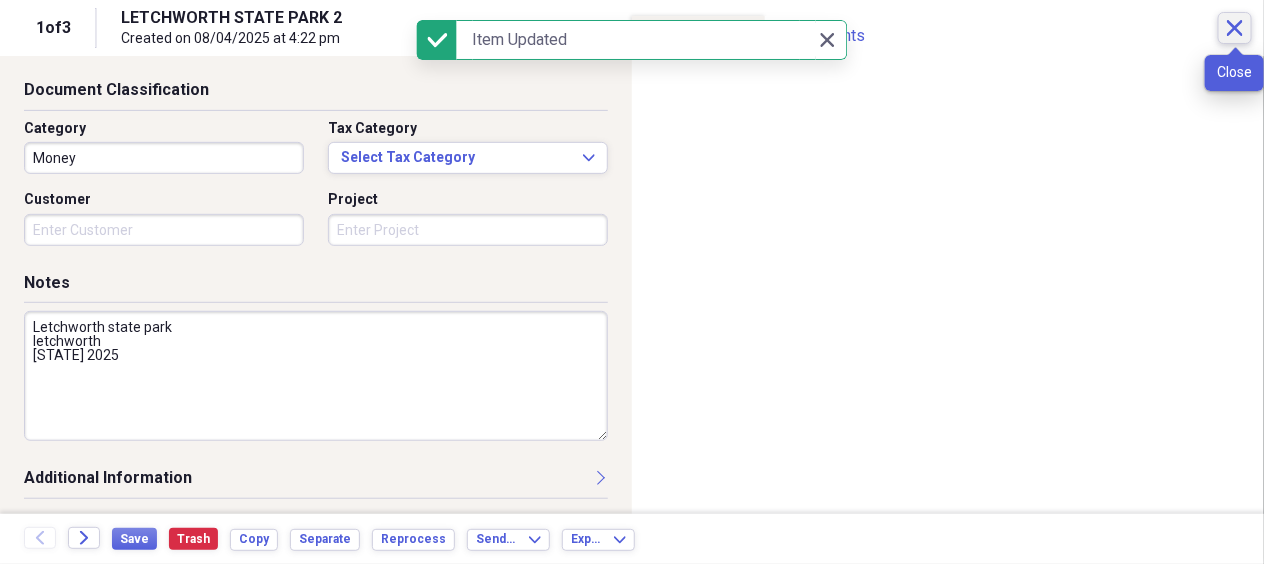 click on "Close" 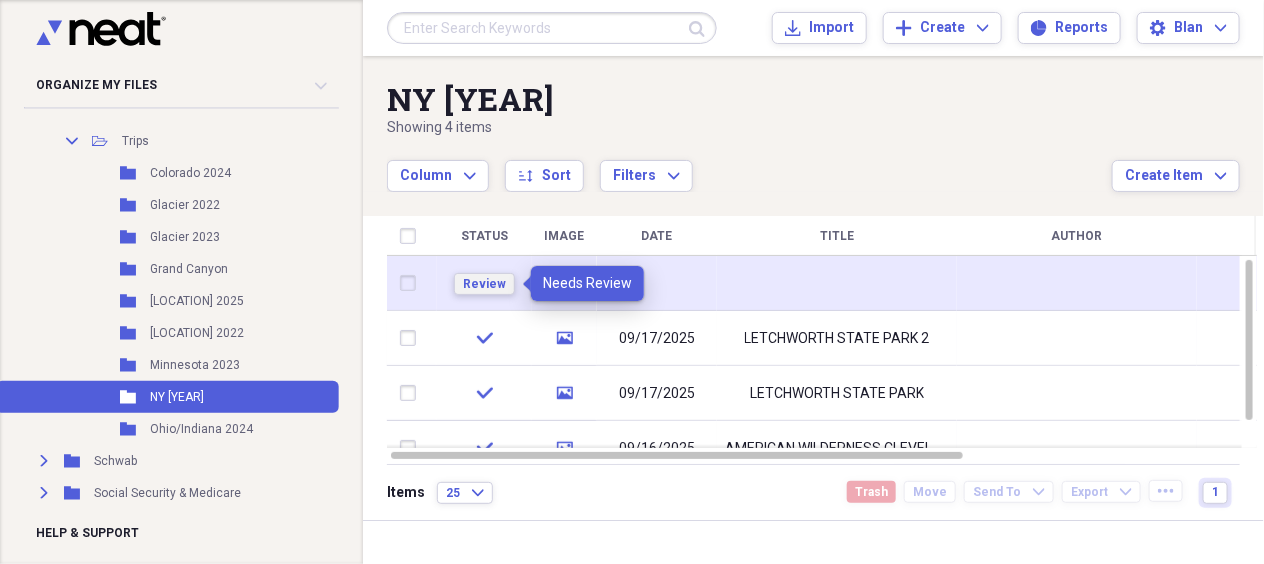 click on "Review" at bounding box center [484, 284] 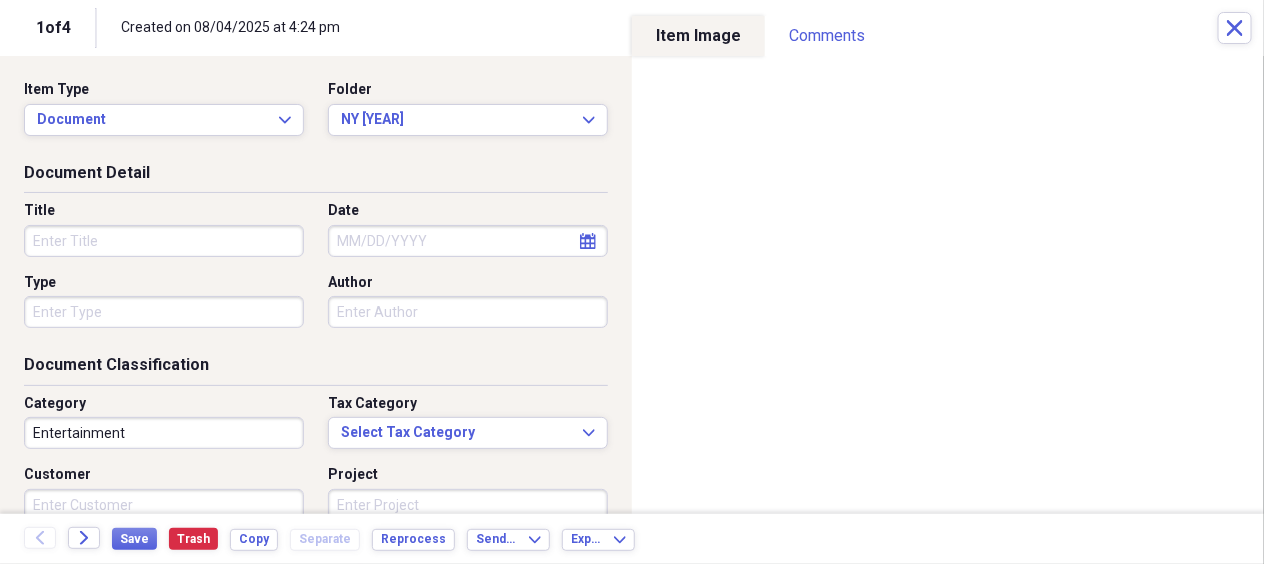 click on "Title" at bounding box center [164, 241] 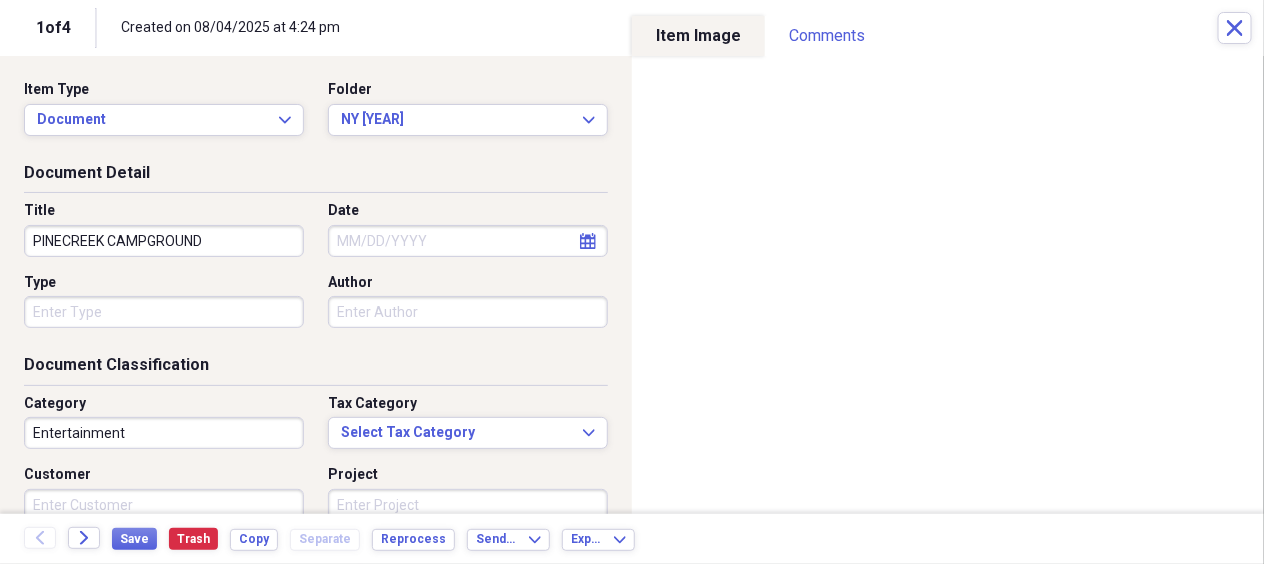 type on "PINECREEK CAMPGROUND" 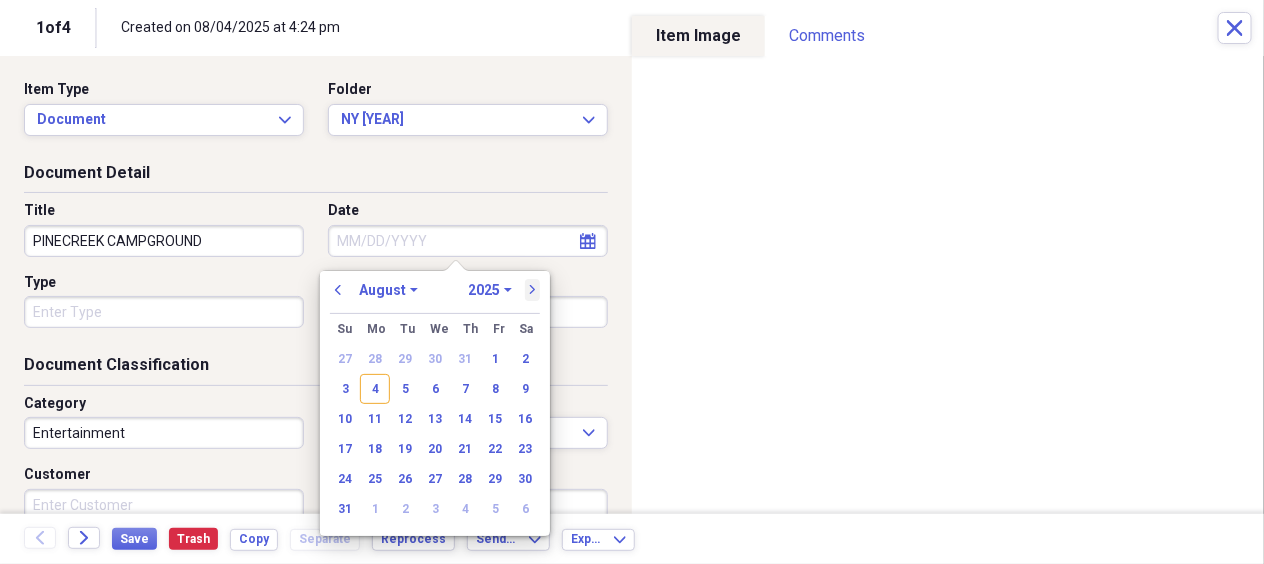click on "next" at bounding box center [533, 290] 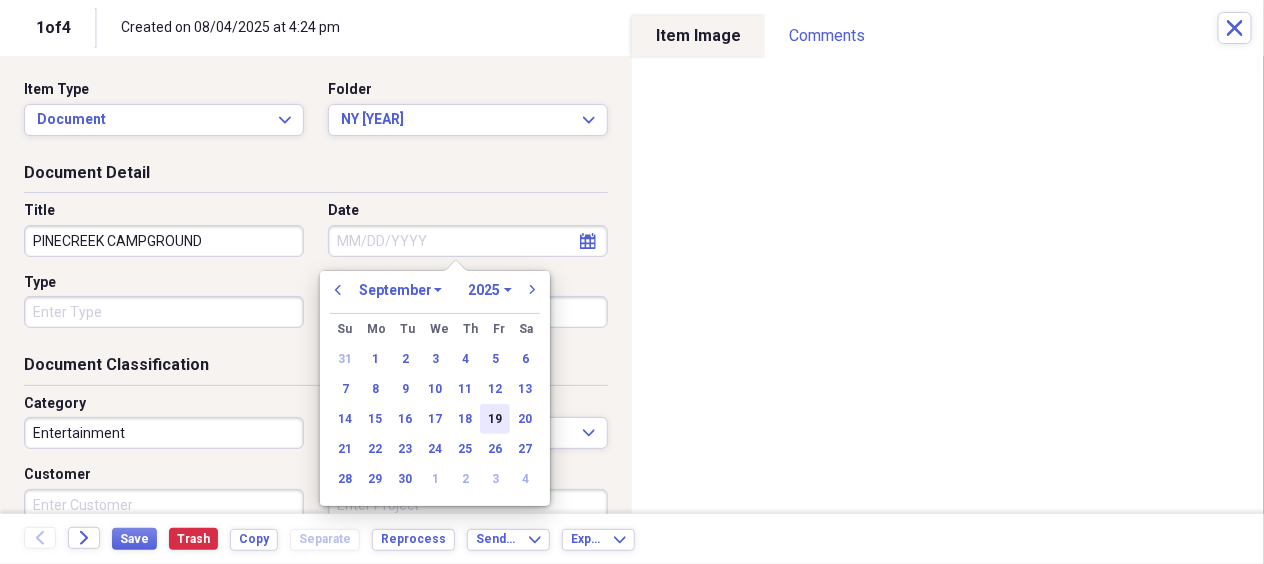 click on "19" at bounding box center (495, 419) 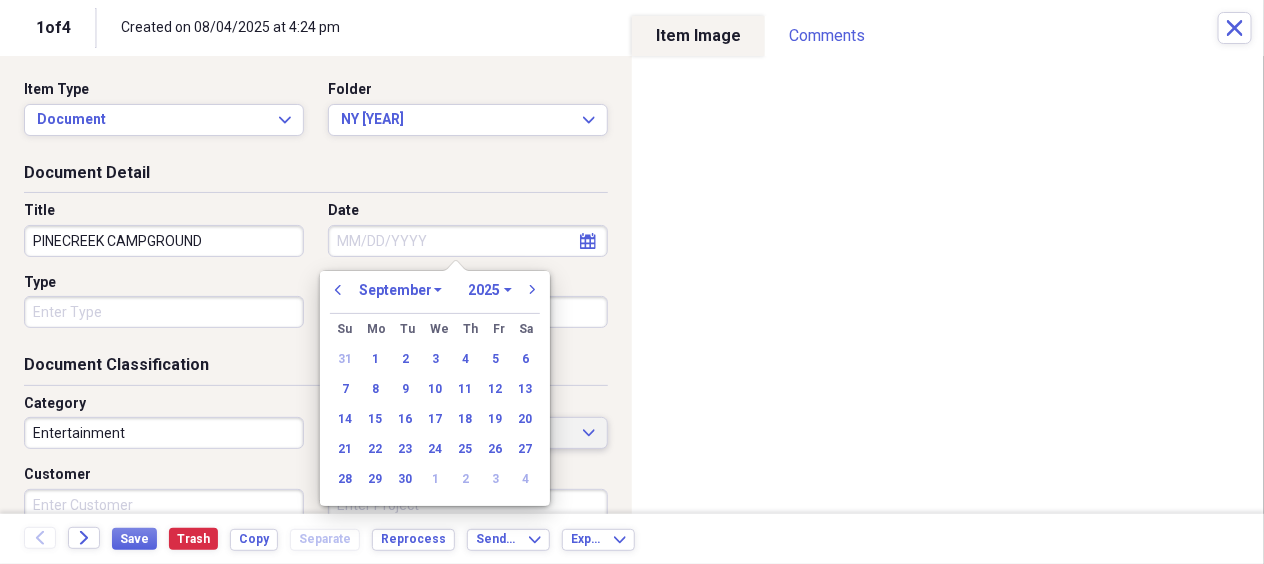 type on "09/19/2025" 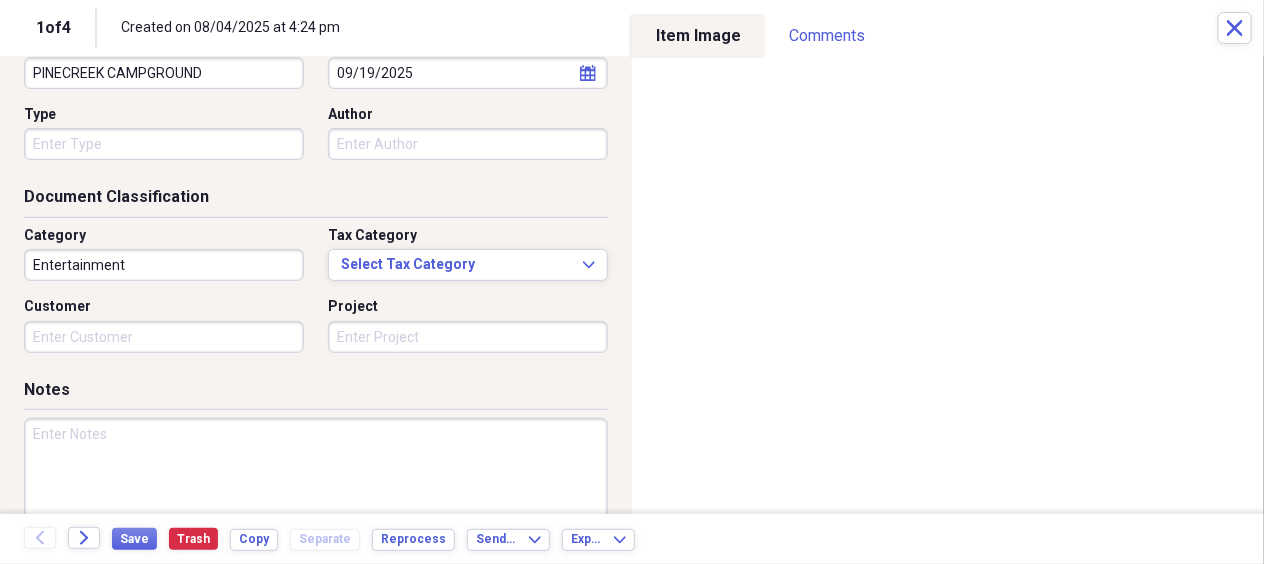 scroll, scrollTop: 200, scrollLeft: 0, axis: vertical 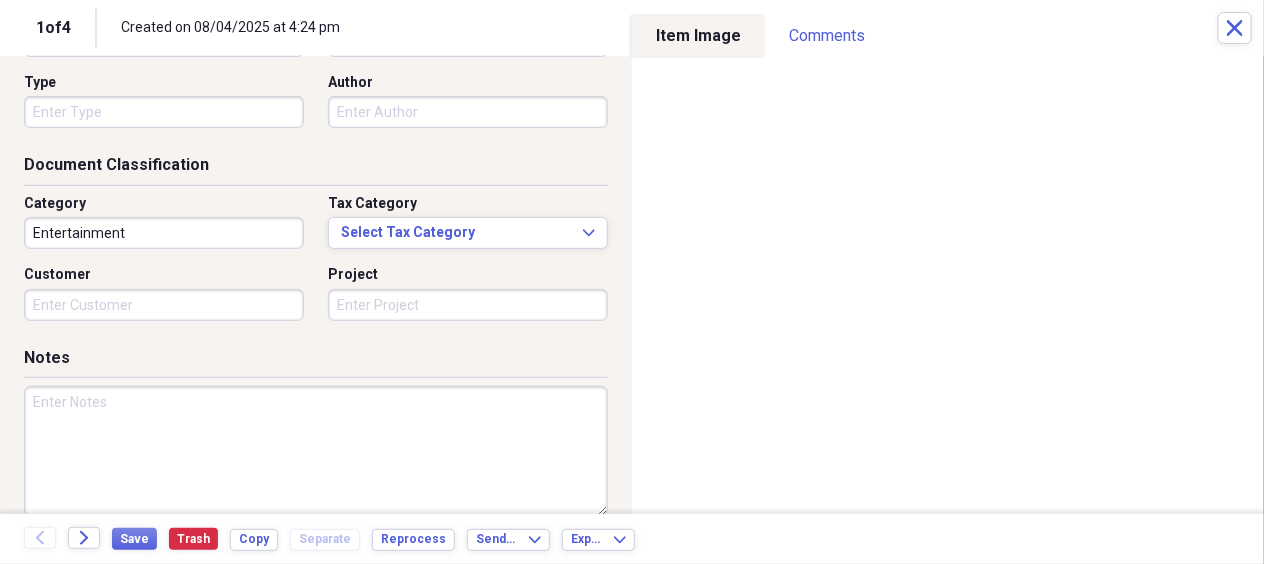 click at bounding box center [316, 451] 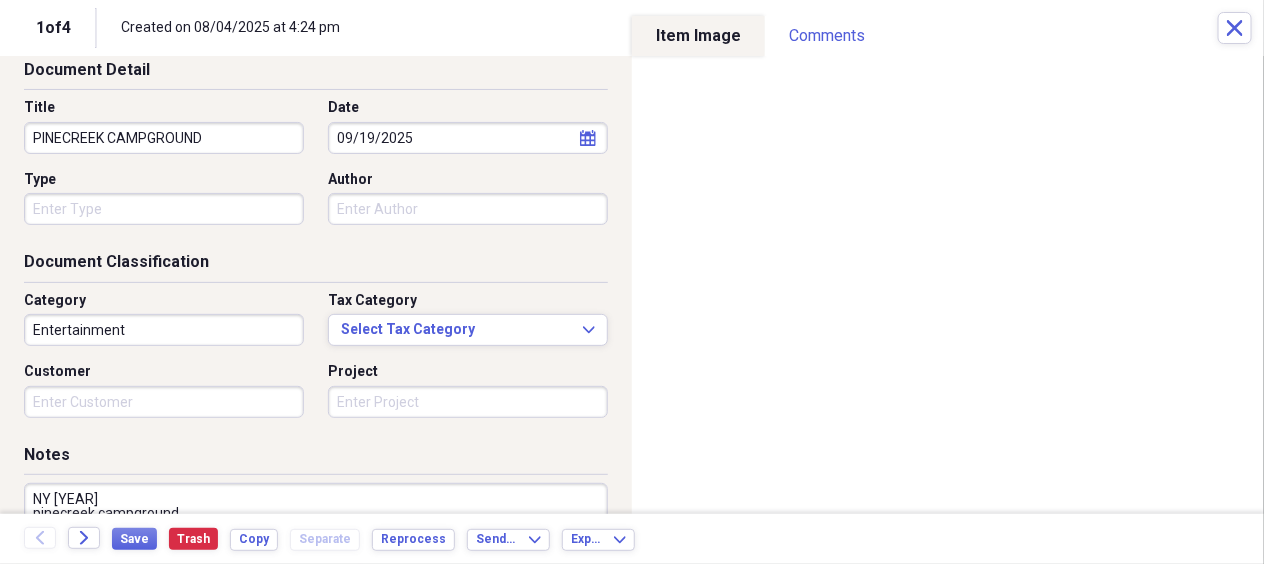scroll, scrollTop: 200, scrollLeft: 0, axis: vertical 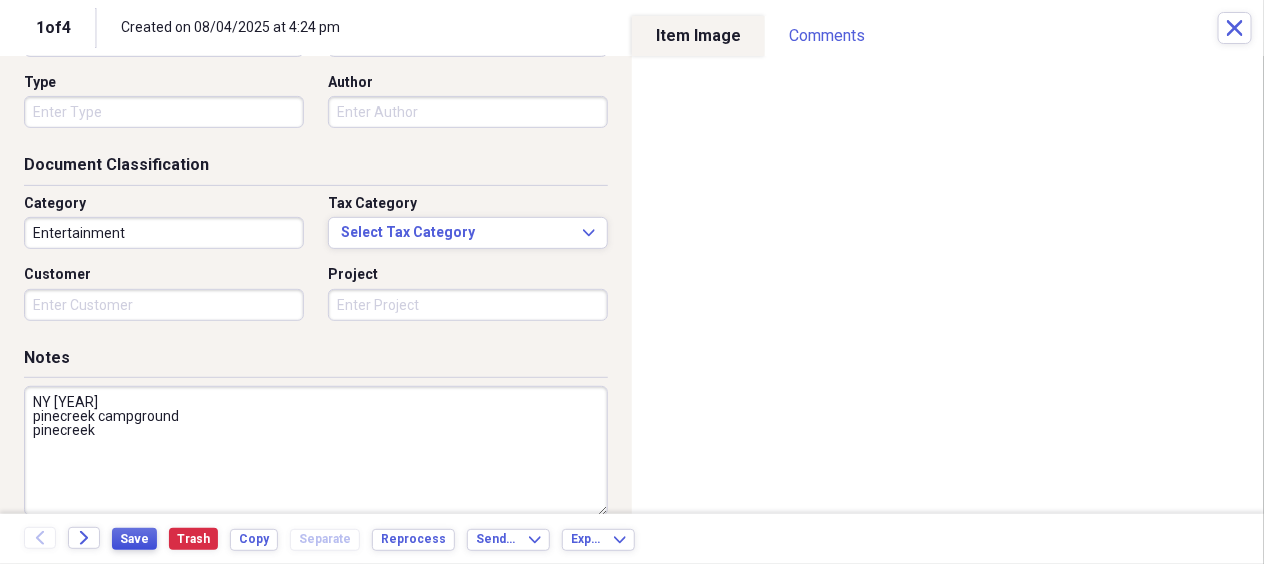click on "Save" at bounding box center (134, 539) 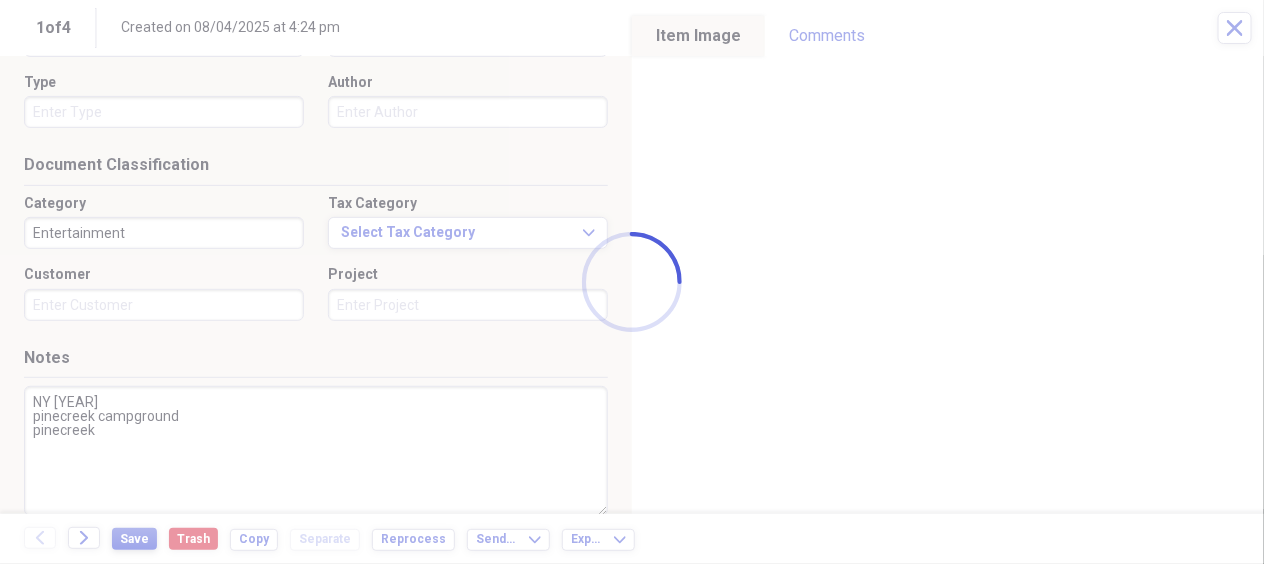 type on "NY [YEAR]
pinecreek campground
pinecreek" 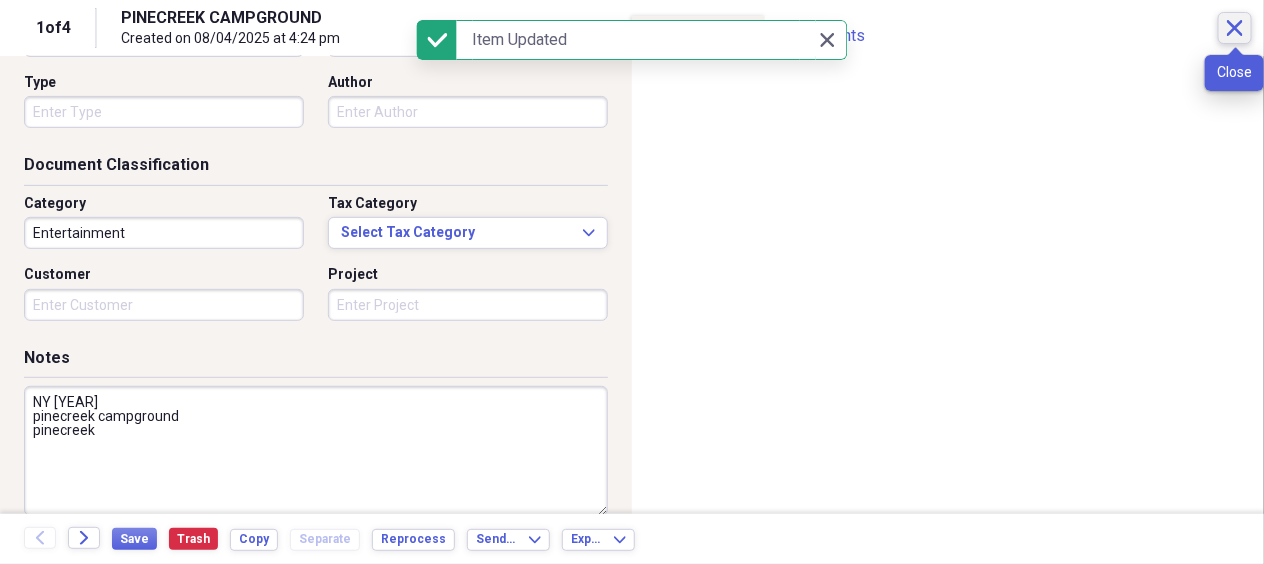 click on "Close" 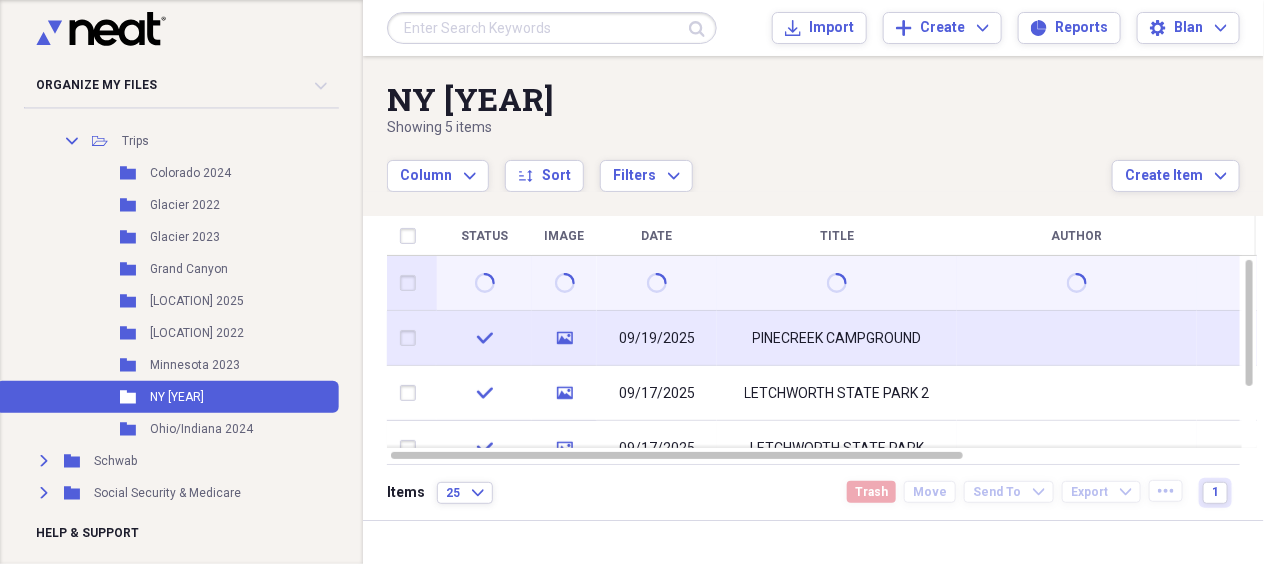 click on "PINECREEK CAMPGROUND" at bounding box center [837, 339] 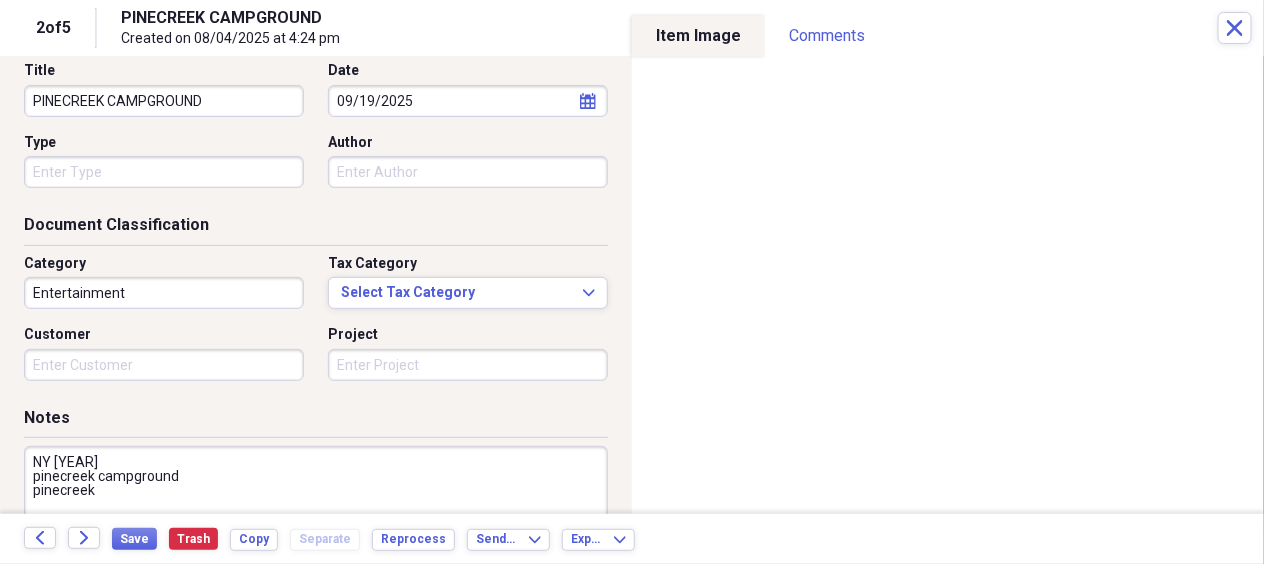 scroll, scrollTop: 275, scrollLeft: 0, axis: vertical 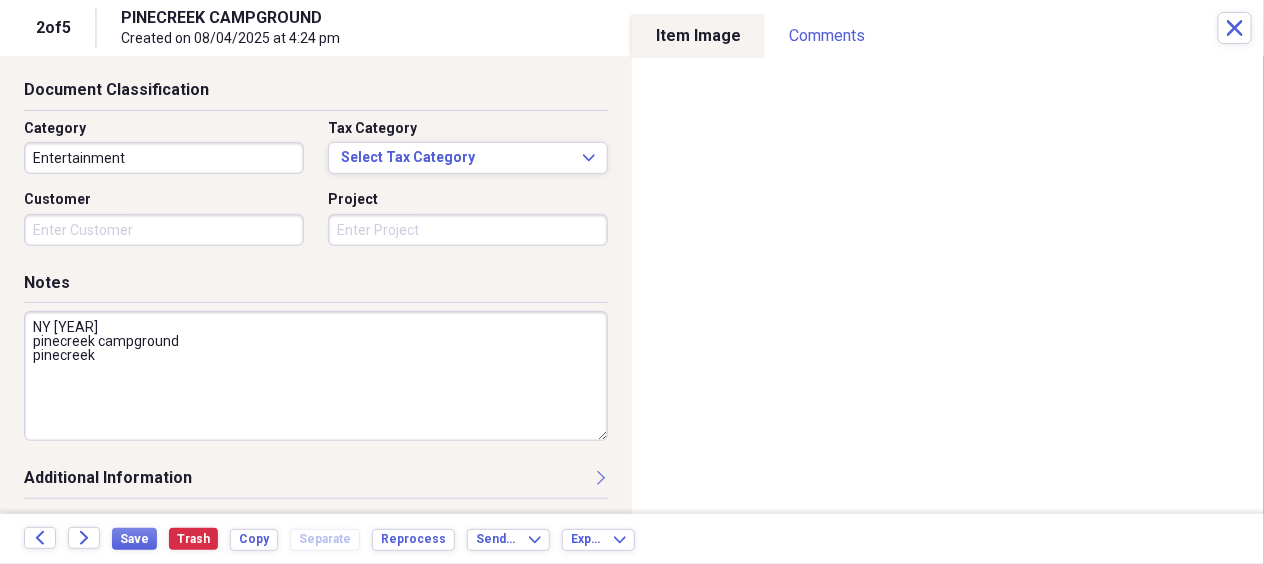 click on "NY [YEAR]
pinecreek campground
pinecreek" at bounding box center [316, 376] 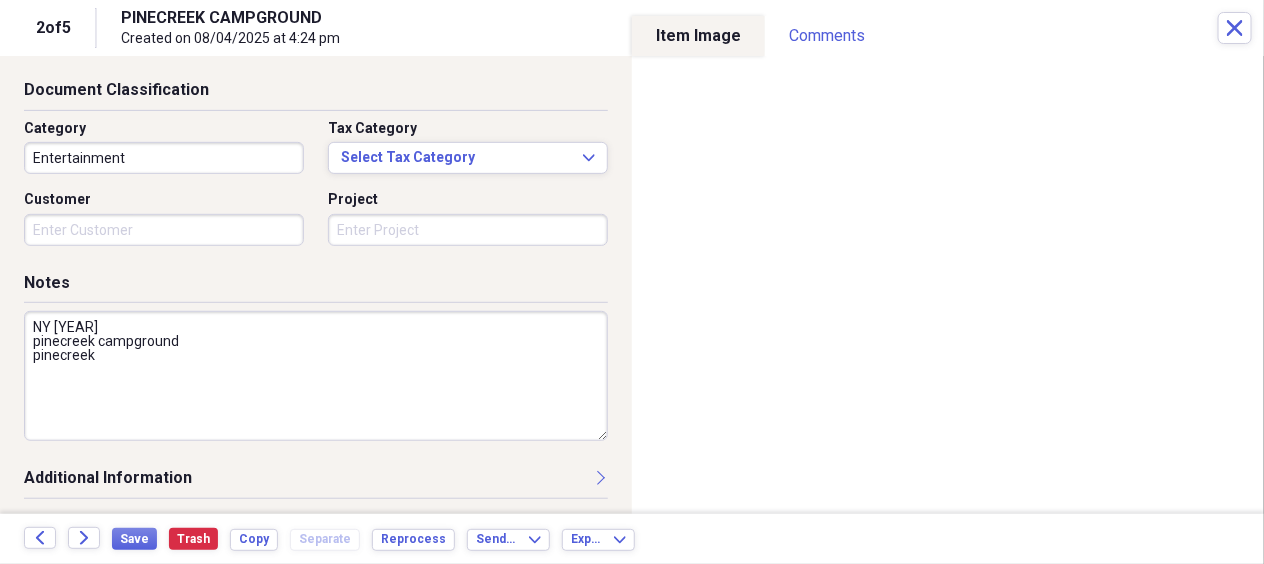 click on "NY [YEAR]
pinecreek campground
pinecreek" at bounding box center [316, 376] 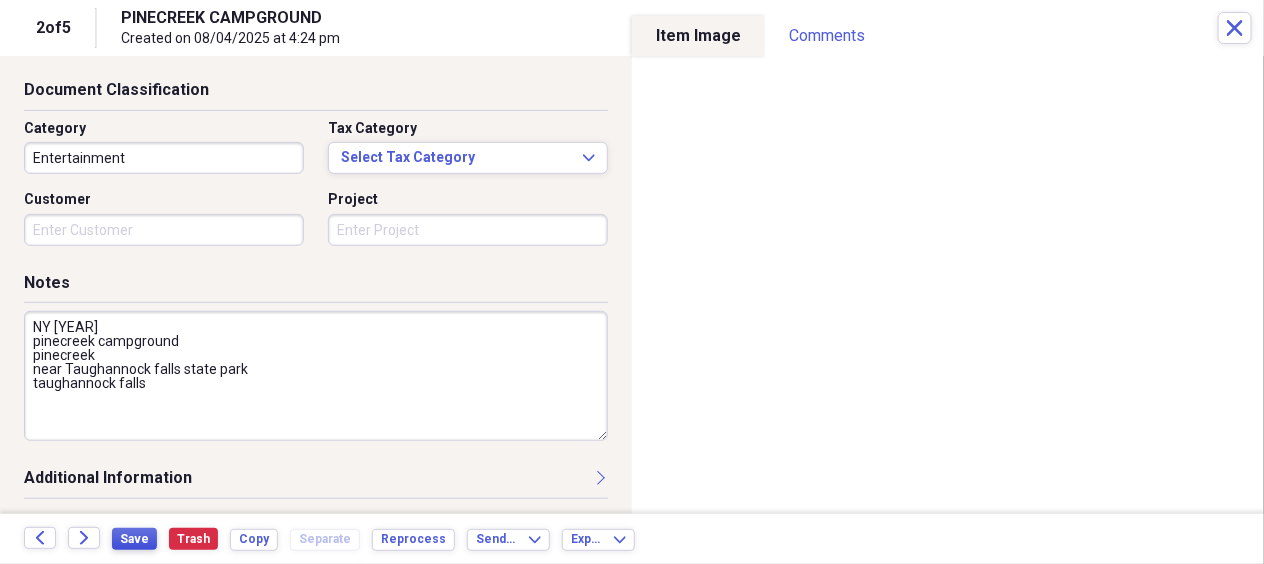 click on "Save" at bounding box center (134, 539) 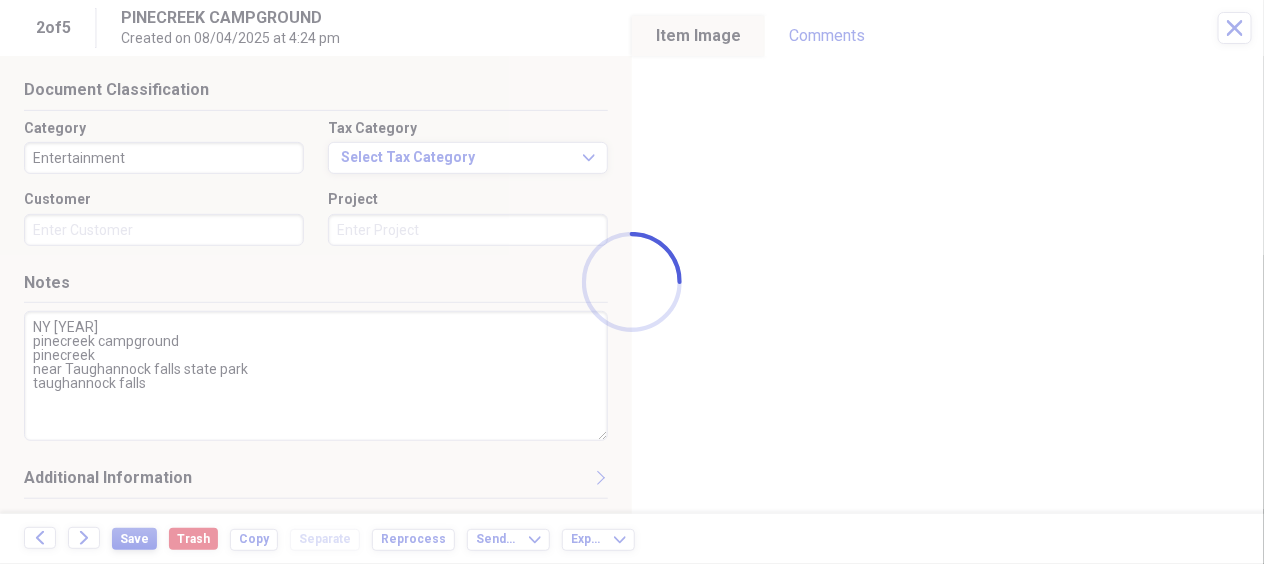 type on "NY [YEAR]
pinecreek campground
pinecreek
near Taughannock falls state park
taughannock falls" 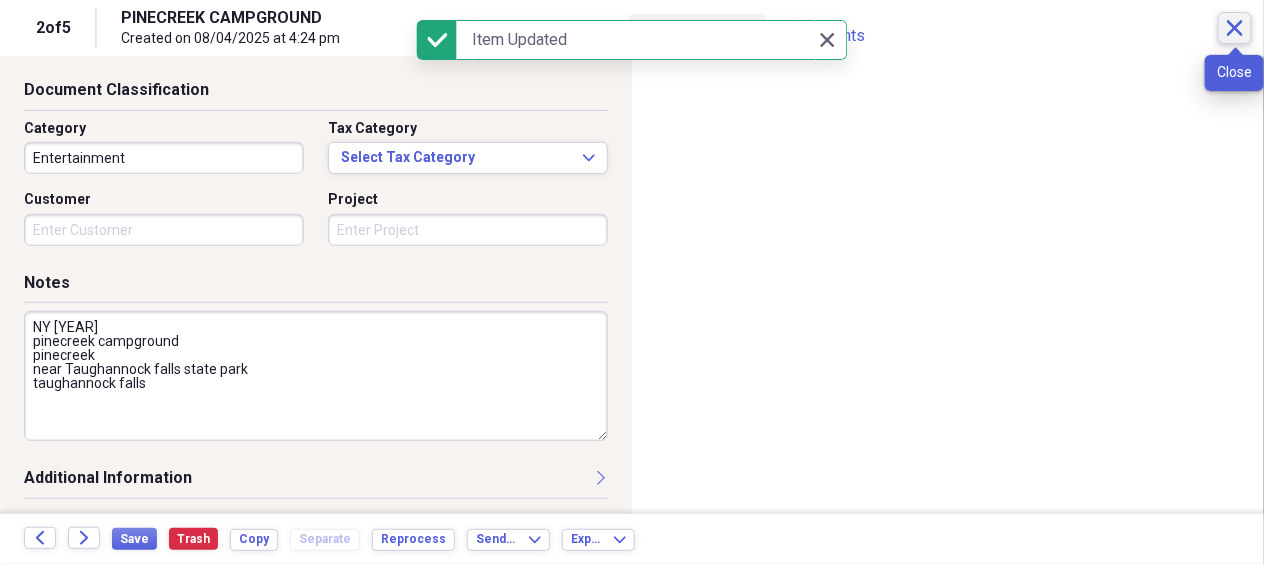 click on "Close" at bounding box center [1235, 28] 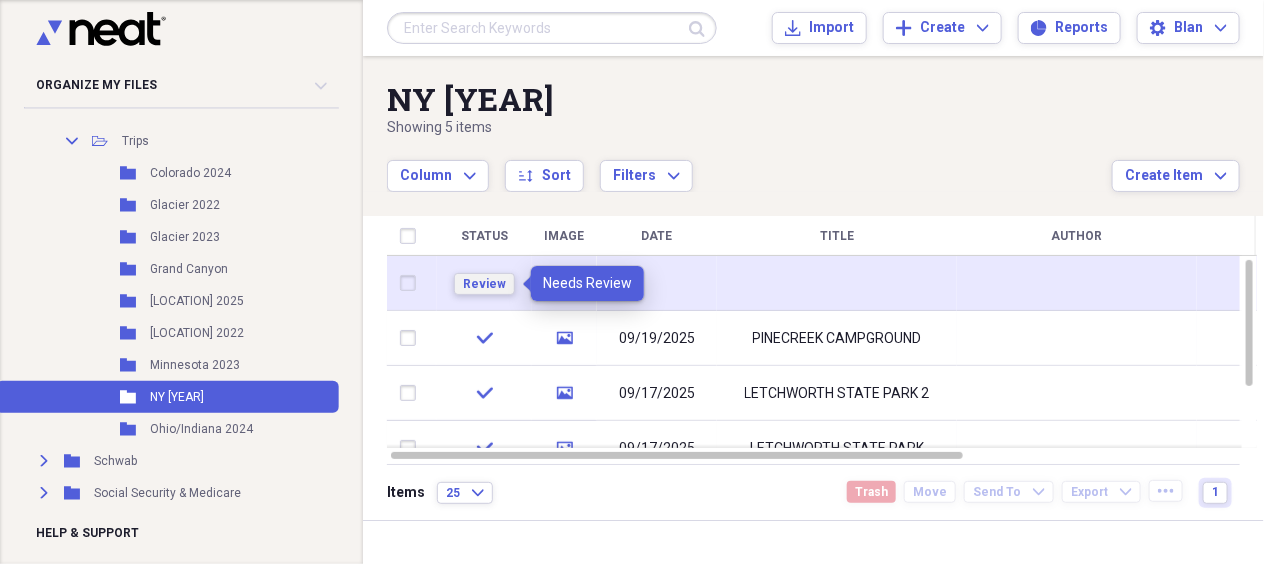 click on "Review" at bounding box center [484, 284] 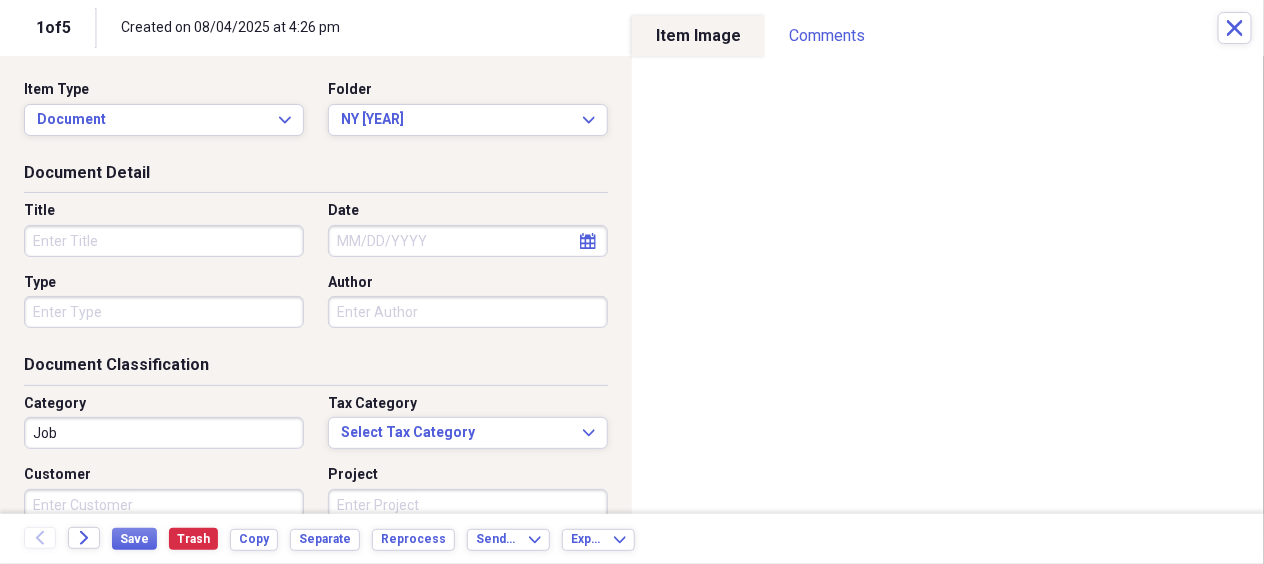 click on "Title" at bounding box center (164, 241) 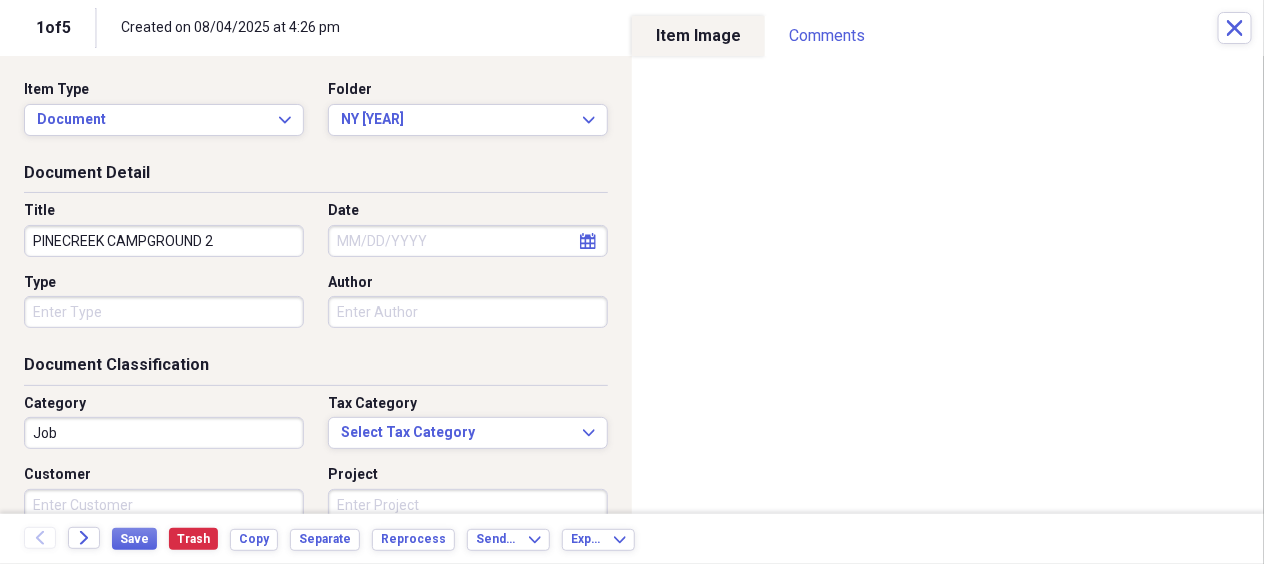 type on "PINECREEK CAMPGROUND 2" 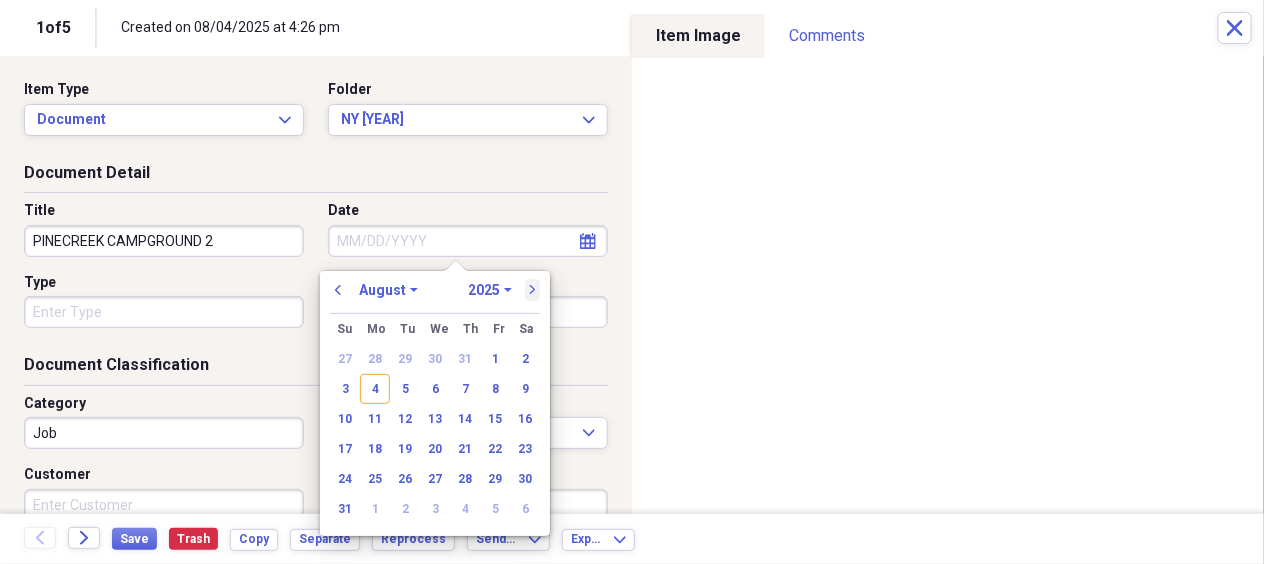 click on "next" at bounding box center (533, 290) 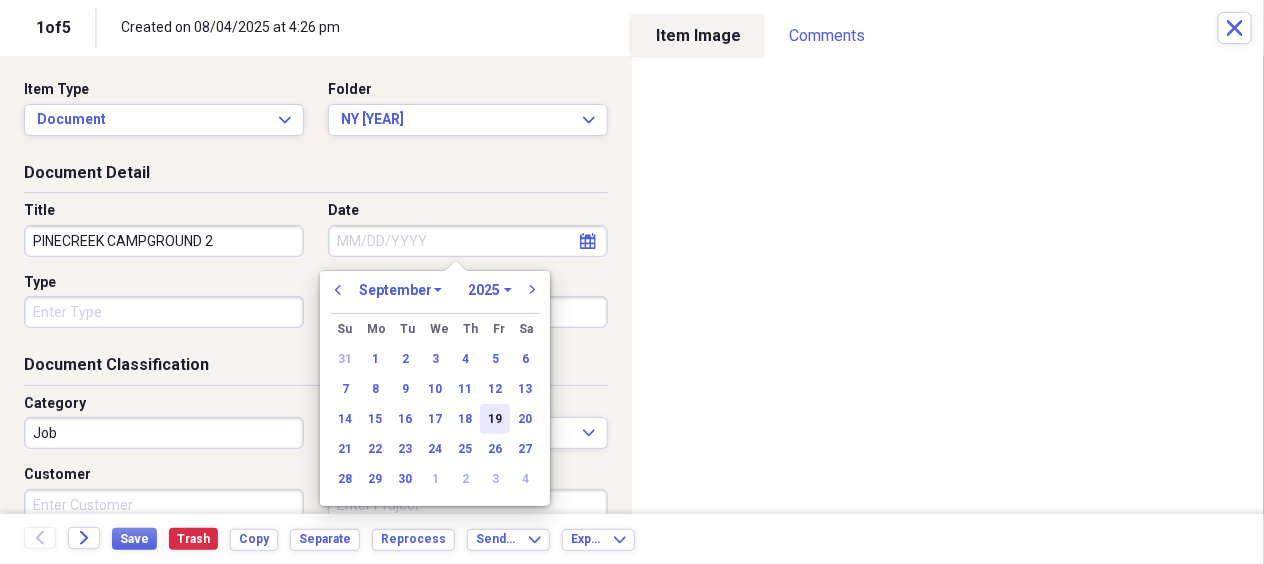 click on "19" at bounding box center (495, 419) 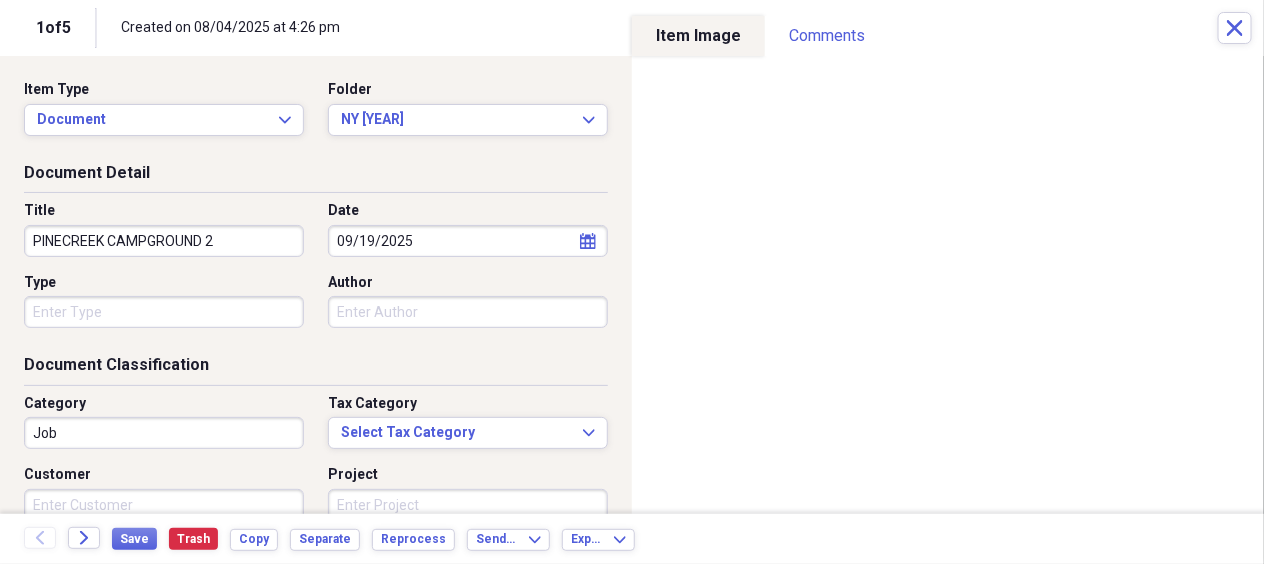 type on "09/19/2025" 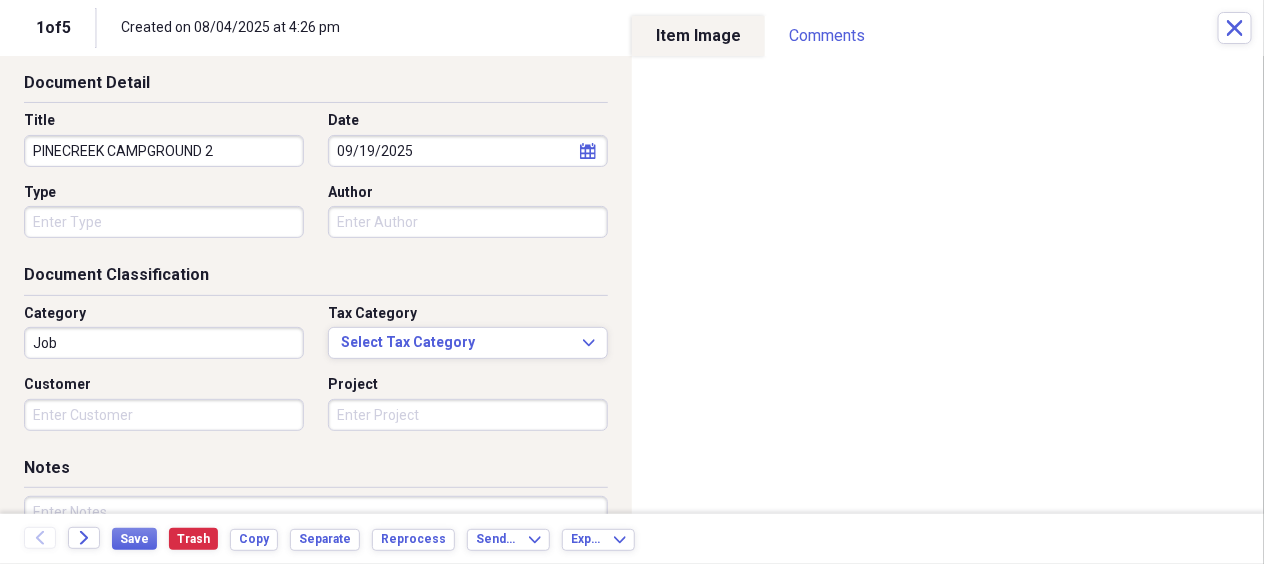 scroll, scrollTop: 200, scrollLeft: 0, axis: vertical 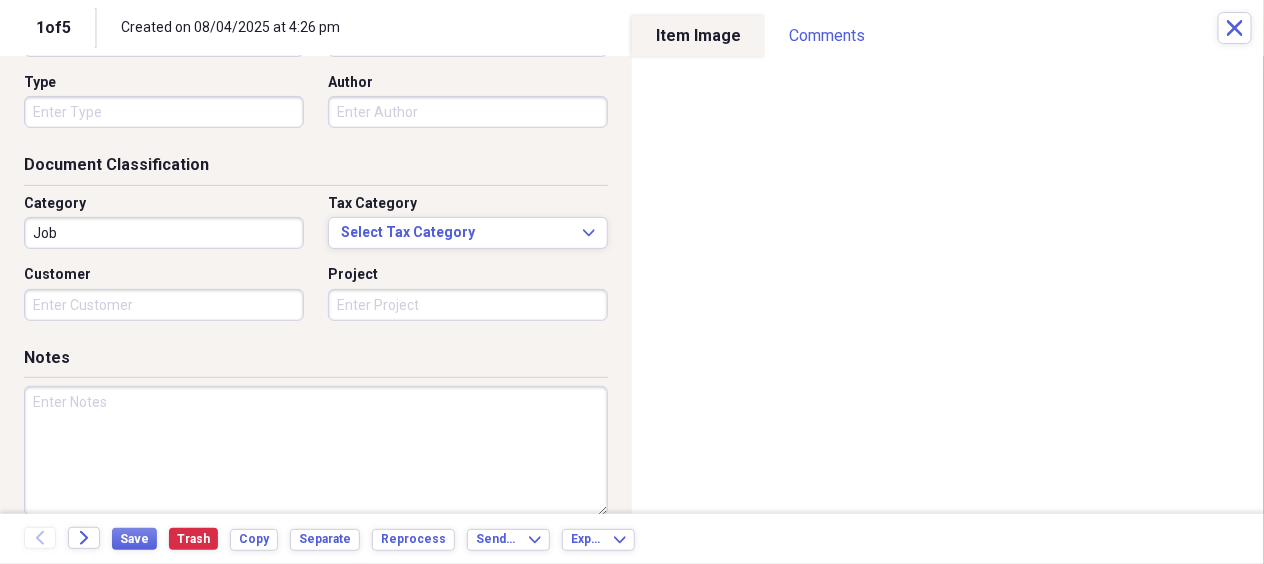 click at bounding box center [316, 451] 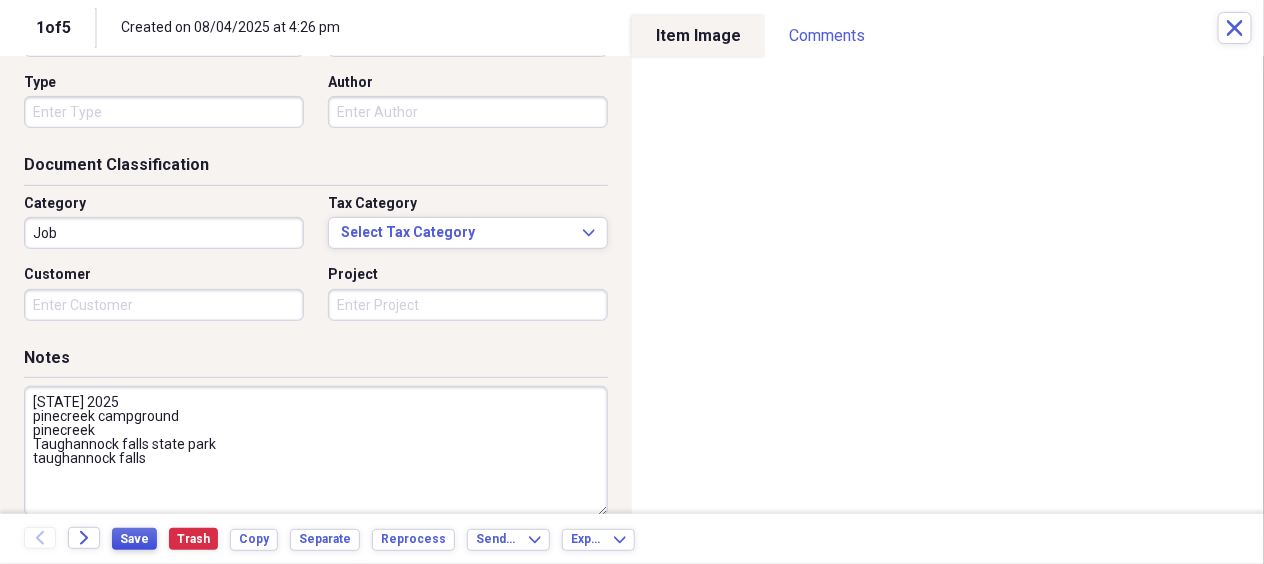 click on "Save" at bounding box center [134, 539] 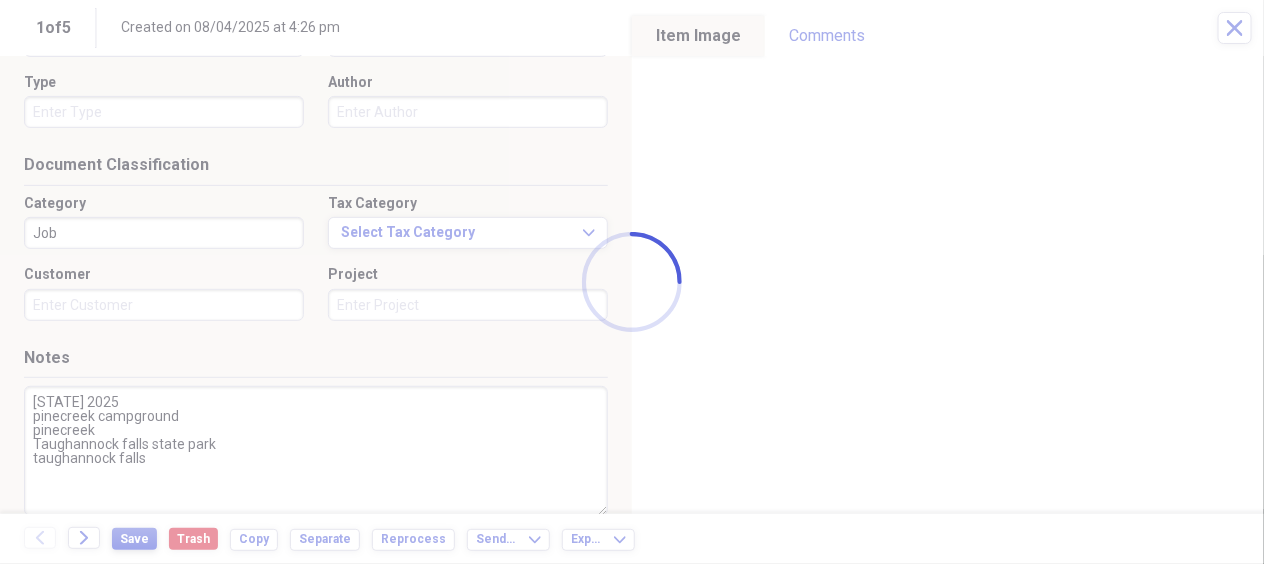 type on "[STATE] 2025
pinecreek campground
pinecreek
Taughannock falls state park
taughannock falls" 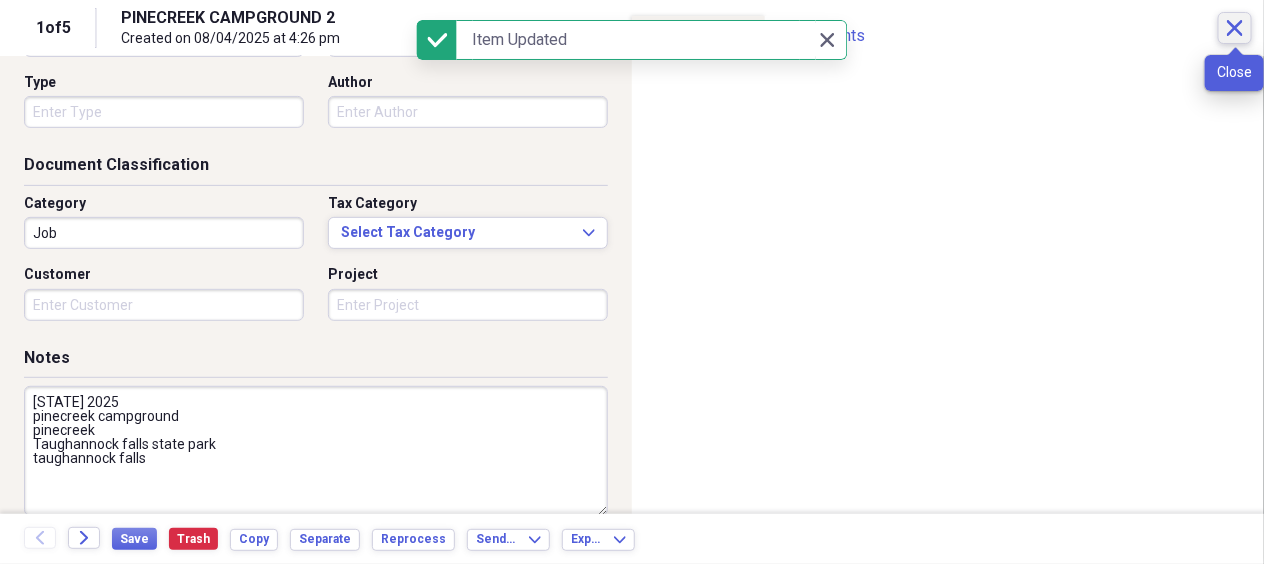 click on "Close" at bounding box center (1235, 28) 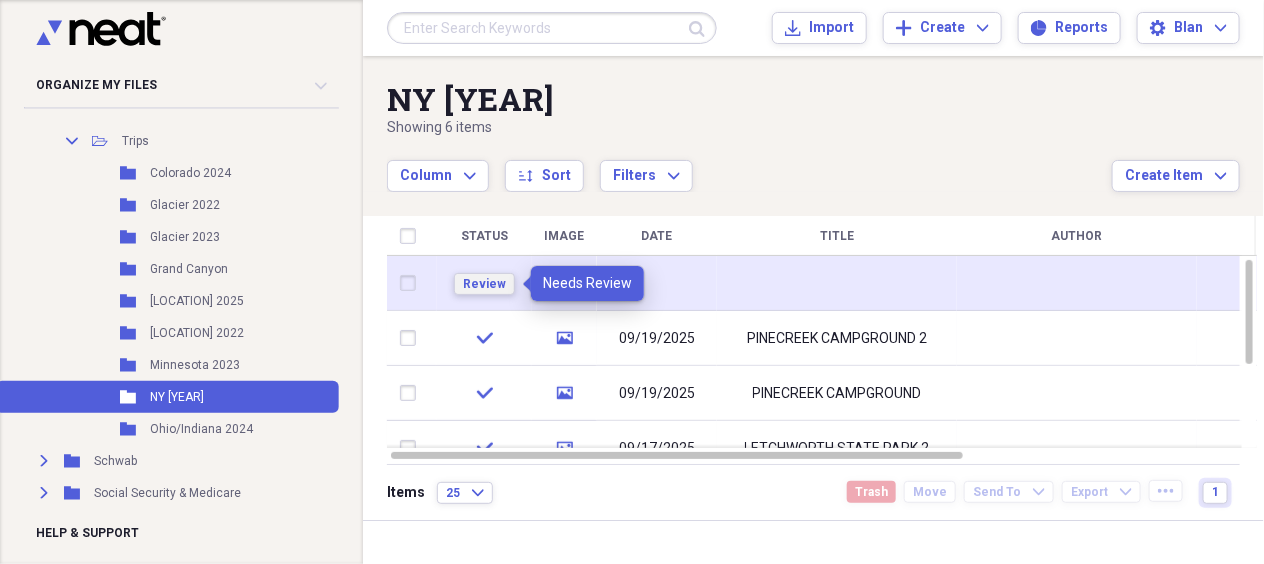 click on "Review" at bounding box center (484, 284) 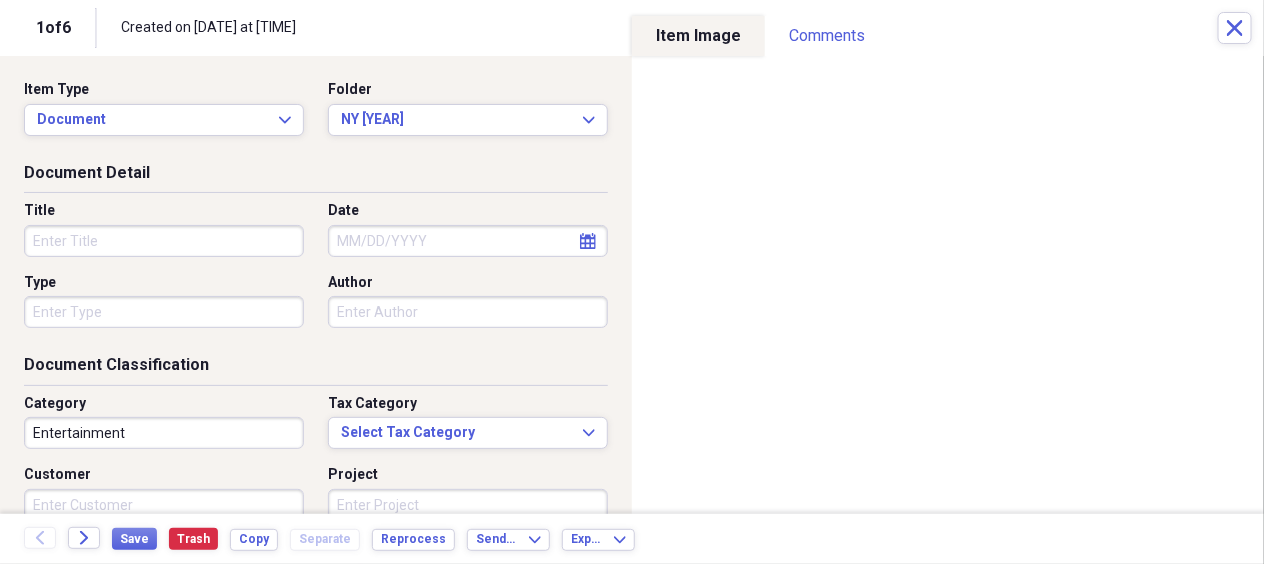 click on "Title" at bounding box center (164, 241) 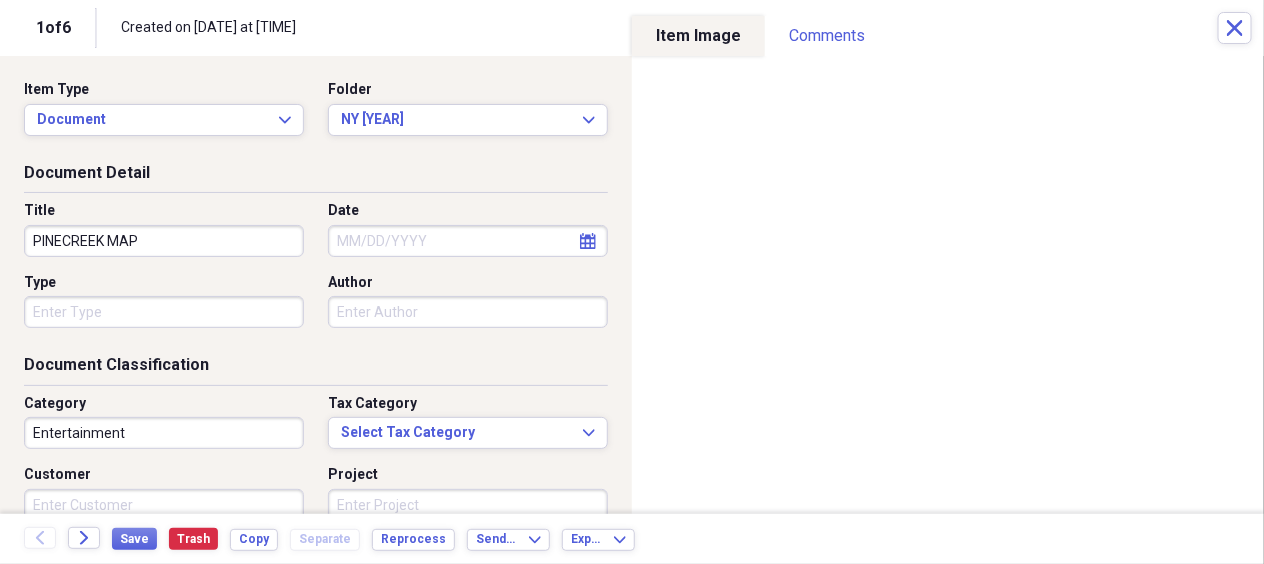 type on "PINECREEK MAP" 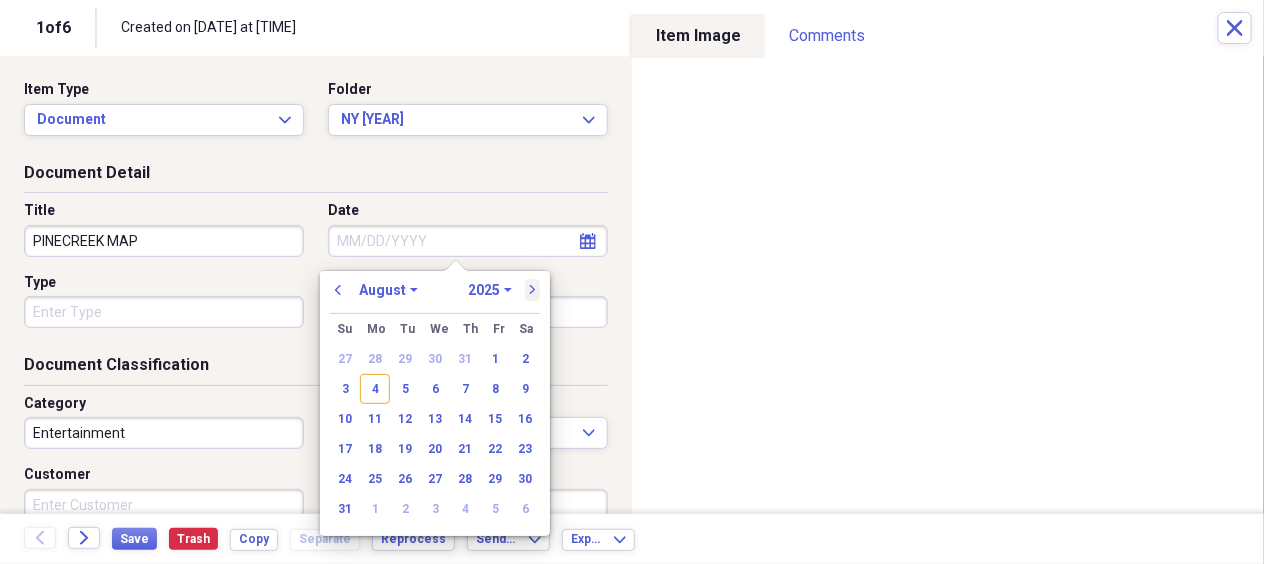 click on "next" at bounding box center (533, 290) 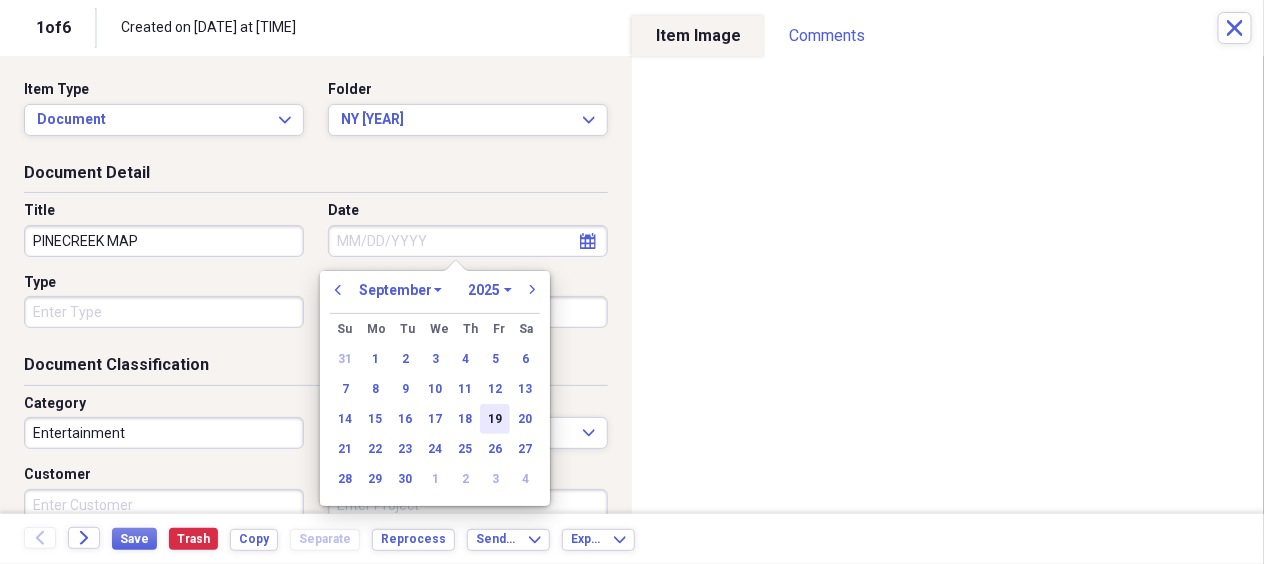 click on "19" at bounding box center [495, 419] 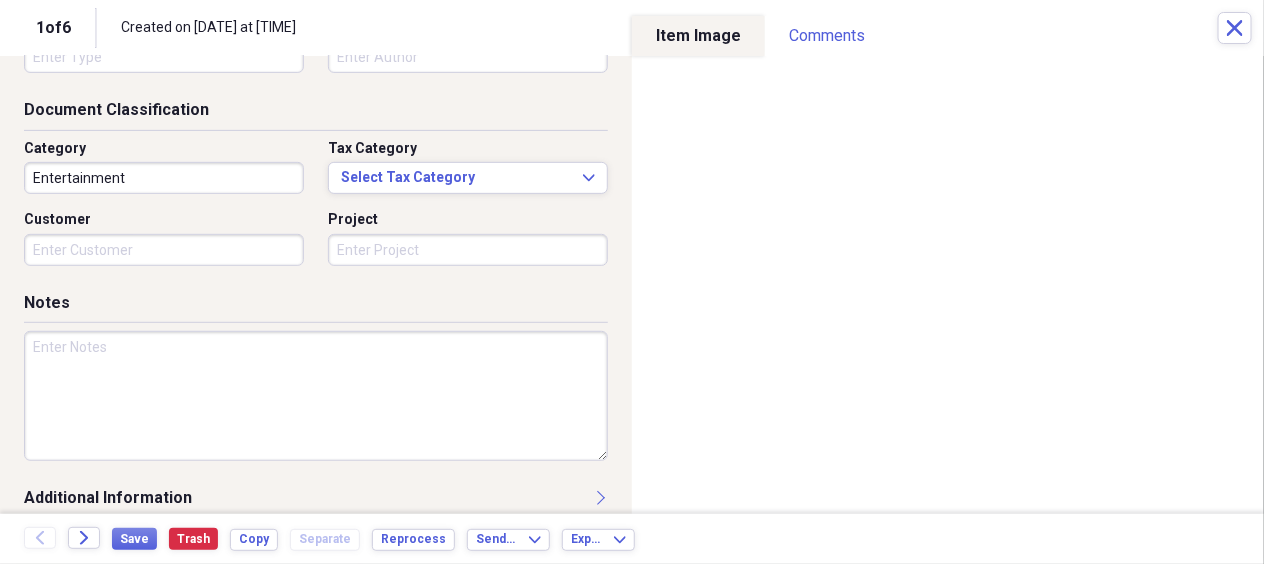 scroll, scrollTop: 275, scrollLeft: 0, axis: vertical 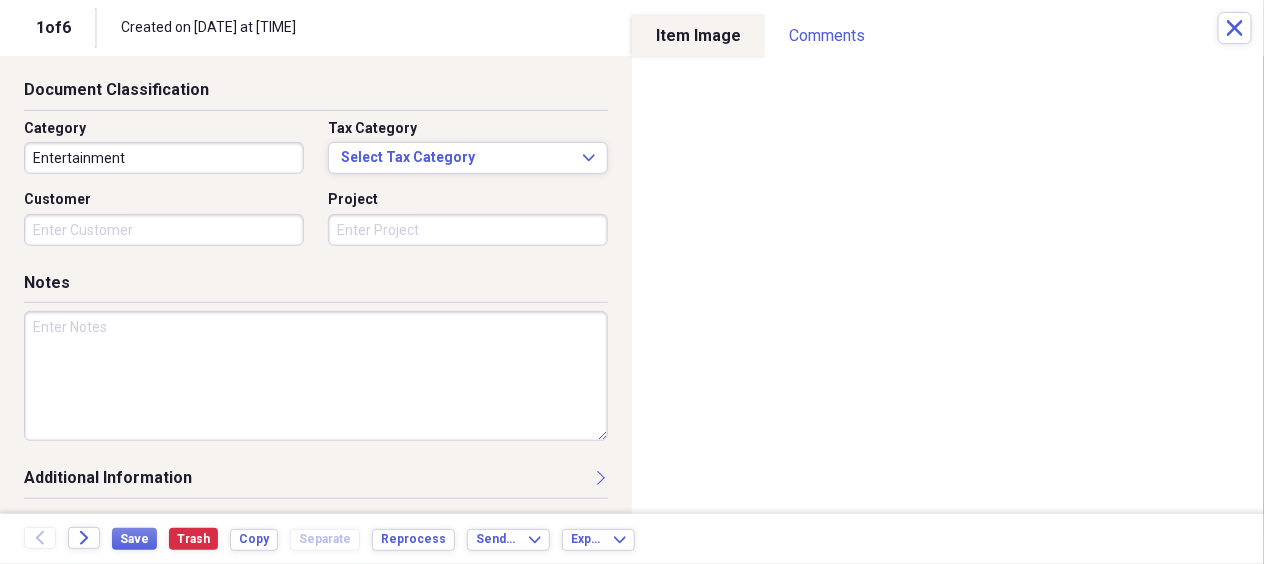 click at bounding box center (316, 376) 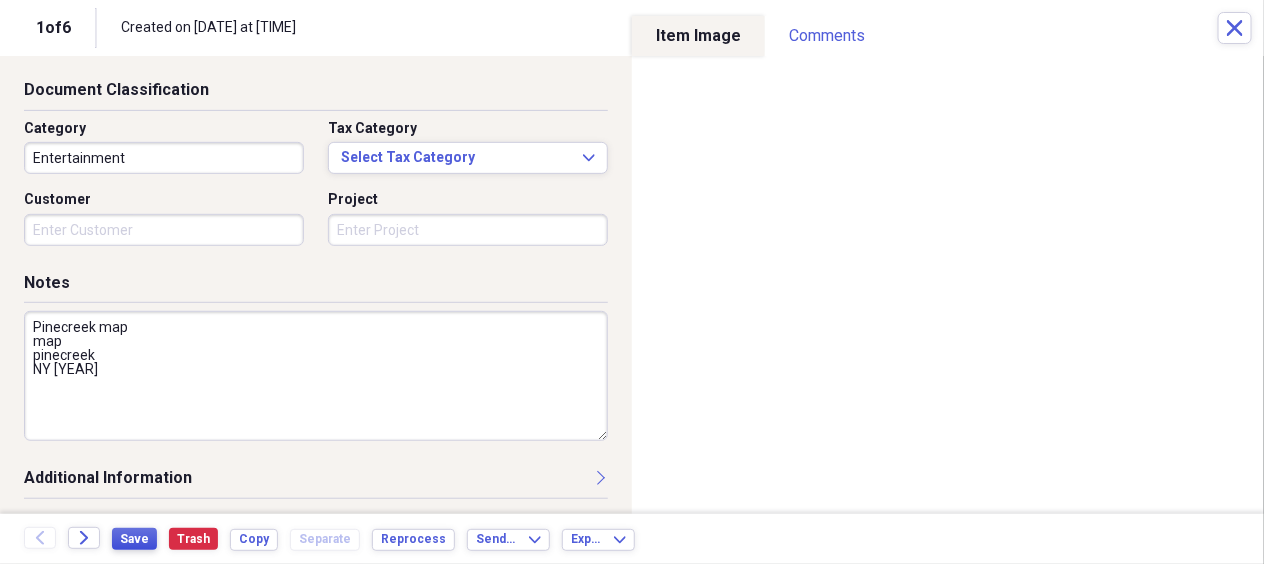 click on "Save" at bounding box center (134, 539) 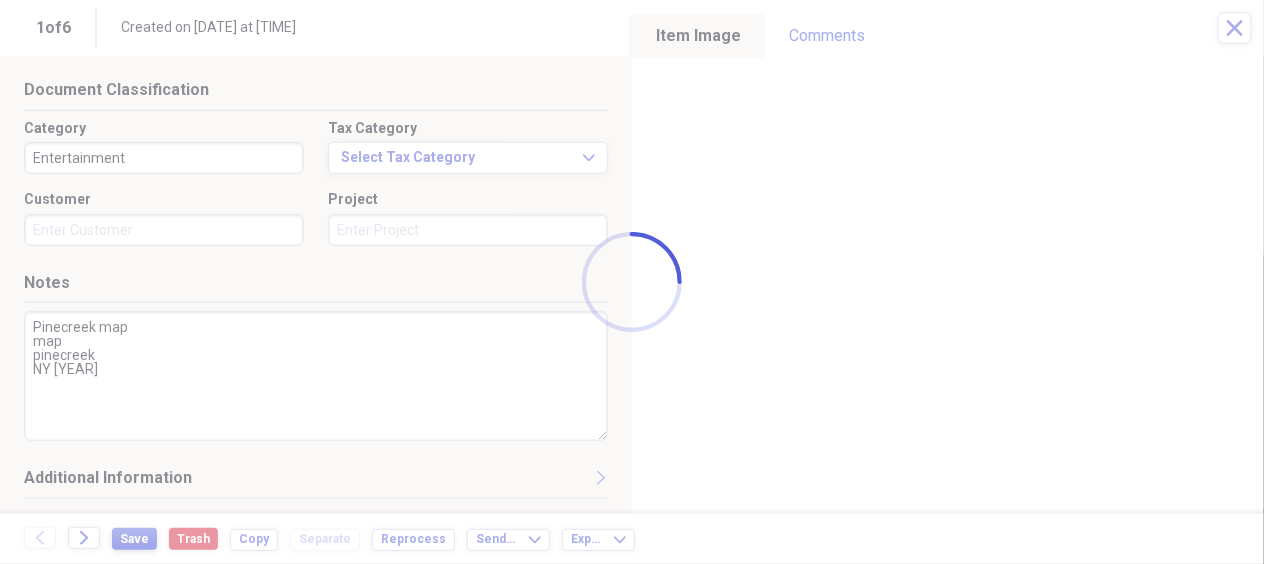 type on "Pinecreek map
map
pinecreek
NY [YEAR]" 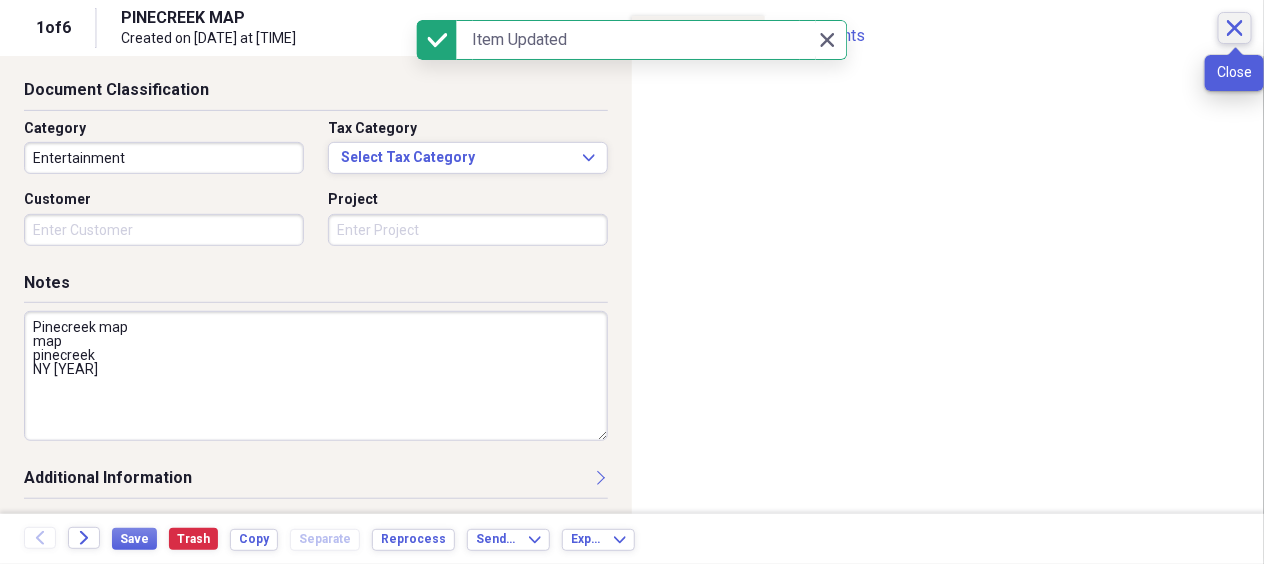 click on "Close" at bounding box center [1235, 28] 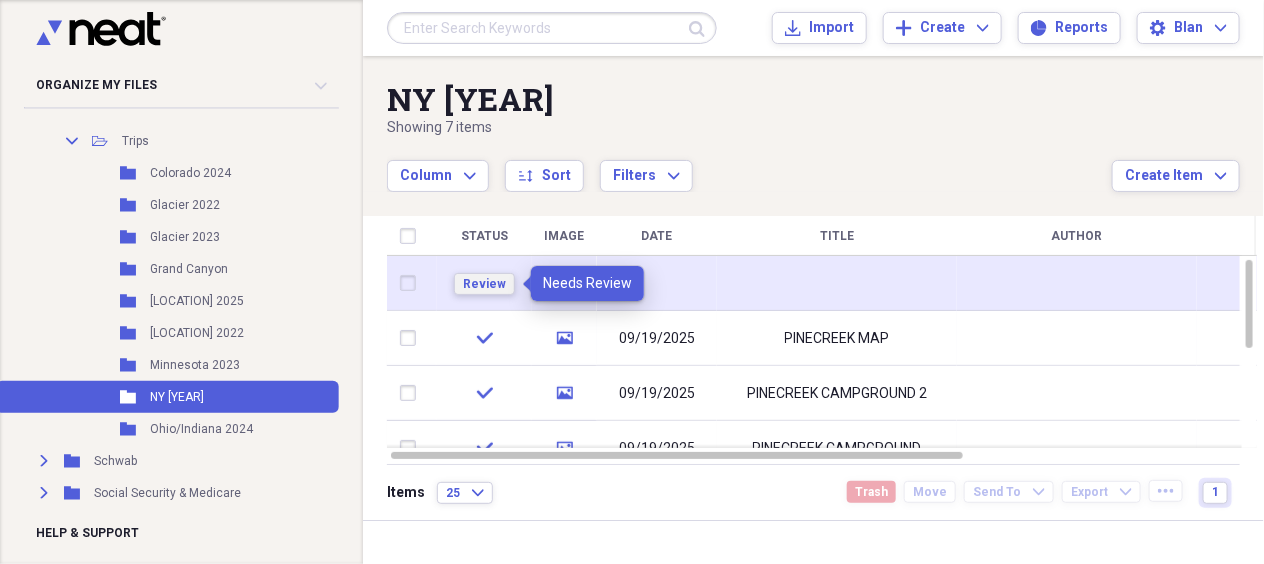 click on "Review" at bounding box center (484, 284) 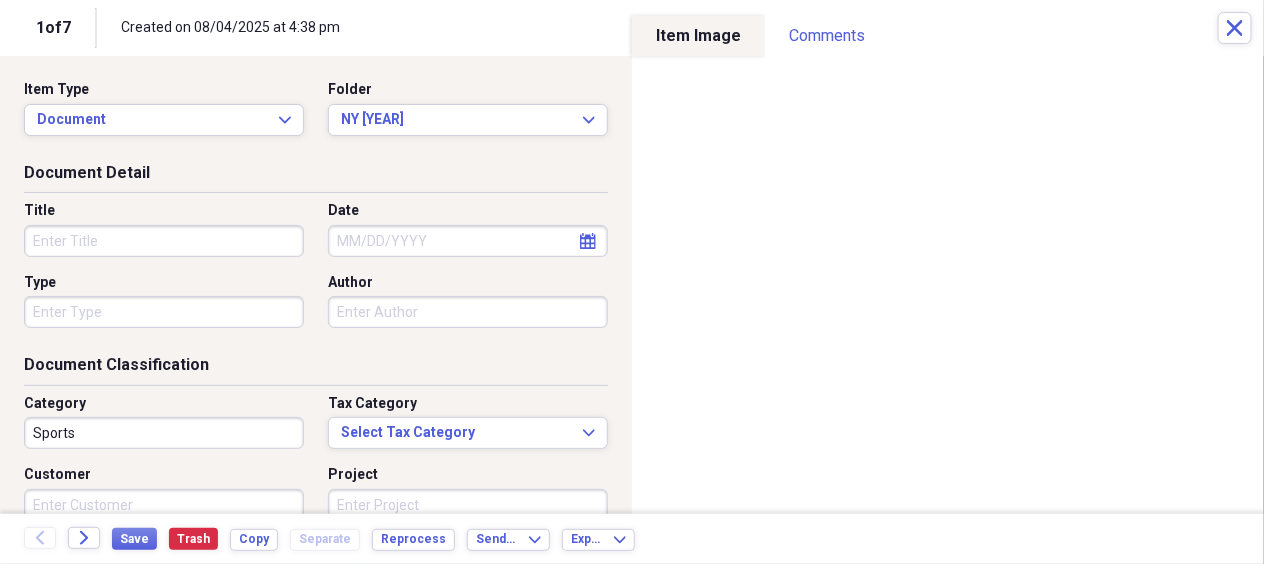 drag, startPoint x: 58, startPoint y: 235, endPoint x: 58, endPoint y: 248, distance: 13 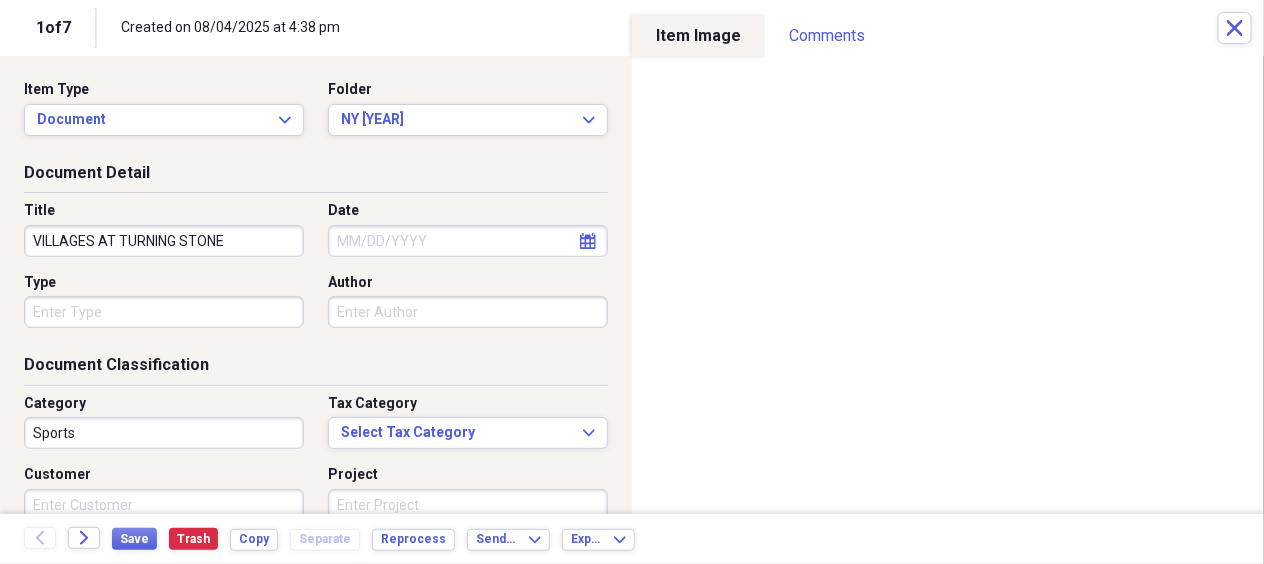 type on "VILLAGES AT TURNING STONE" 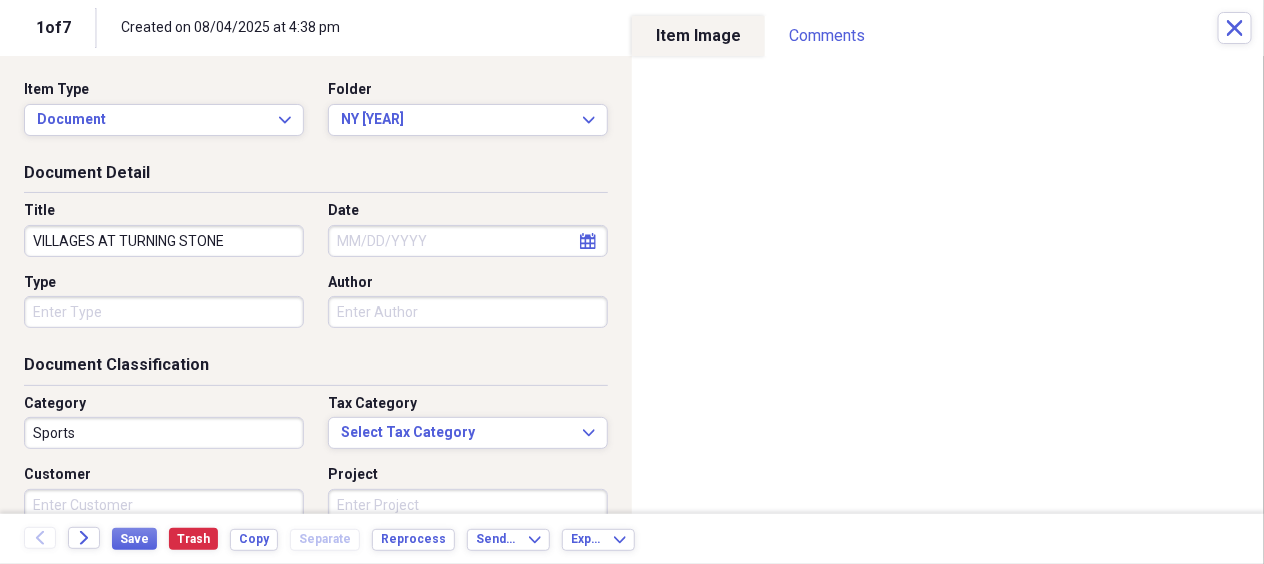 click on "calendar" 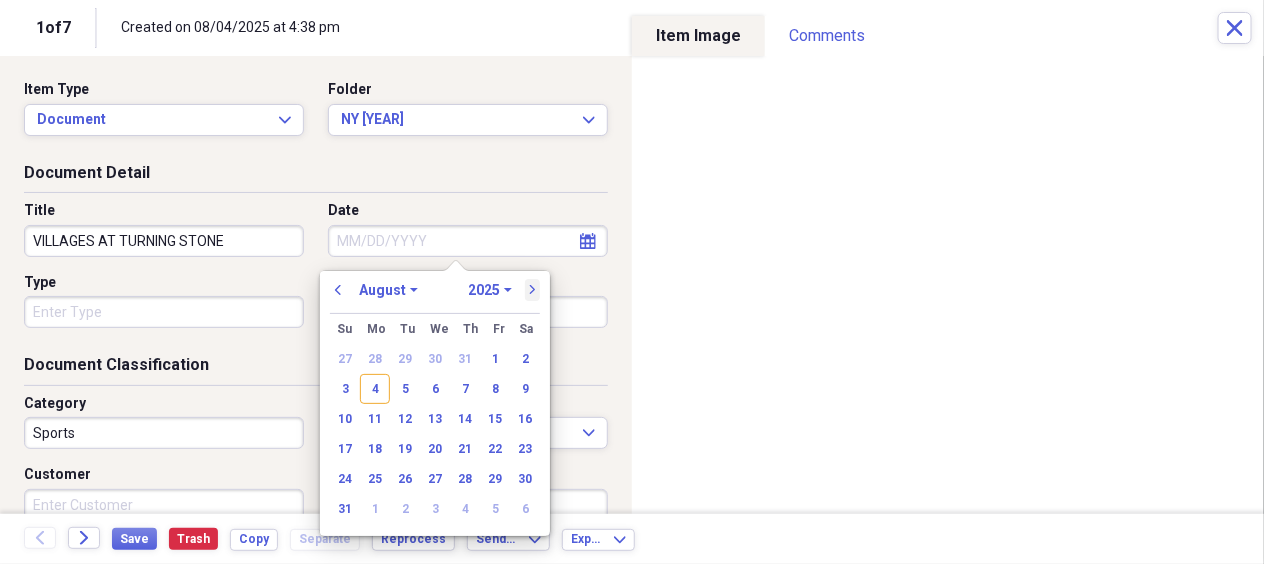 click on "next" at bounding box center [533, 290] 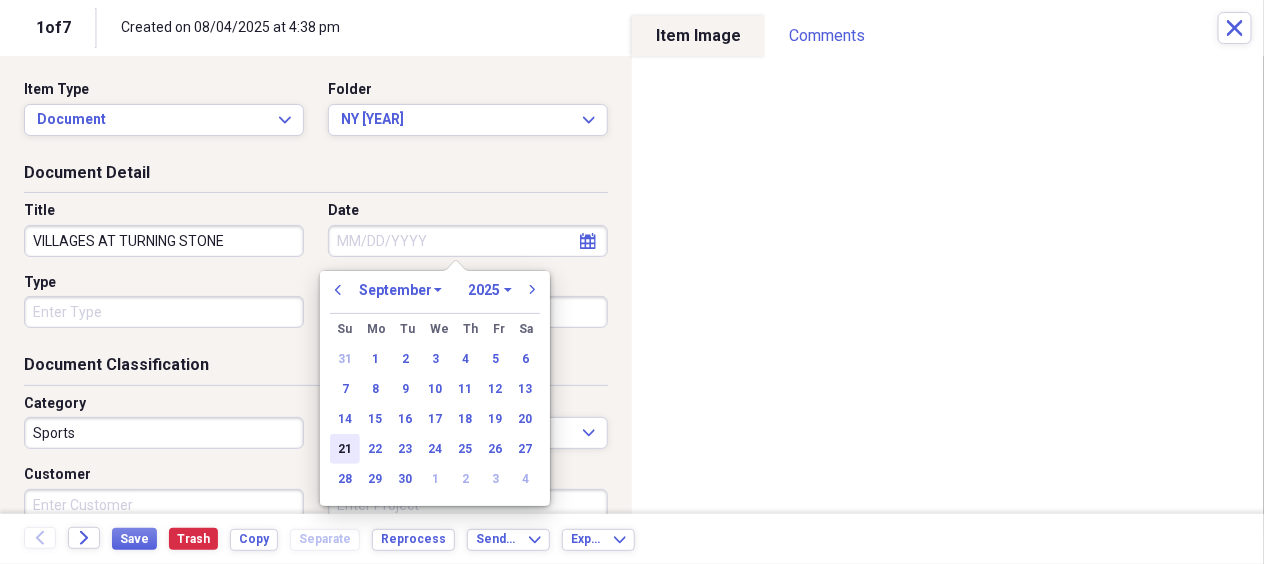 click on "21" at bounding box center (345, 449) 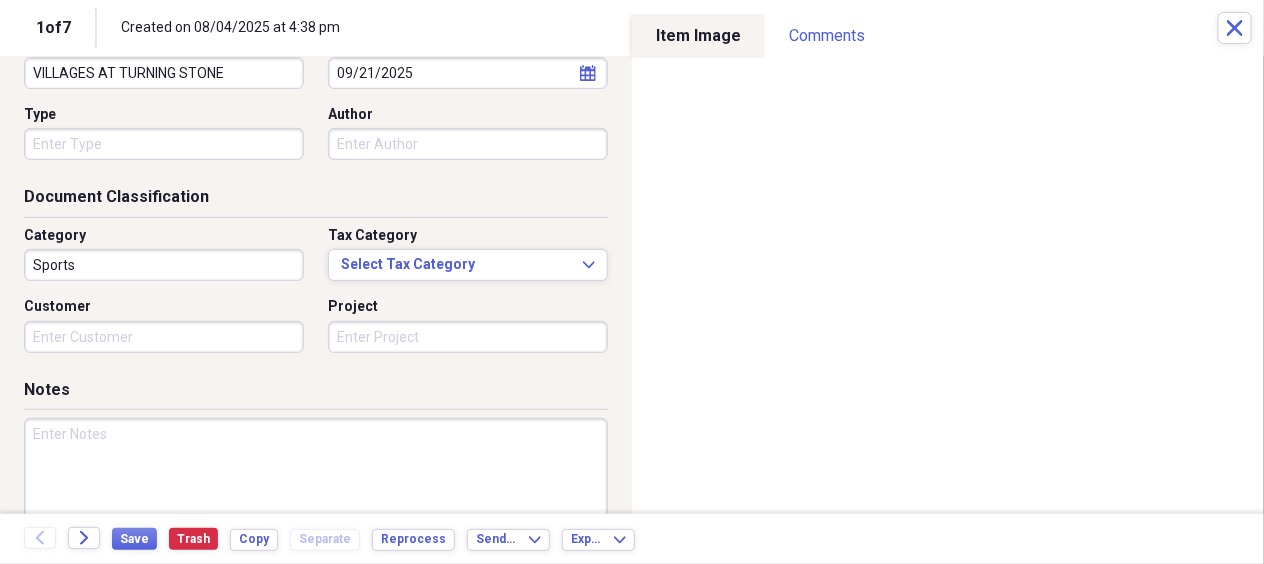 scroll, scrollTop: 200, scrollLeft: 0, axis: vertical 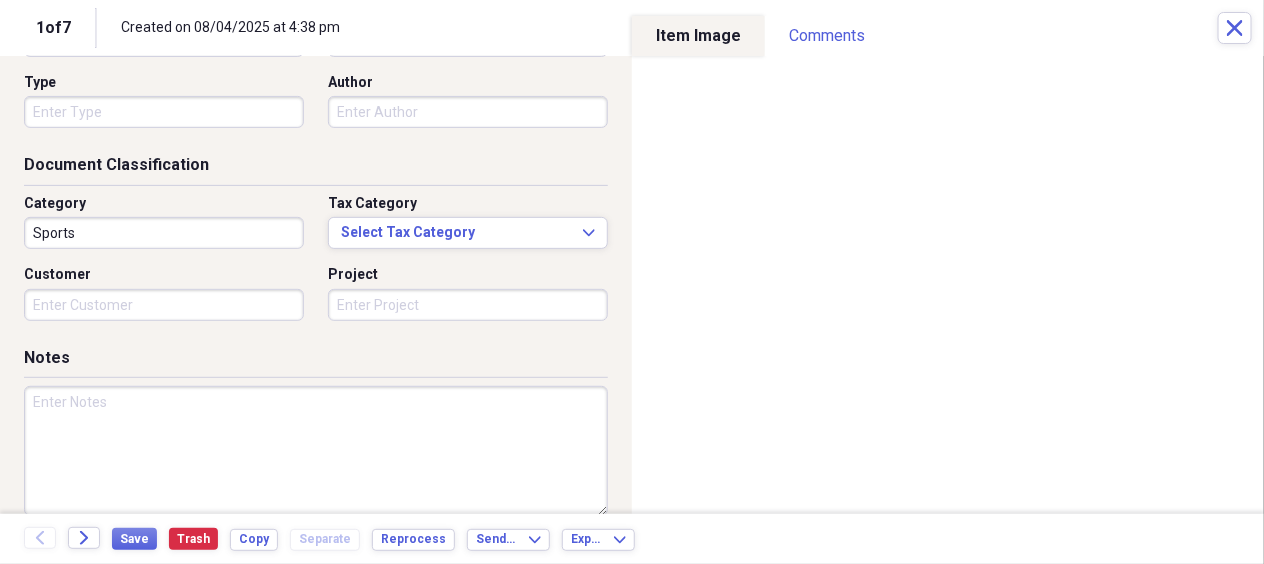 click at bounding box center (316, 451) 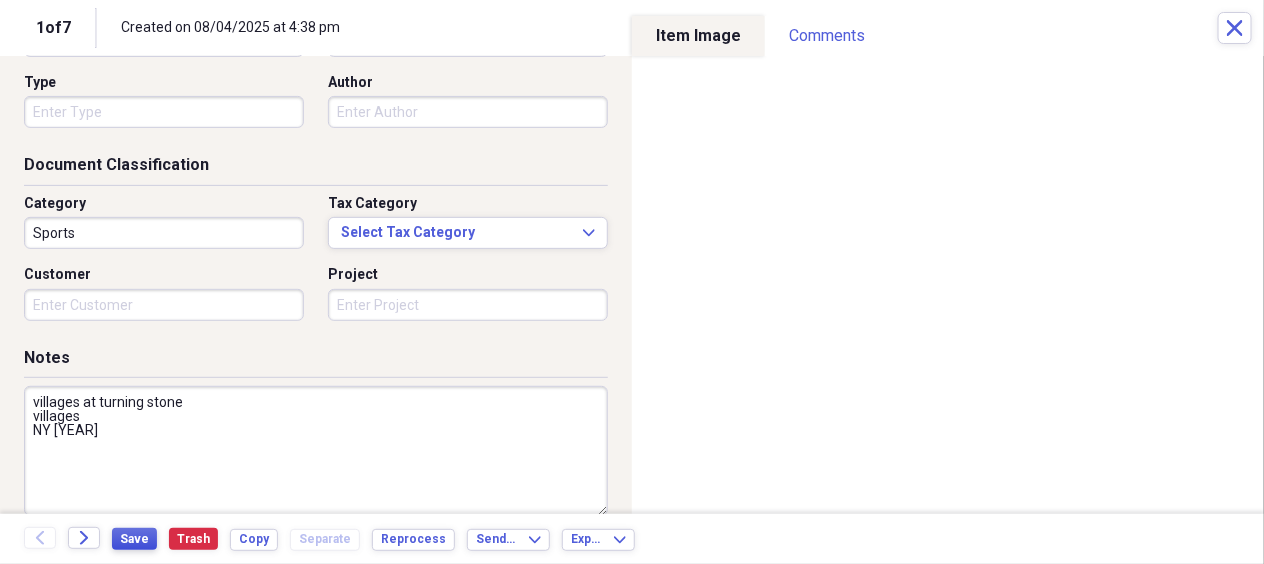 click on "Save" at bounding box center [134, 539] 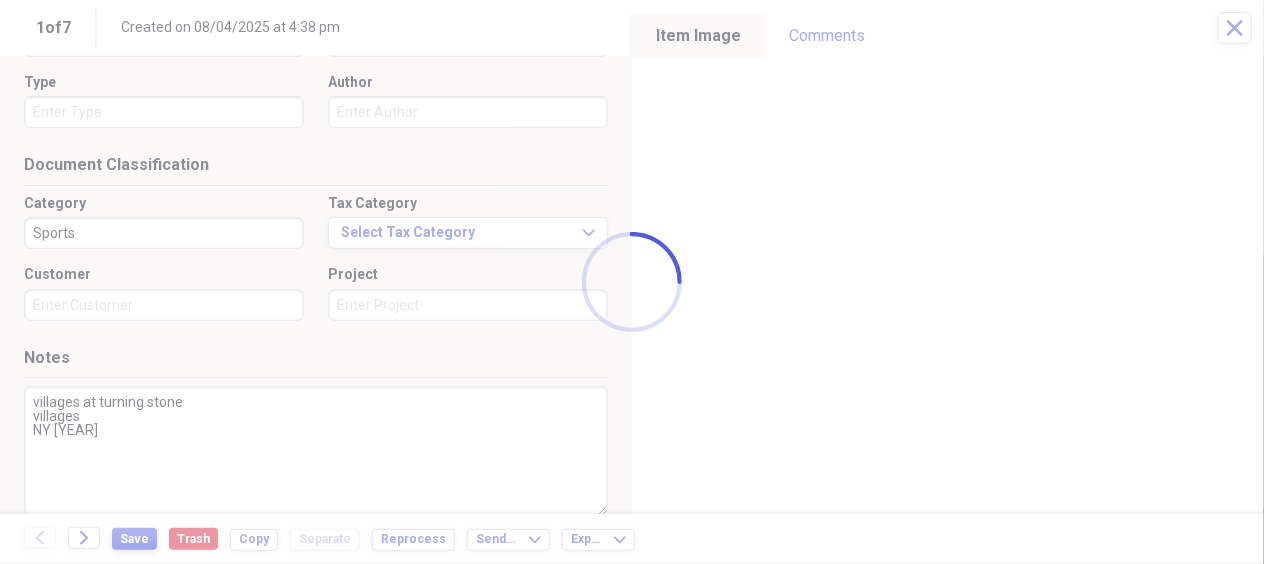type on "villages at turning stone
villages
NY [YEAR]" 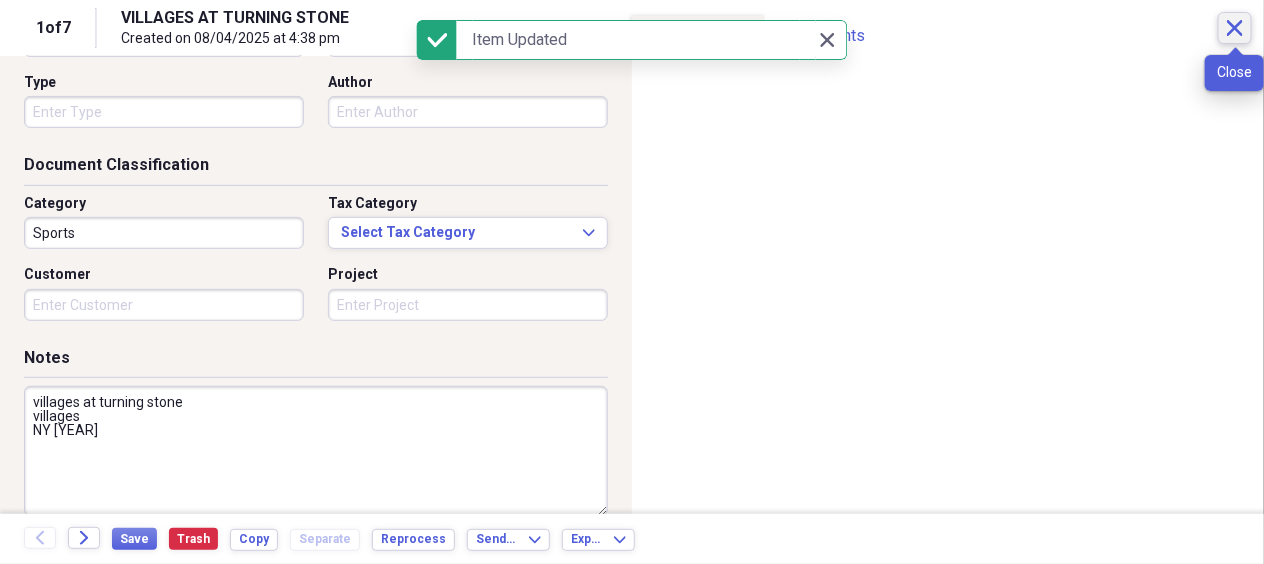 click on "Close" 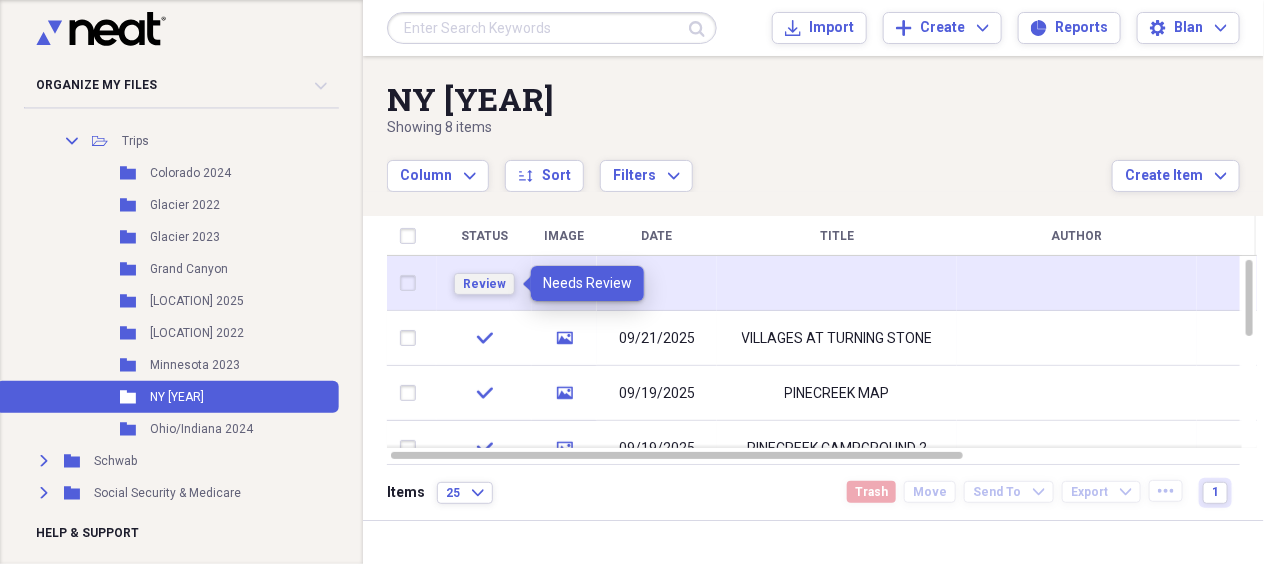 click on "Review" at bounding box center (484, 284) 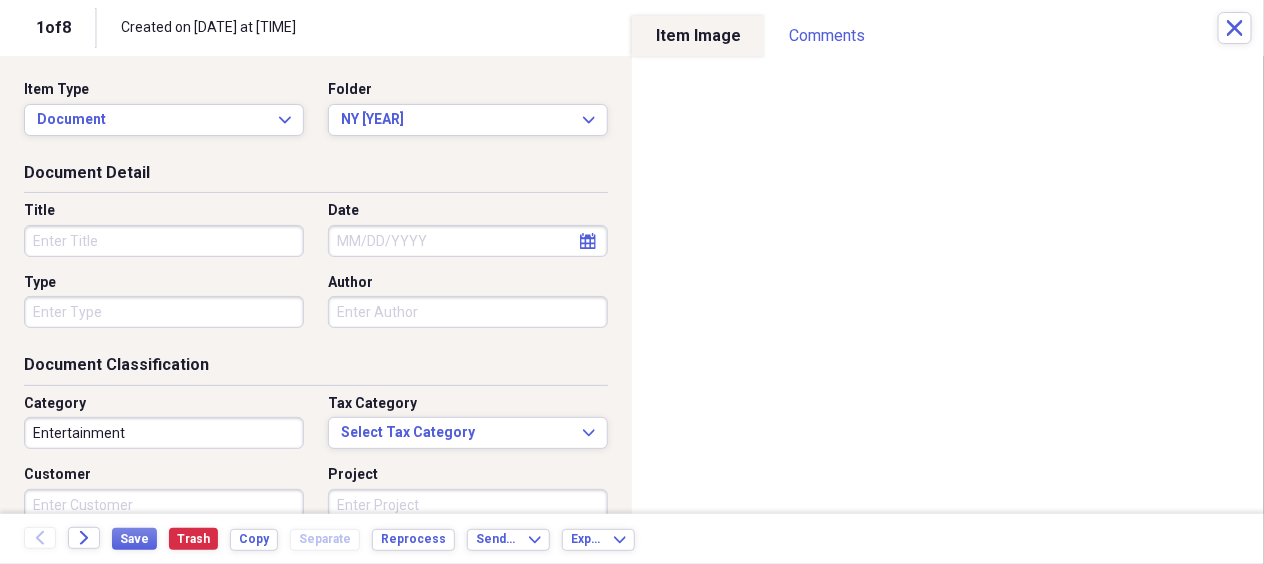 click on "Title" at bounding box center [164, 241] 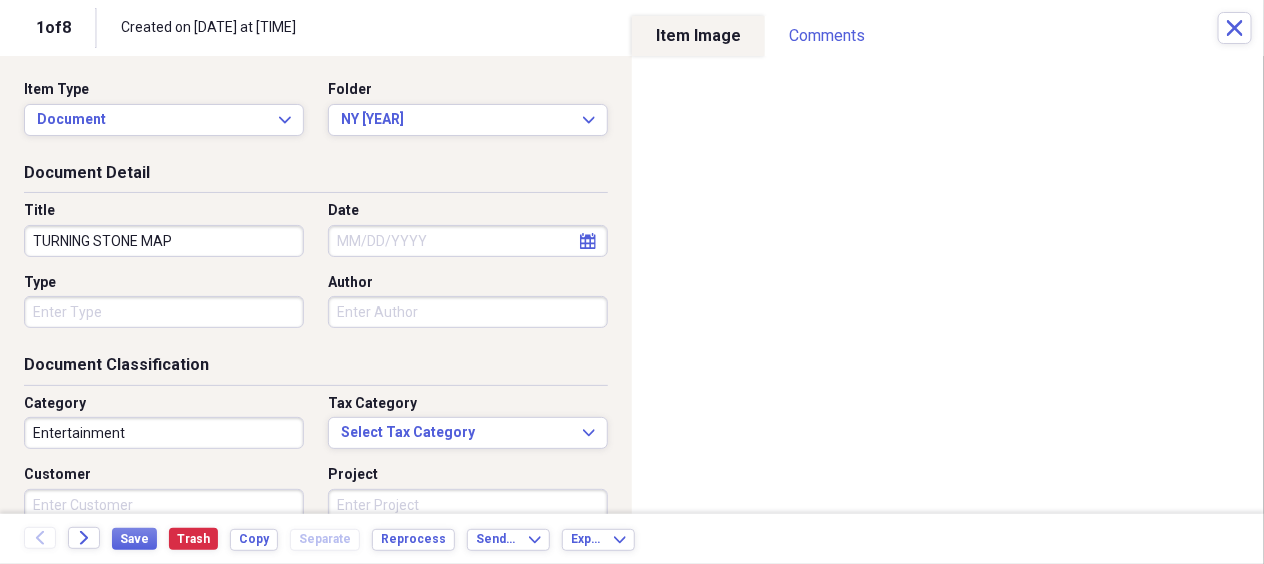 type on "TURNING STONE MAP" 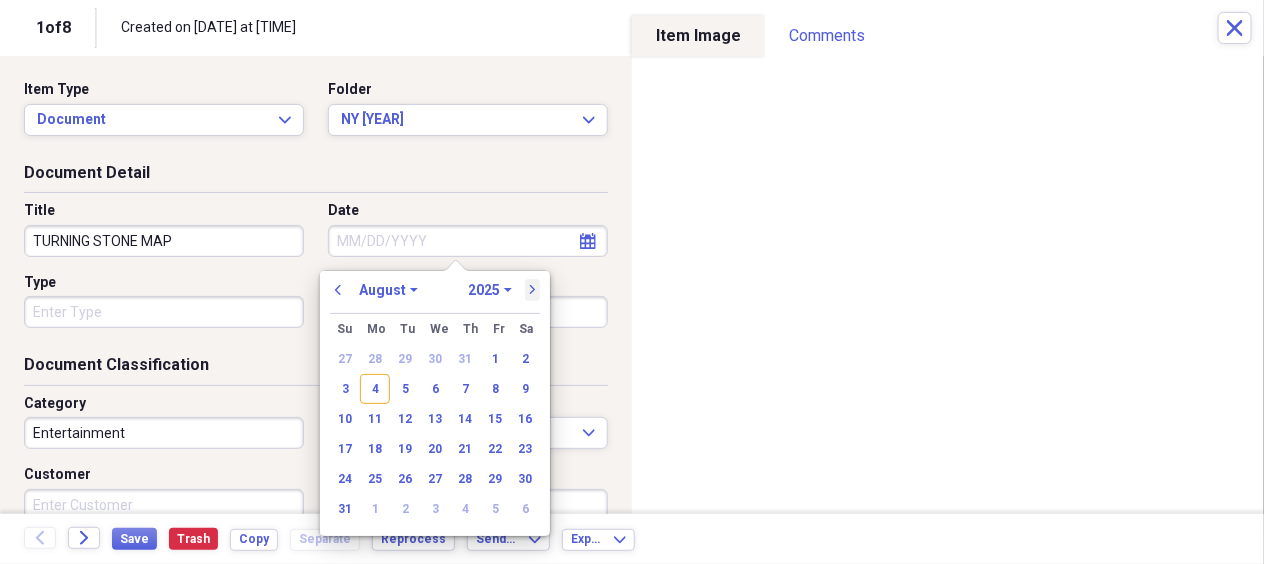 click on "next" at bounding box center [533, 290] 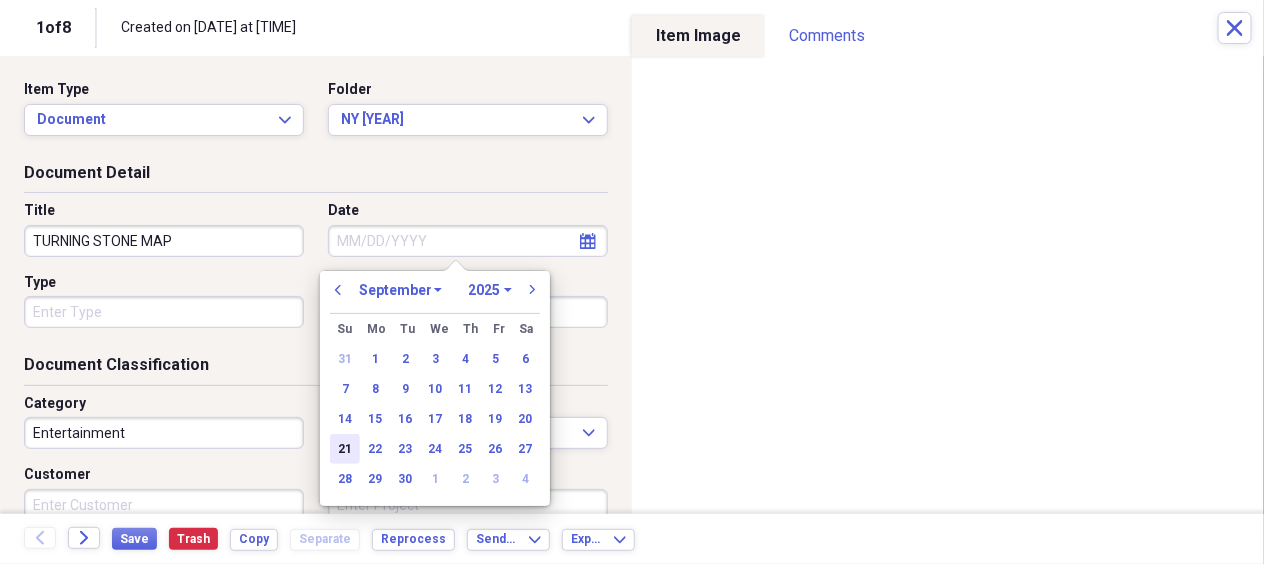 click on "21" at bounding box center (345, 449) 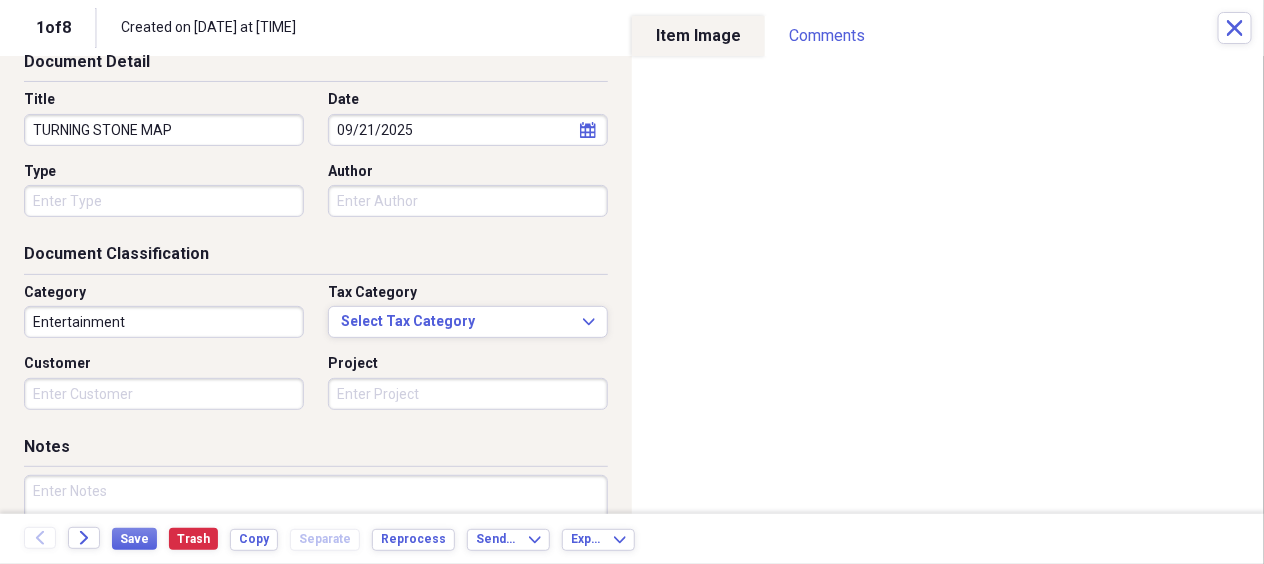 scroll, scrollTop: 200, scrollLeft: 0, axis: vertical 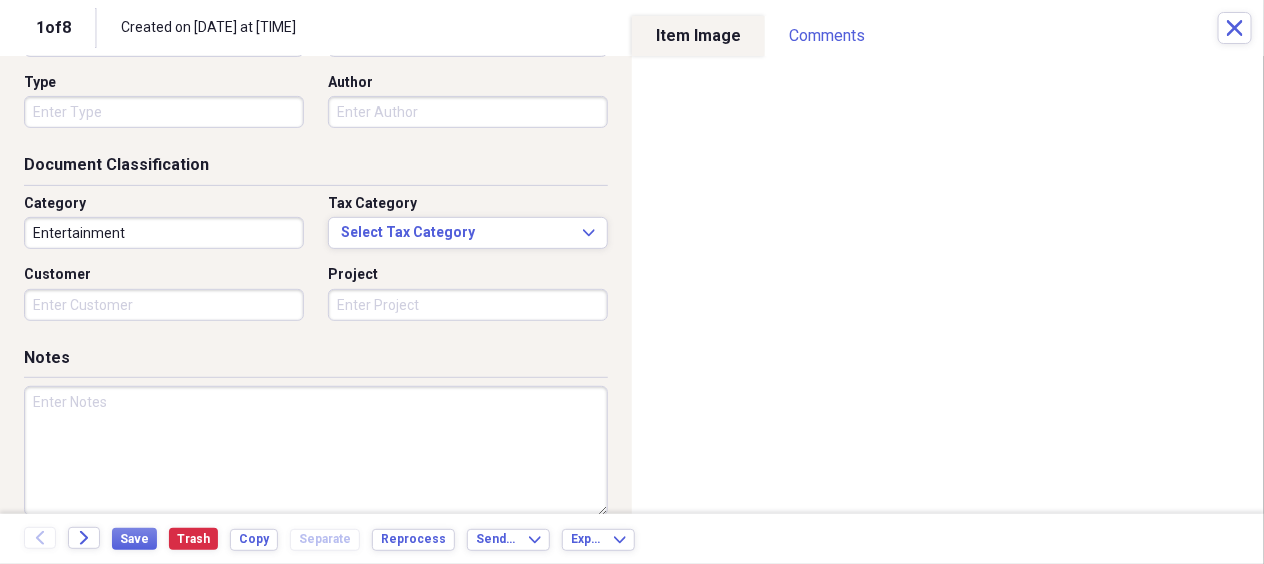click at bounding box center [316, 451] 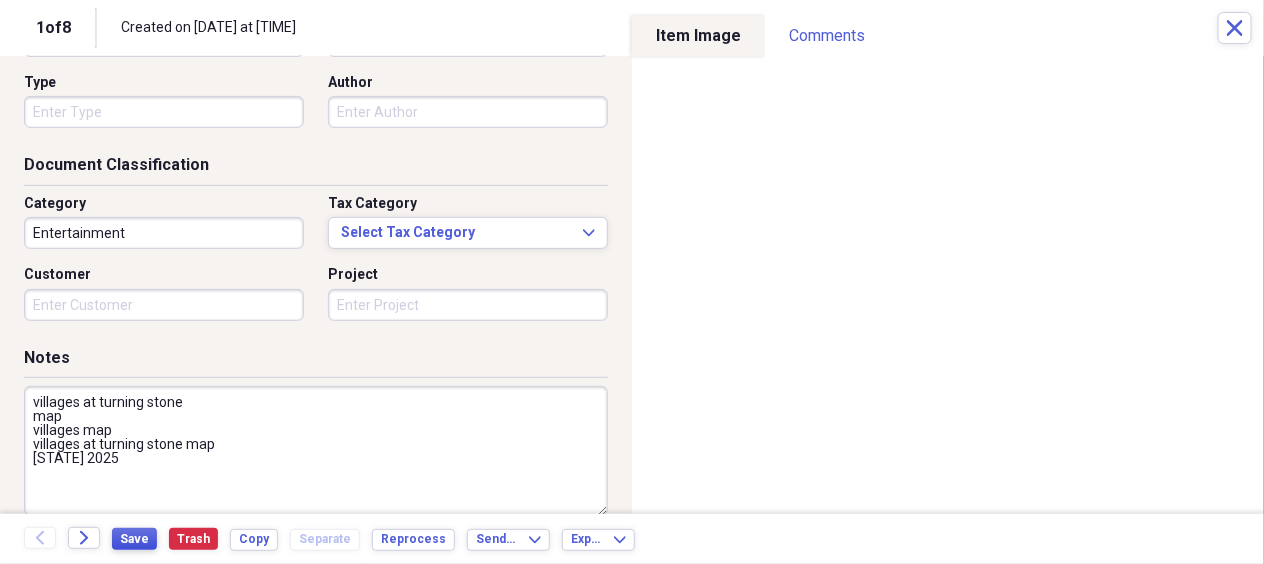 click on "Save" at bounding box center [134, 539] 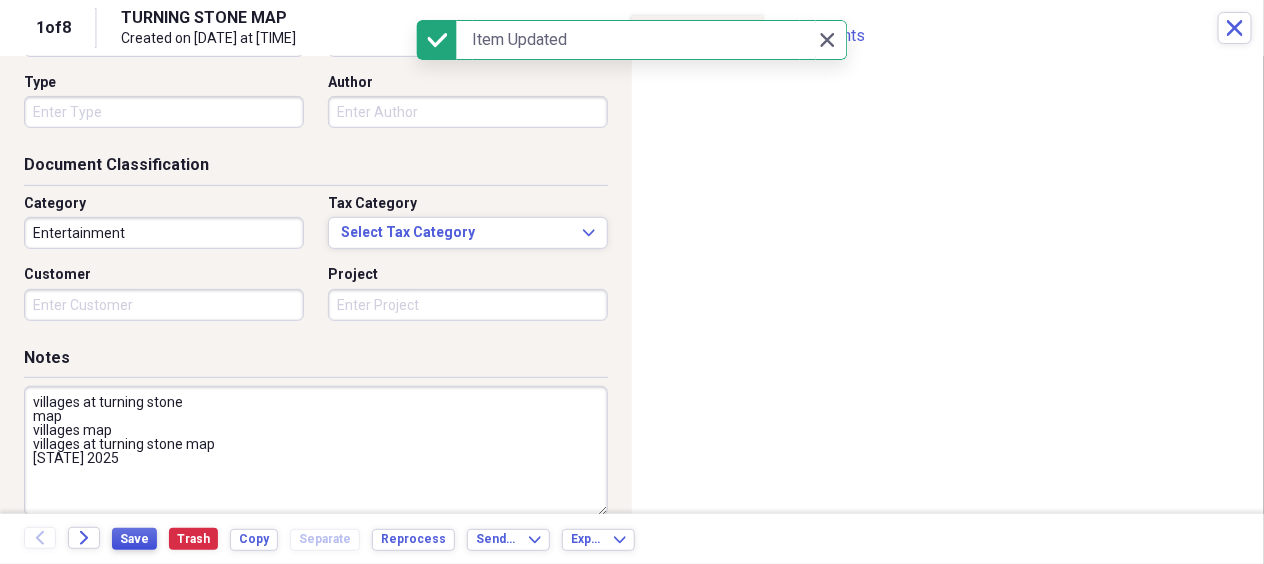 type on "villages at turning stone
map
villages map
villages at turning stone map
[STATE] 2025" 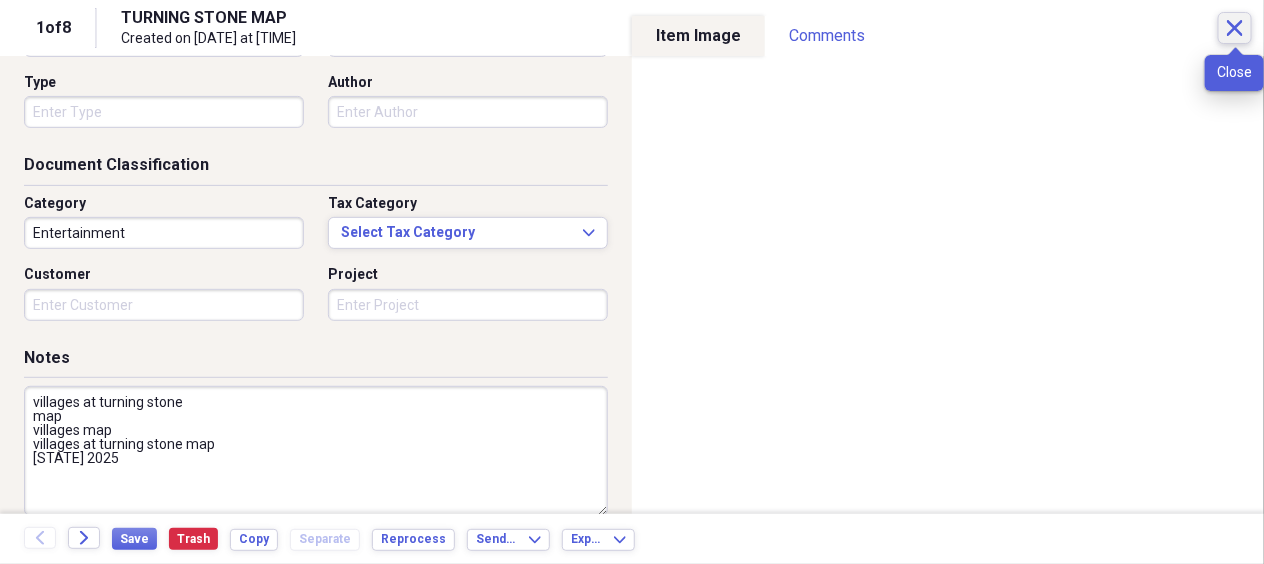 click 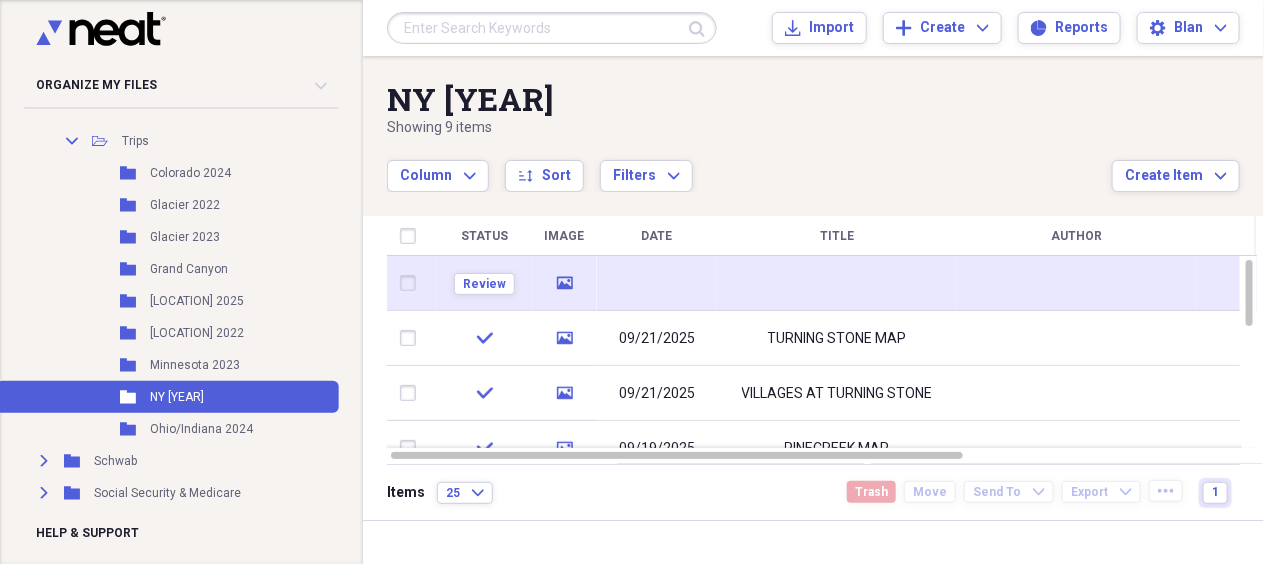 click at bounding box center [657, 283] 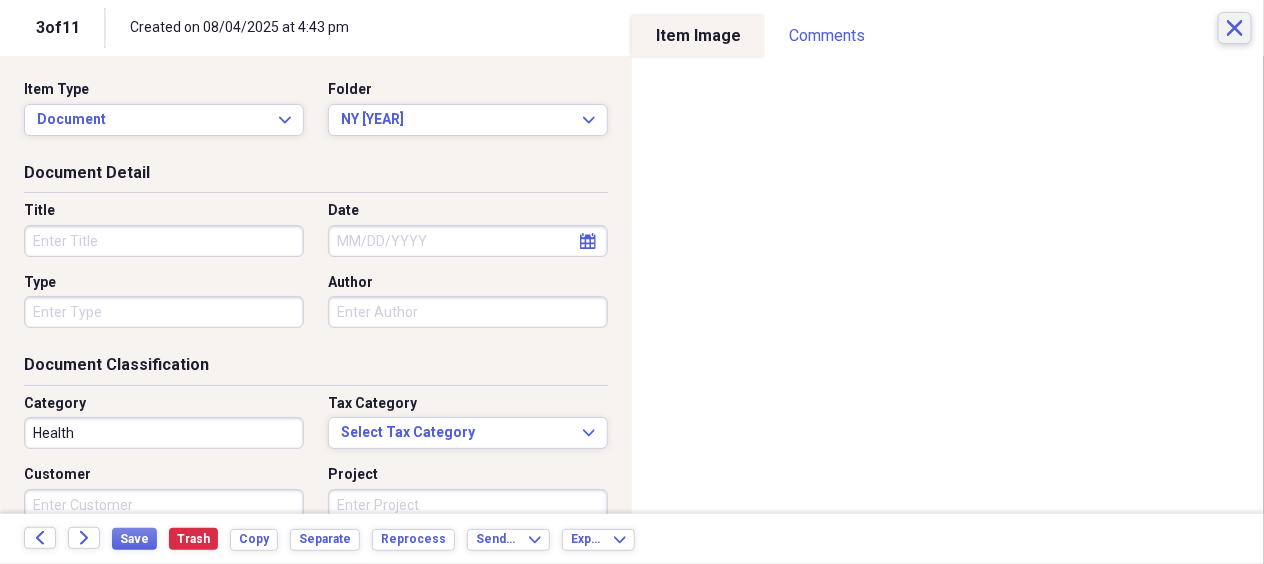 click on "Close" at bounding box center (1235, 28) 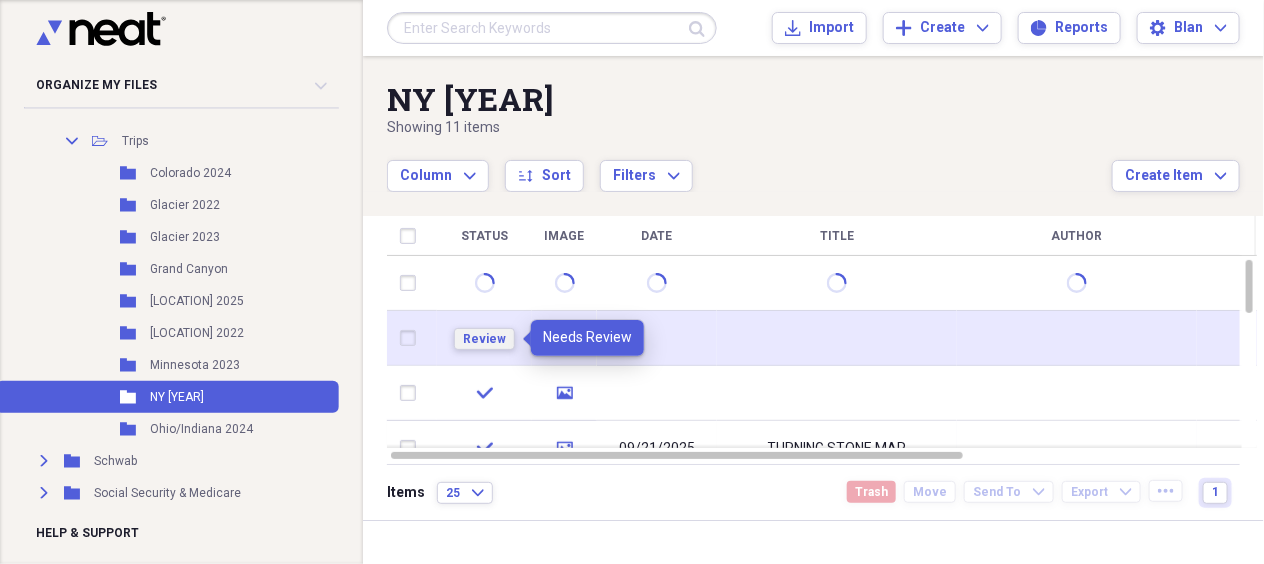 click on "Review" at bounding box center (484, 339) 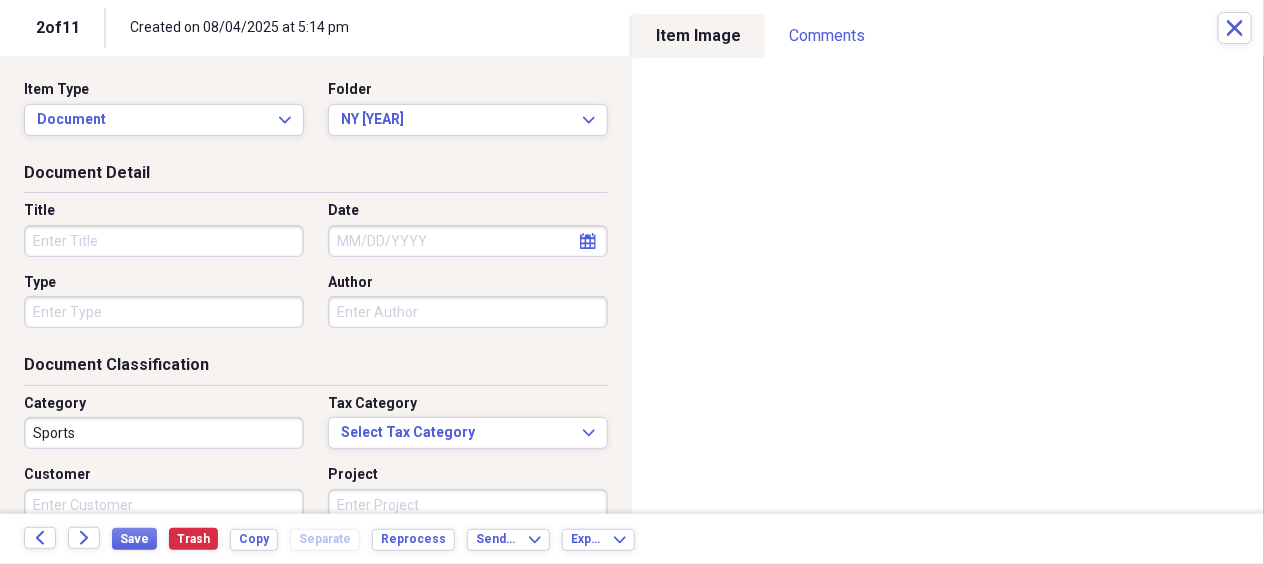 click on "Title" at bounding box center (164, 241) 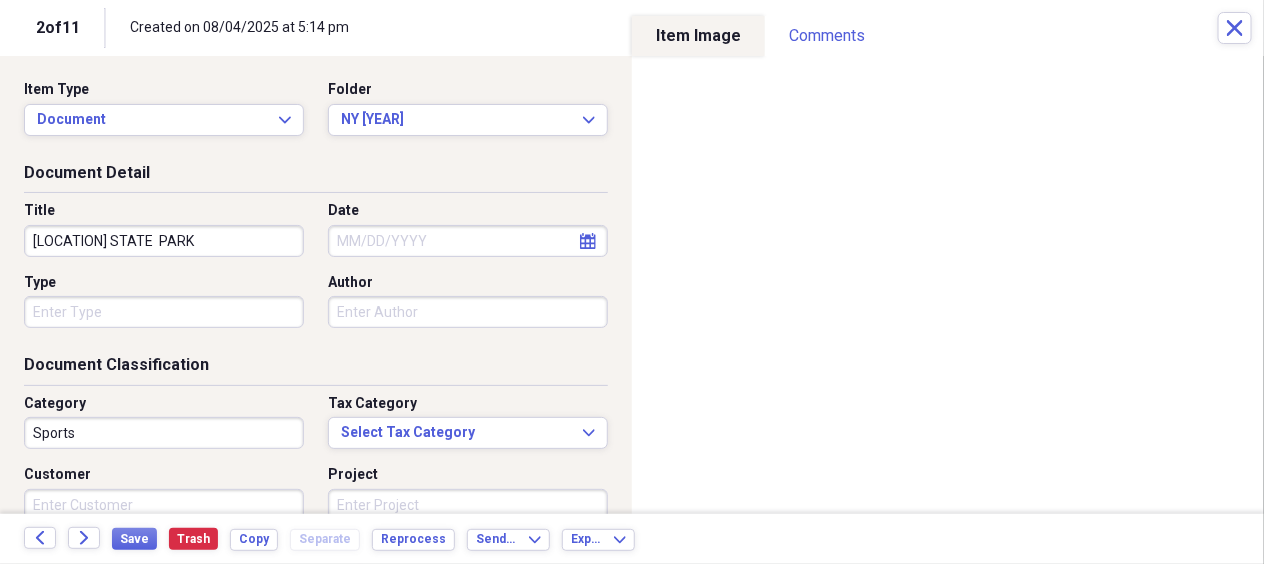 type on "[LOCATION] STATE  PARK" 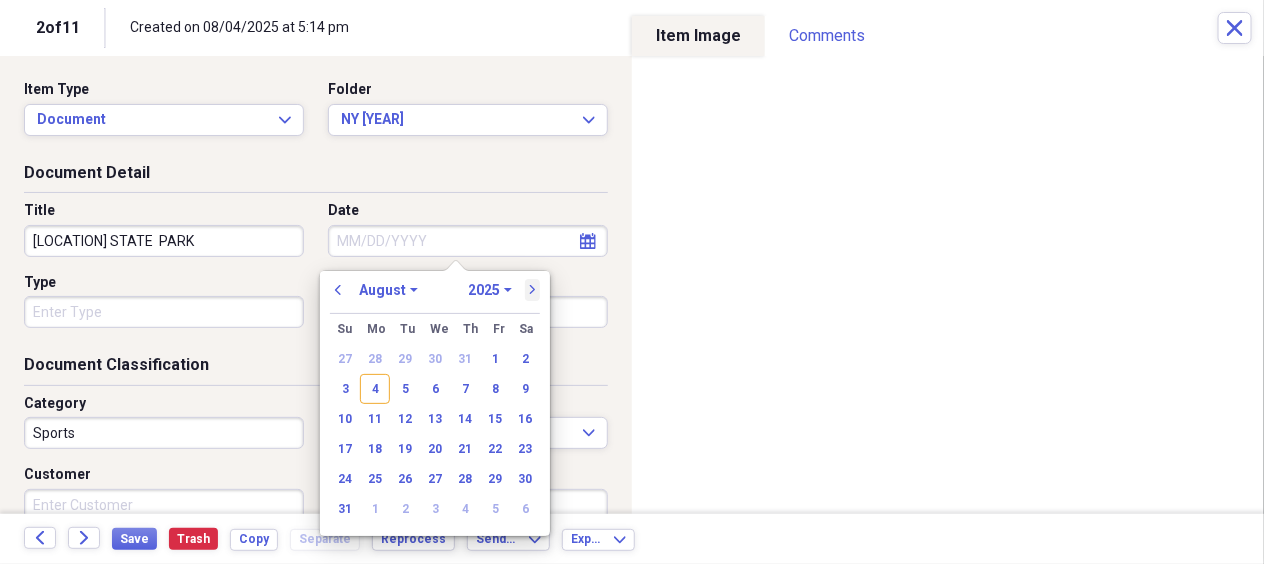 click on "next" at bounding box center (533, 290) 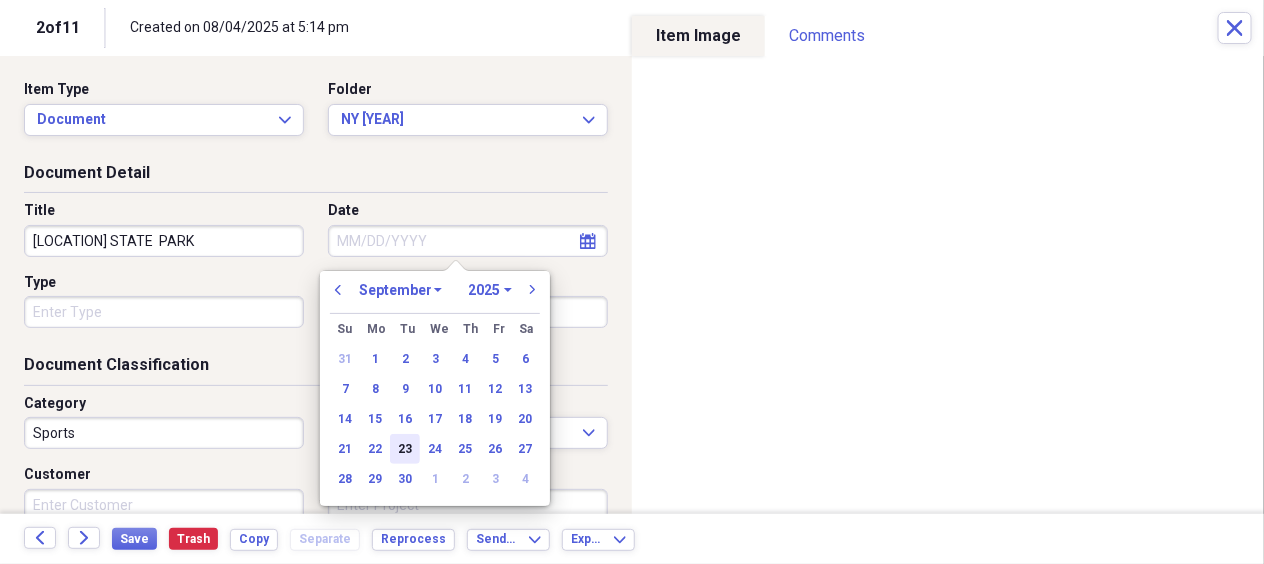 click on "23" at bounding box center (405, 449) 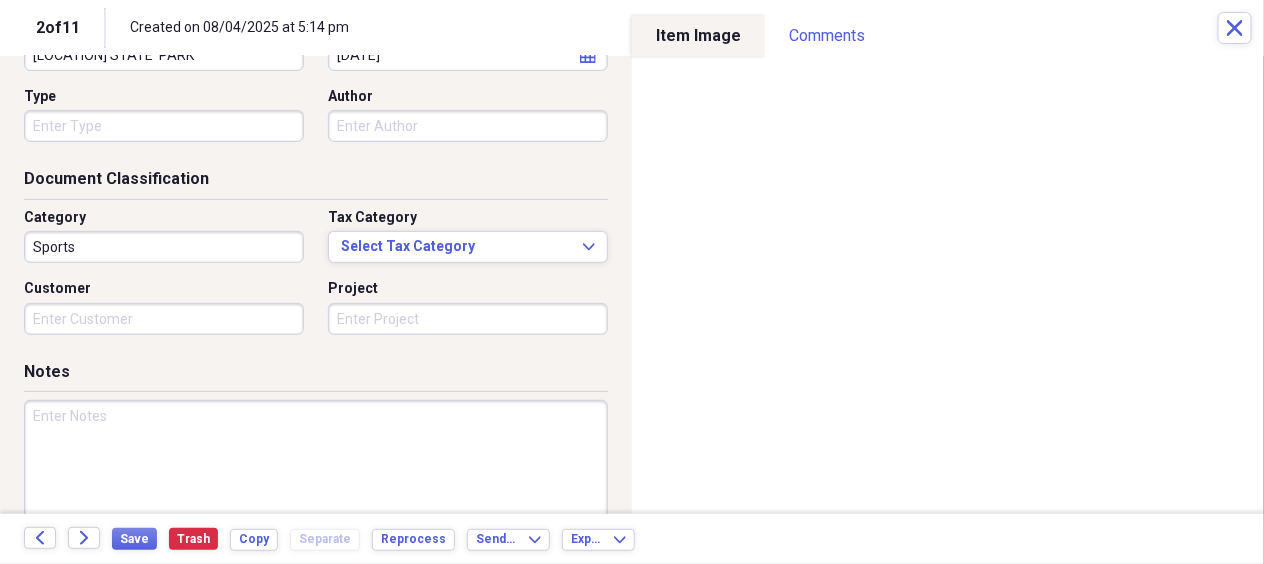 scroll, scrollTop: 275, scrollLeft: 0, axis: vertical 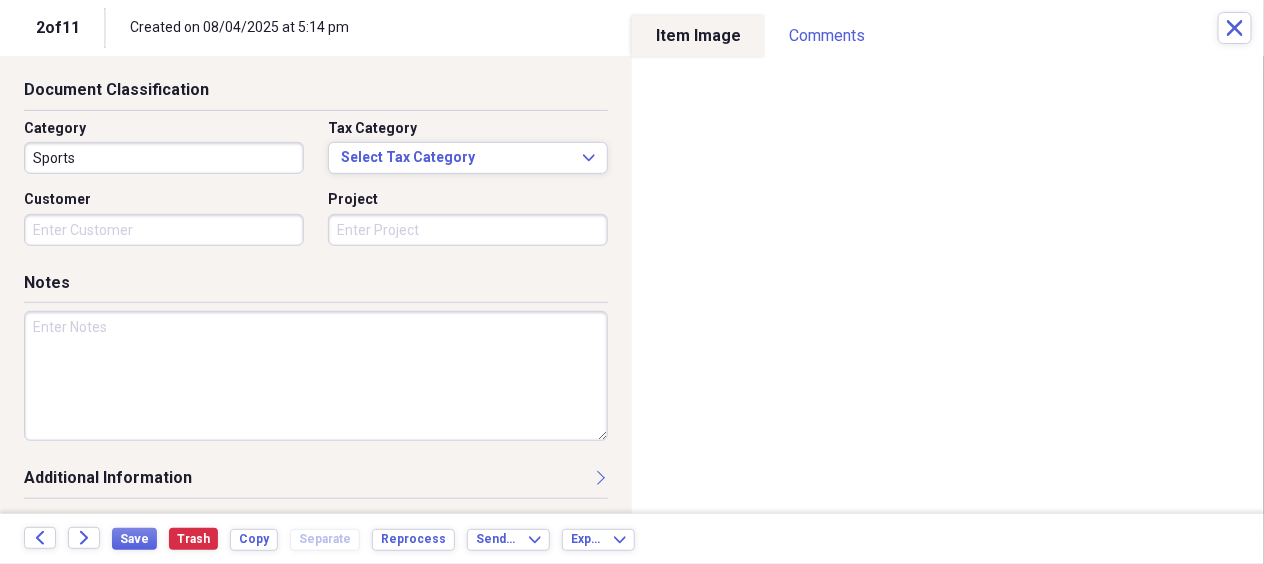 click at bounding box center (316, 376) 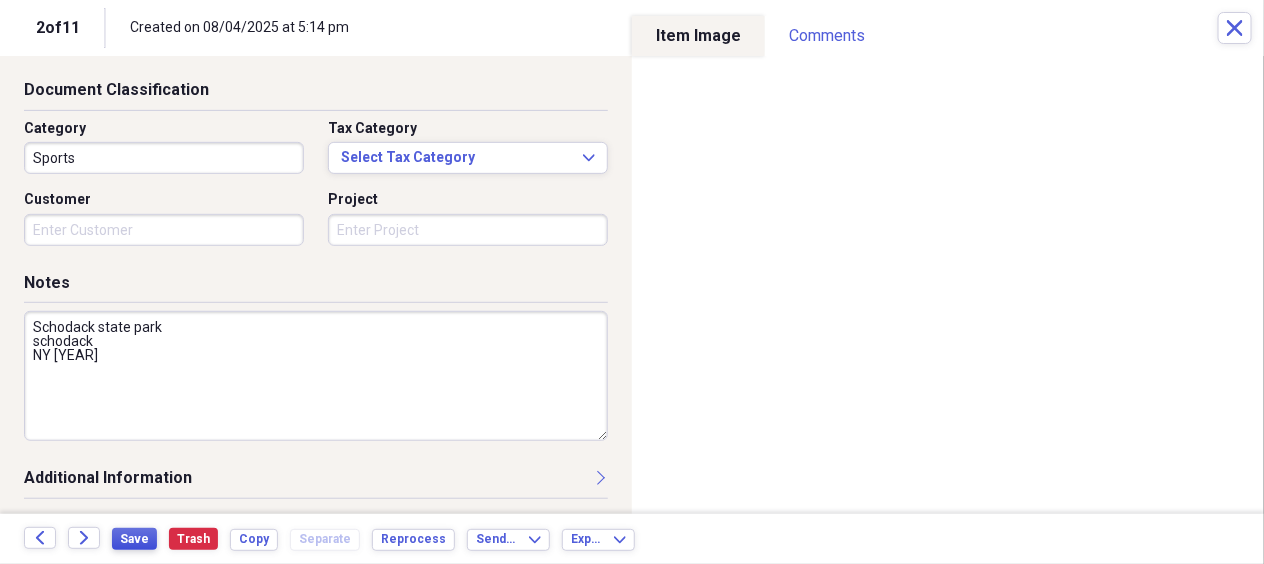 click on "Save" at bounding box center [134, 539] 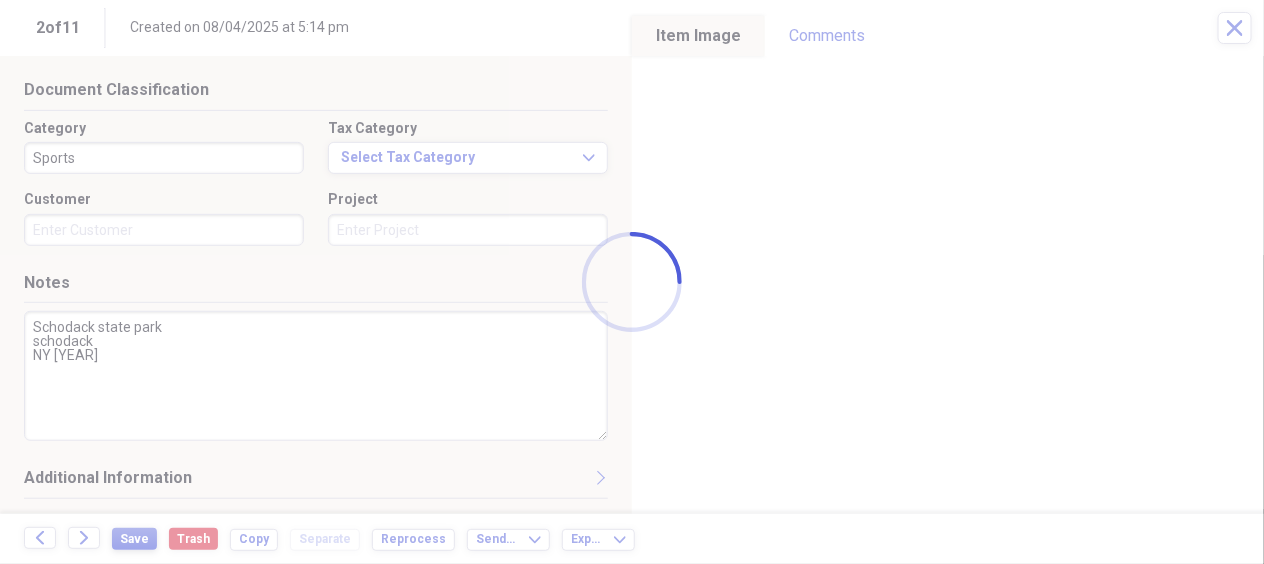 type on "Schodack state park
schodack
NY [YEAR]" 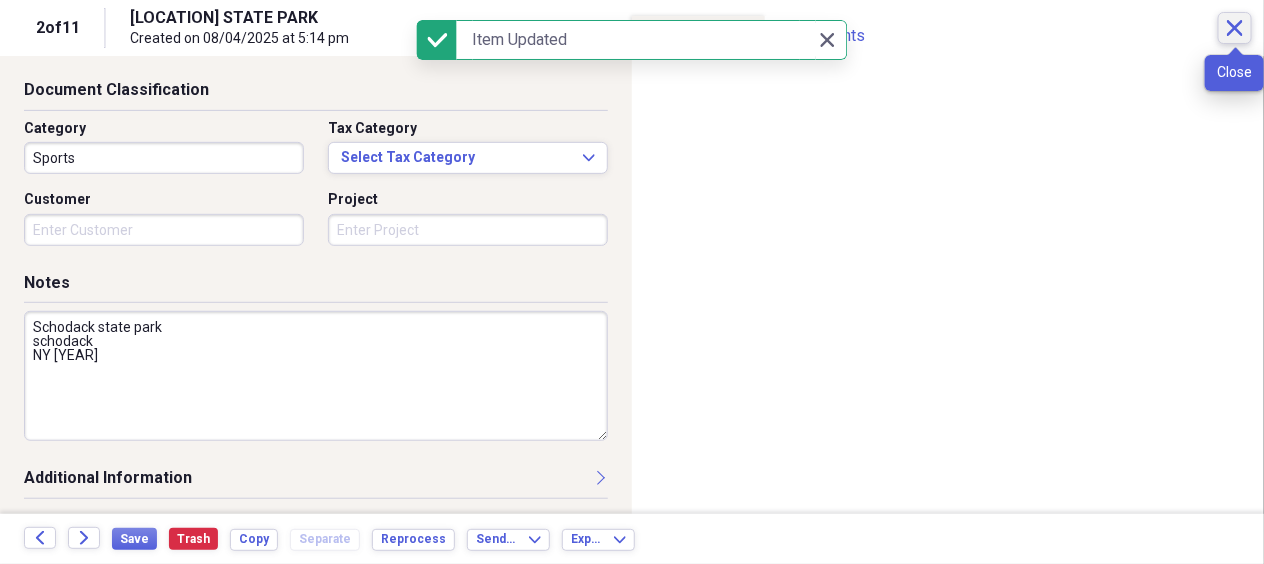click on "Close" at bounding box center (1235, 28) 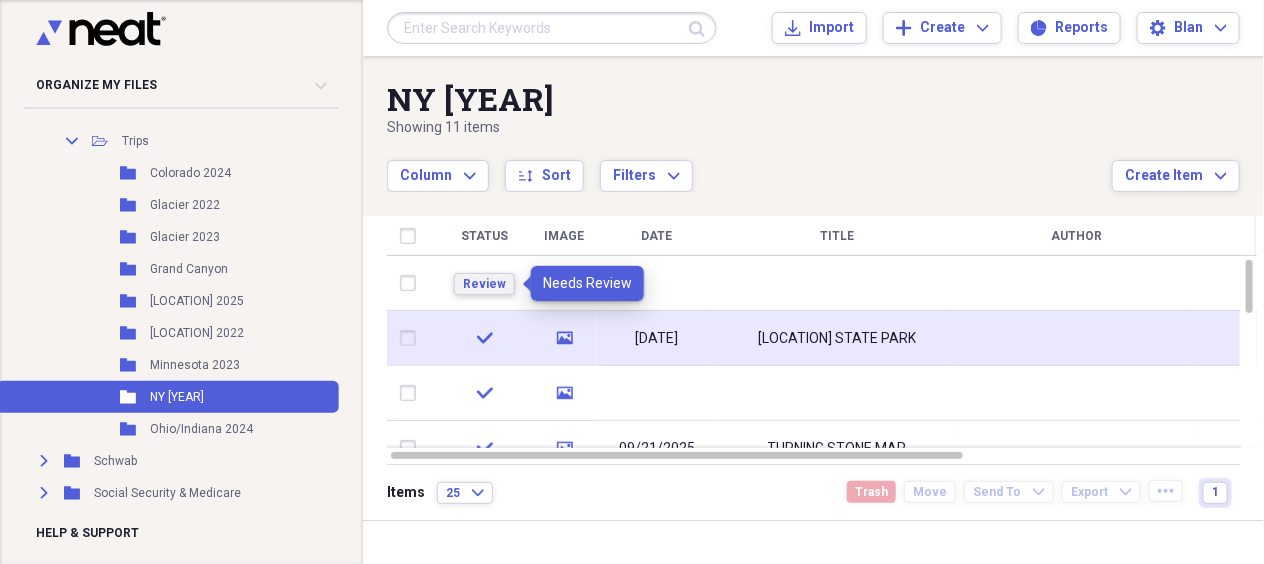 click on "Review" at bounding box center [484, 284] 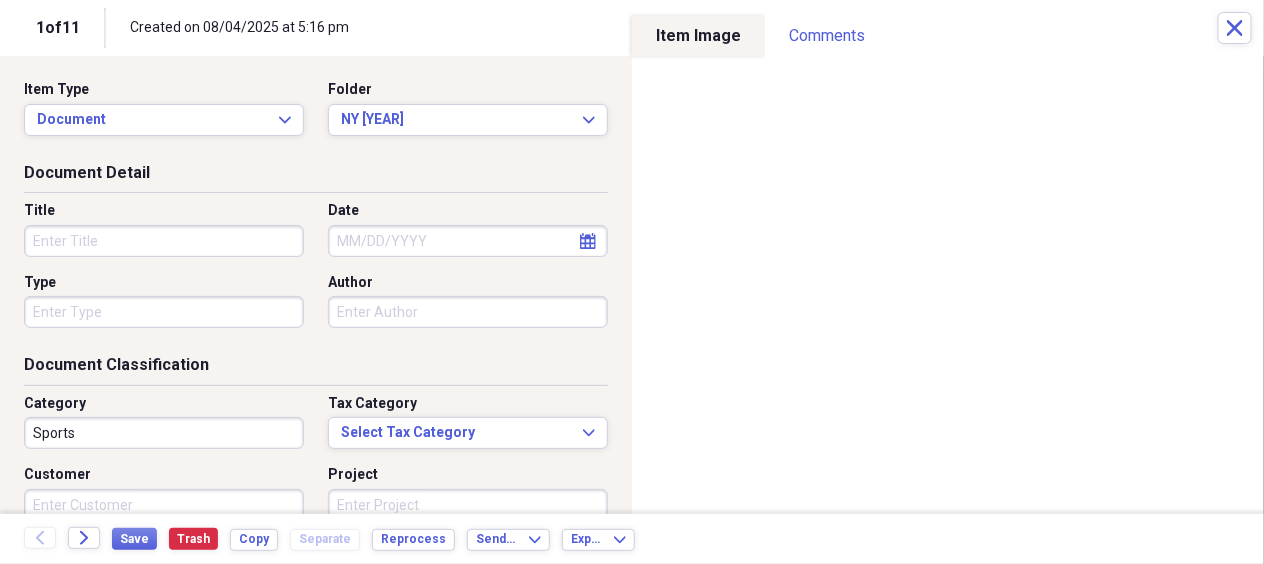 click 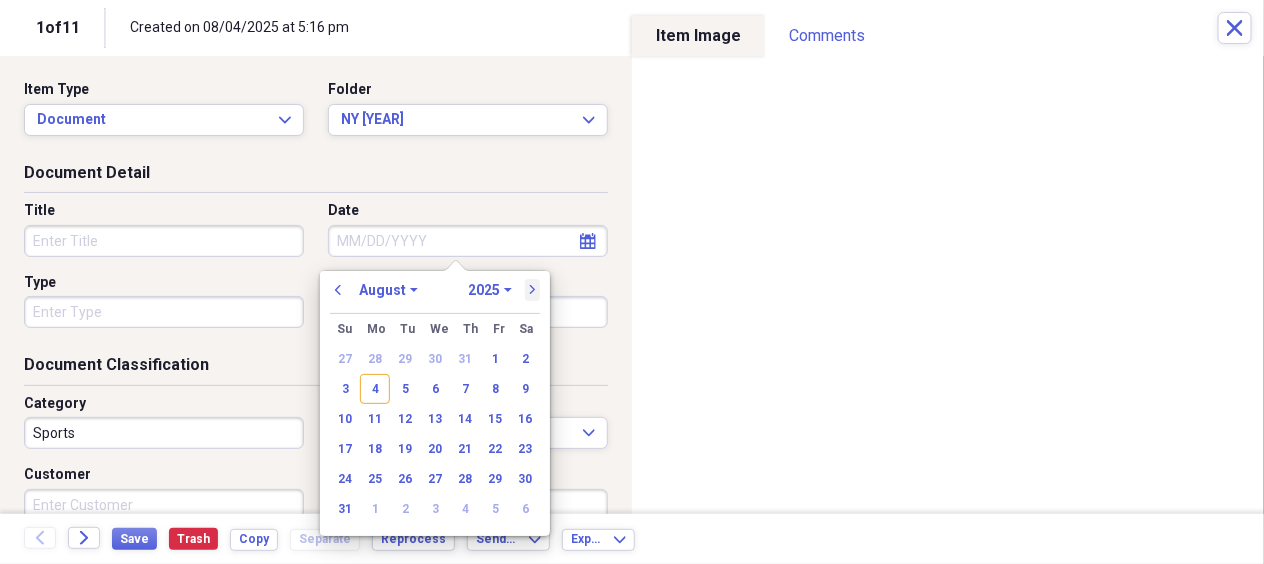 click on "next" at bounding box center [533, 290] 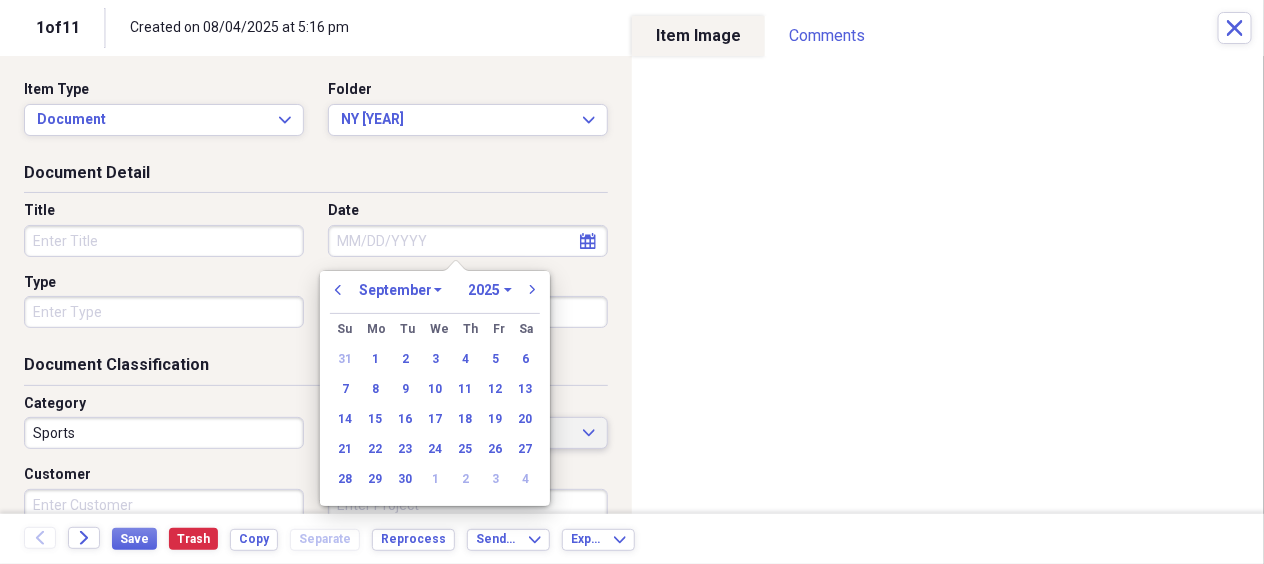 click on "21" at bounding box center [345, 449] 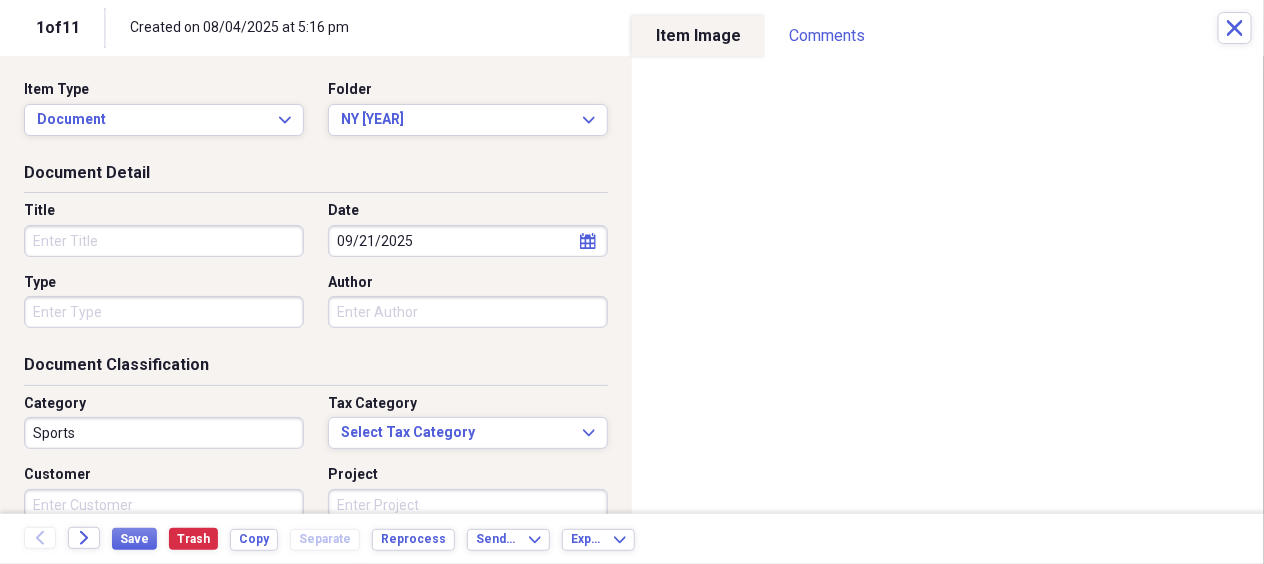 click on "Title" at bounding box center [164, 241] 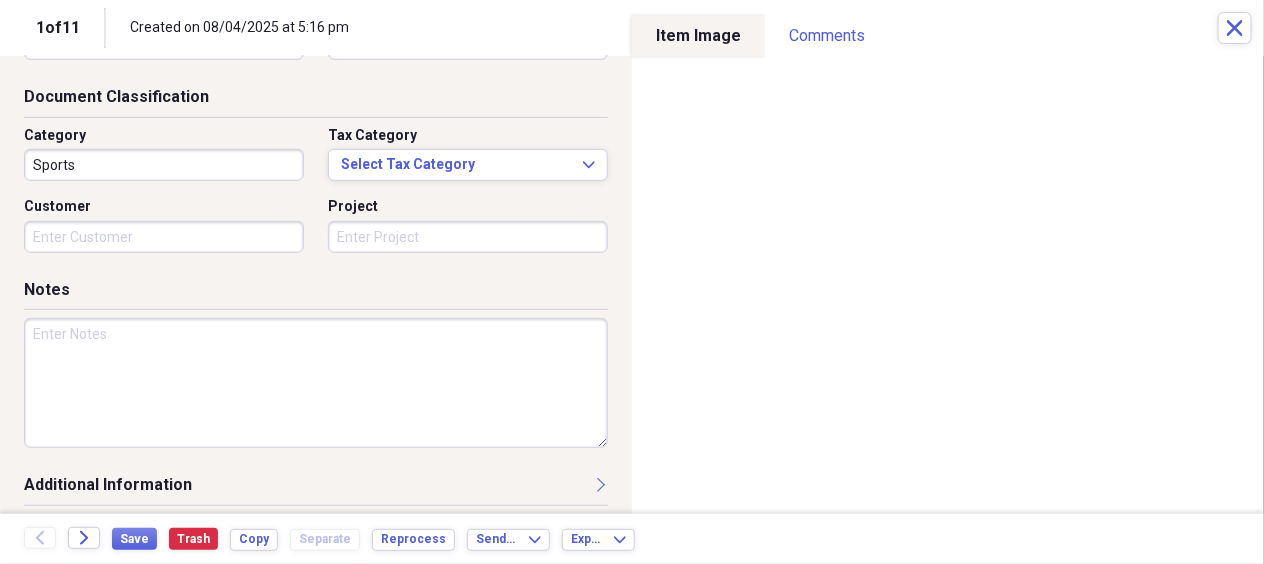 scroll, scrollTop: 275, scrollLeft: 0, axis: vertical 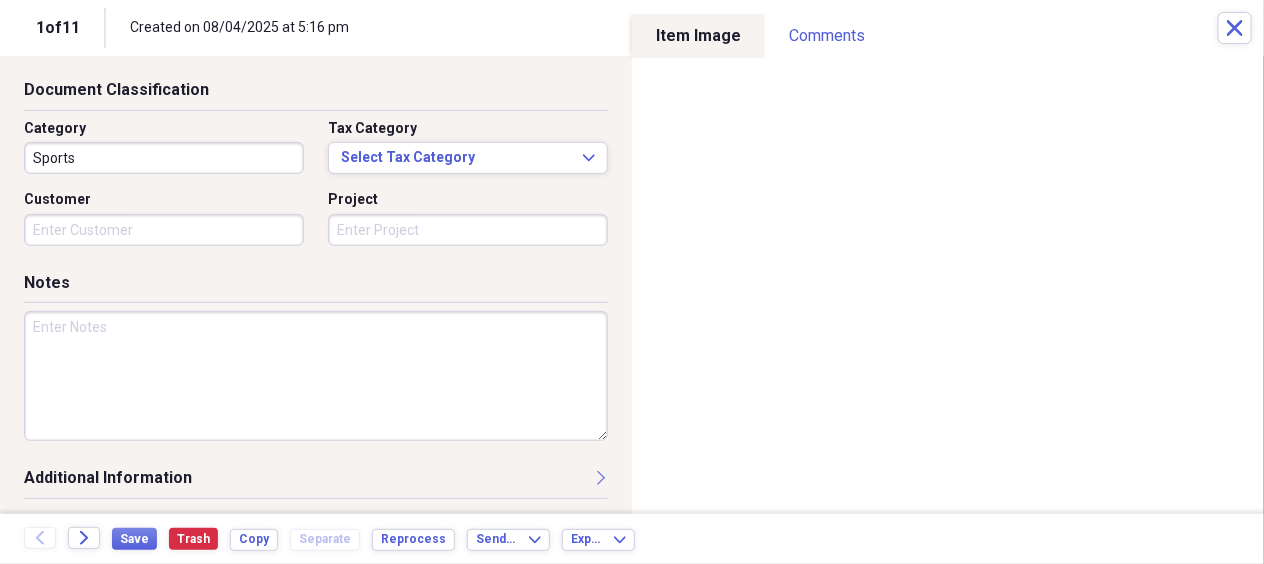 type on "[LOCATION] SP CANCELLATION" 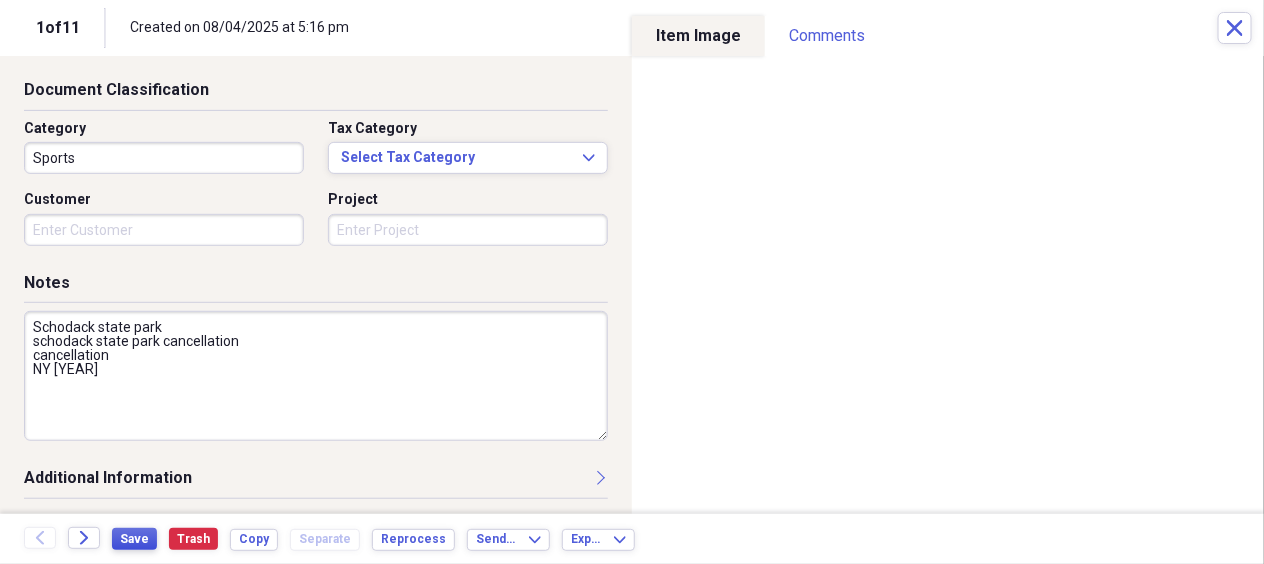 click on "Save" at bounding box center [134, 539] 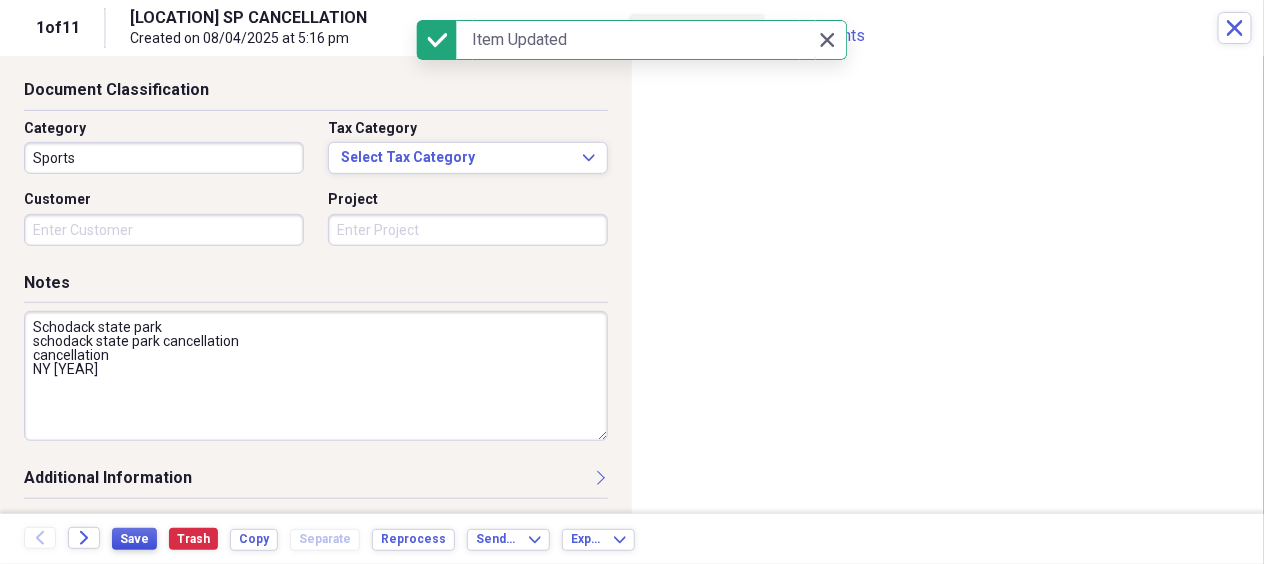 type on "Schodack state park
schodack state park cancellation
cancellation
NY [YEAR]" 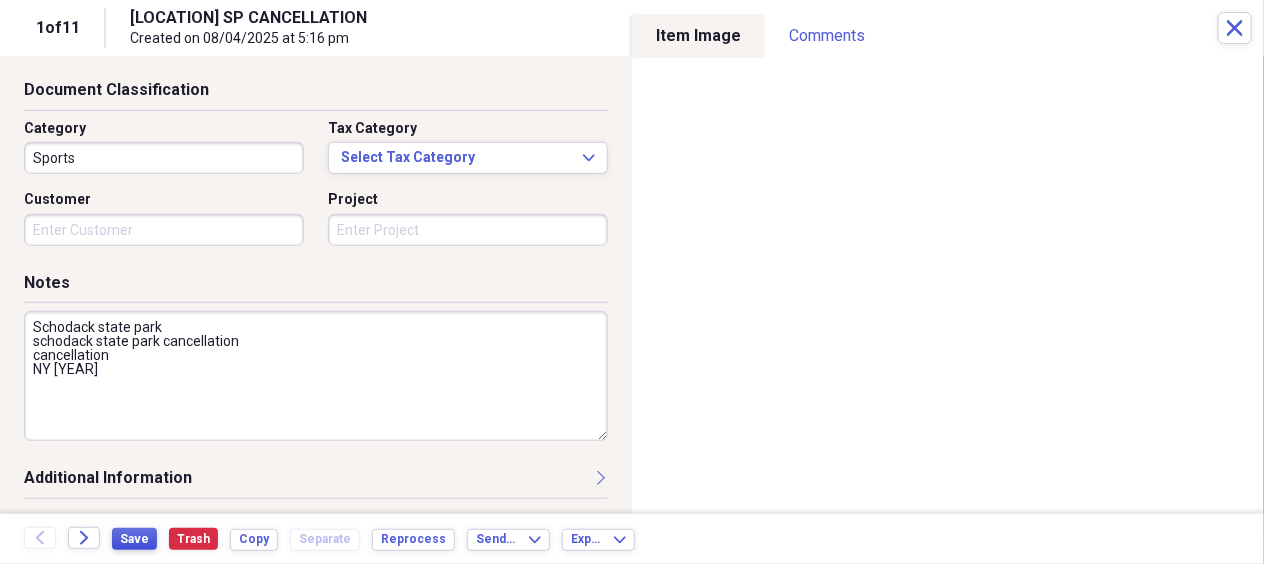 click on "Save" at bounding box center (134, 539) 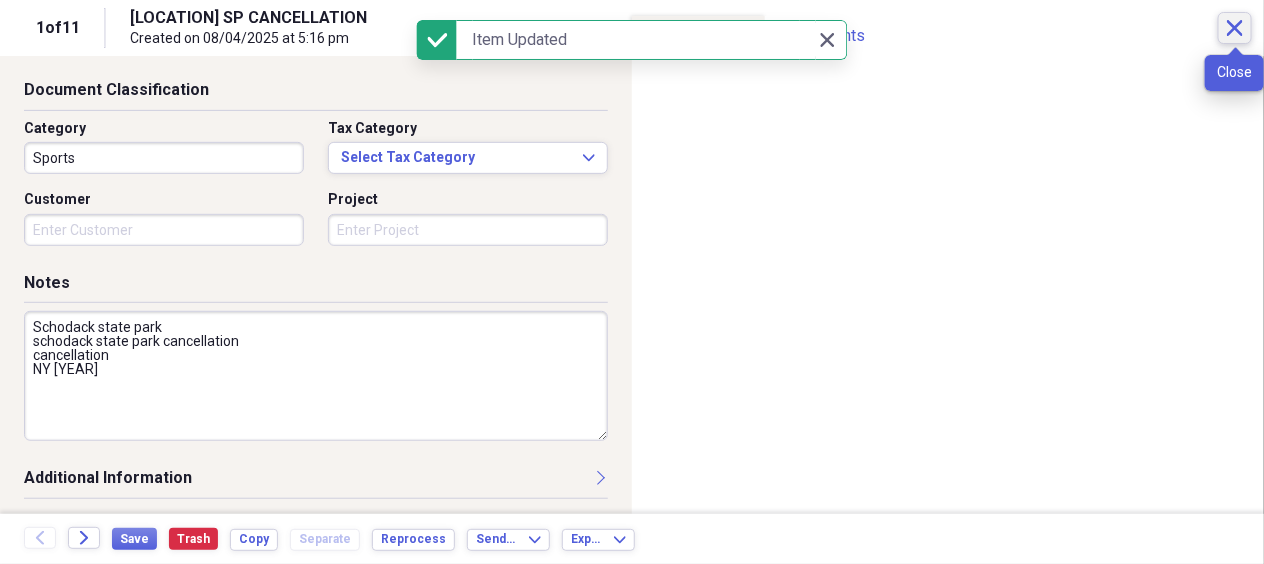 click on "Close" 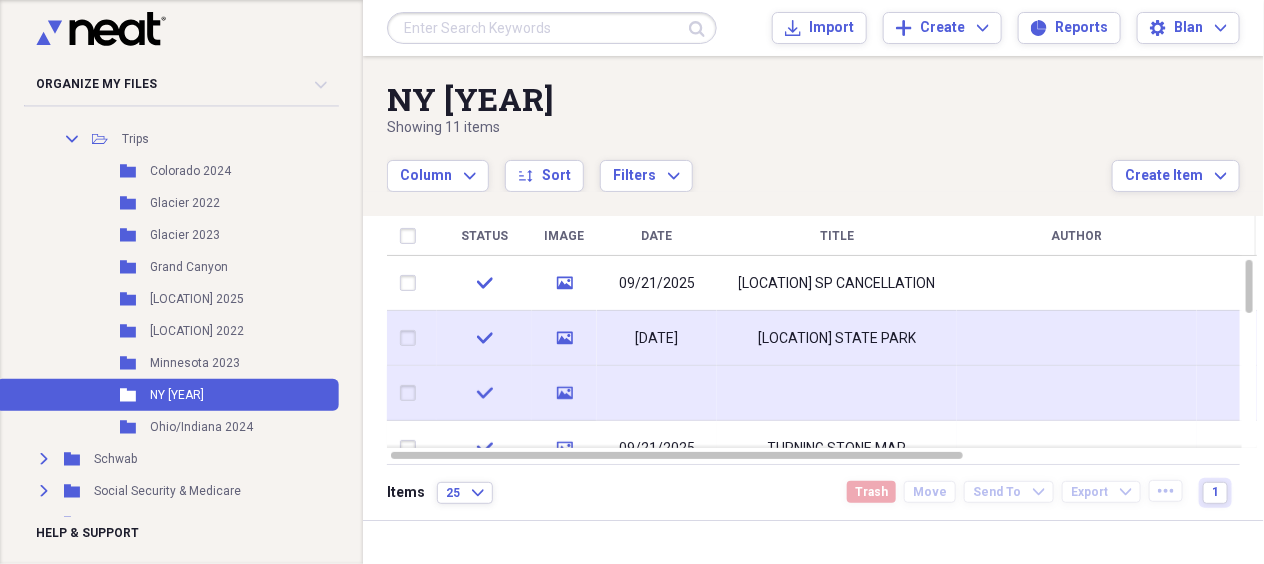click at bounding box center [837, 393] 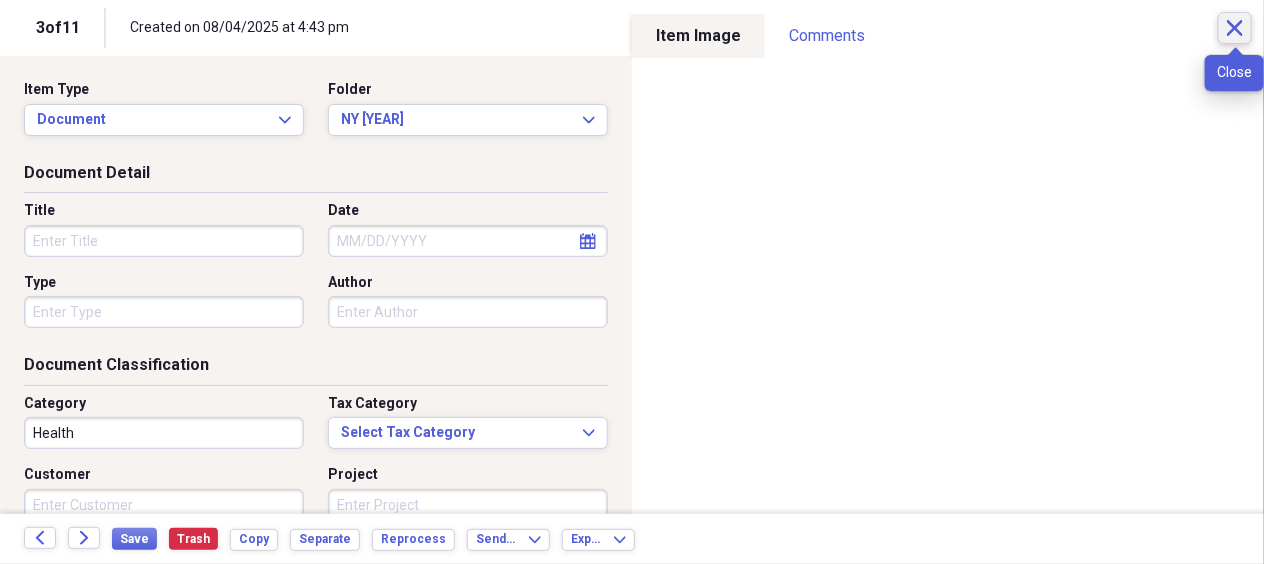 click on "Close" 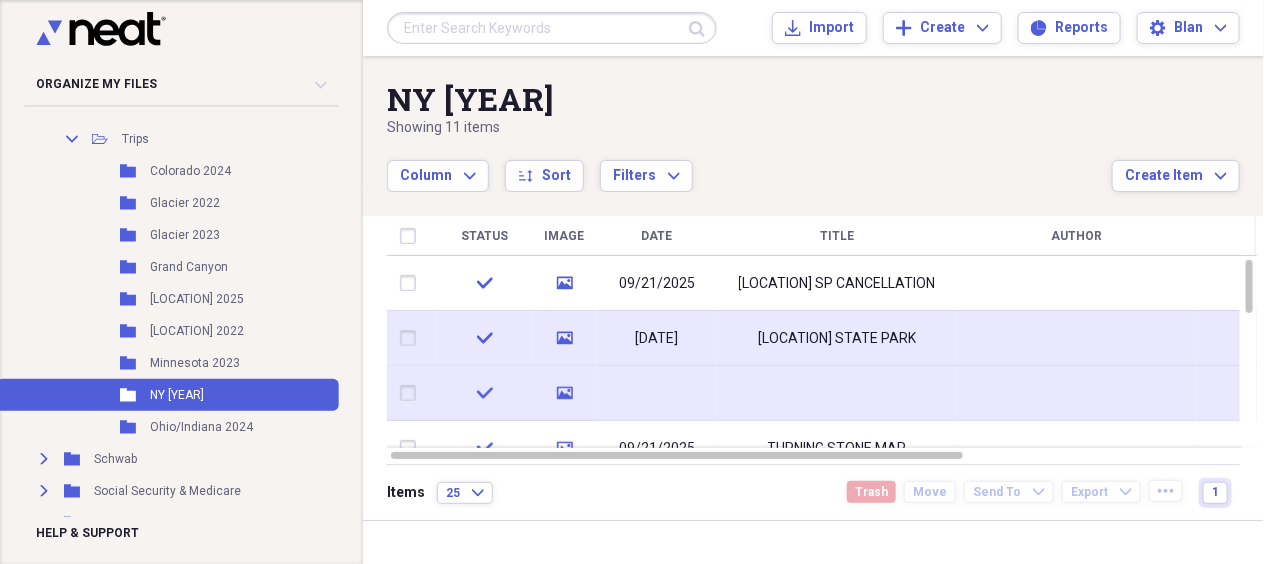 click at bounding box center [837, 393] 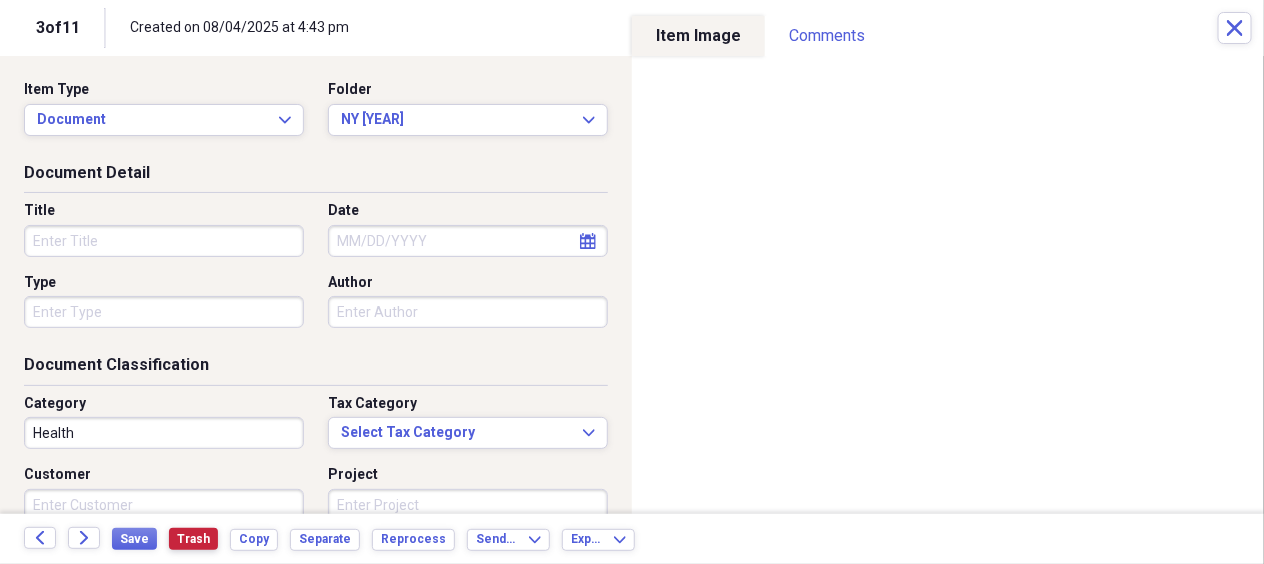 click on "Trash" at bounding box center (193, 539) 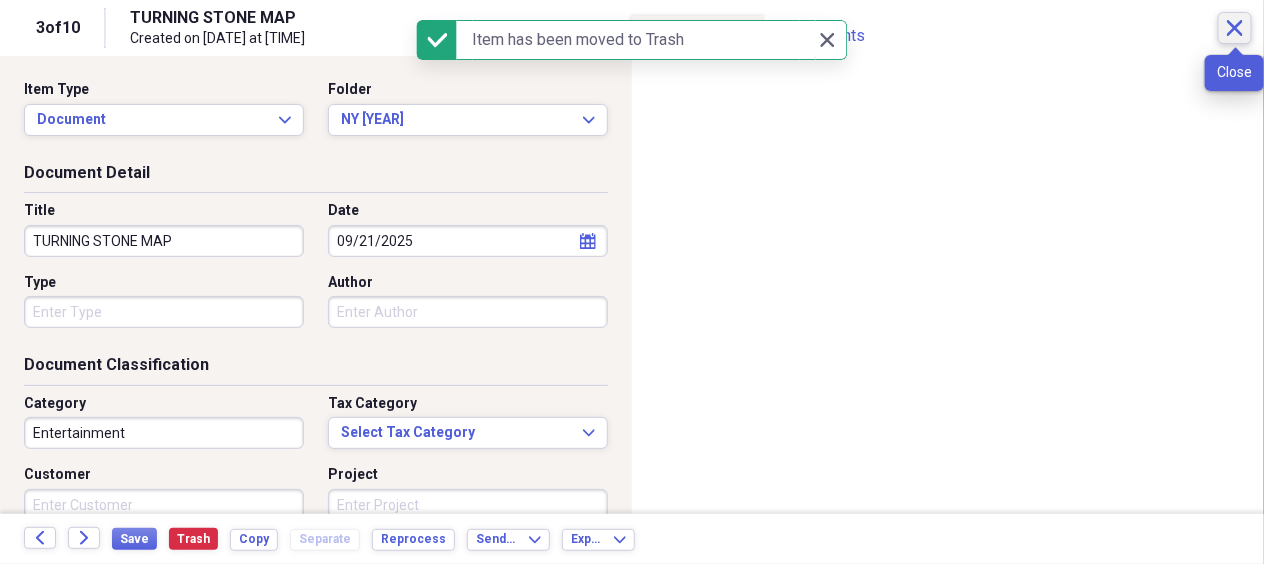 click on "Close" 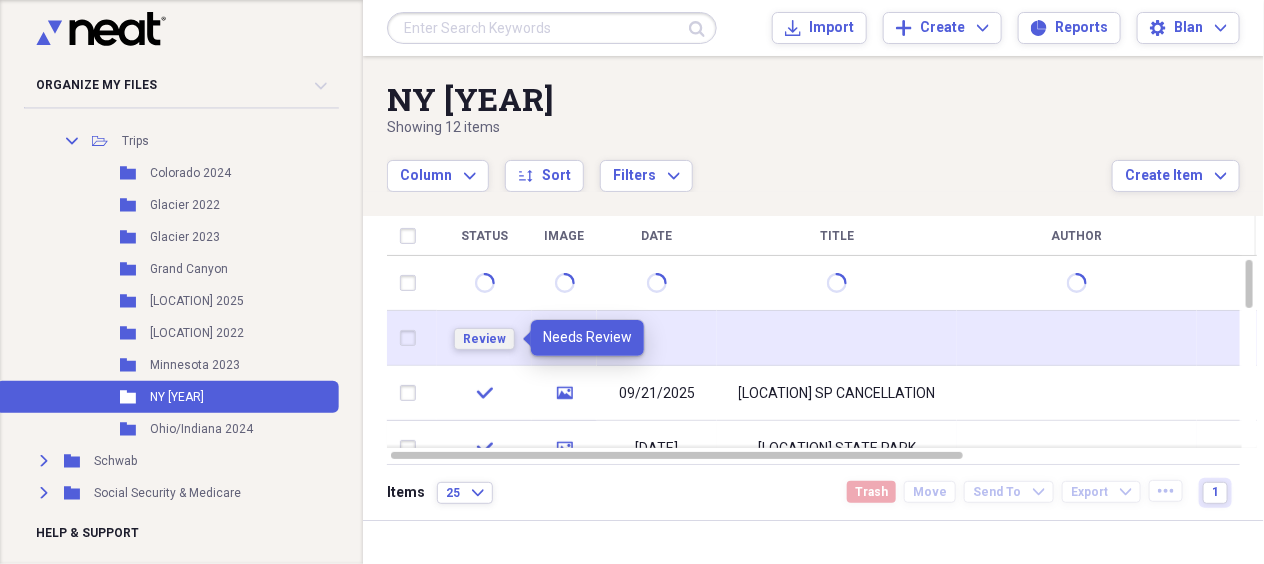 click on "Review" at bounding box center [484, 339] 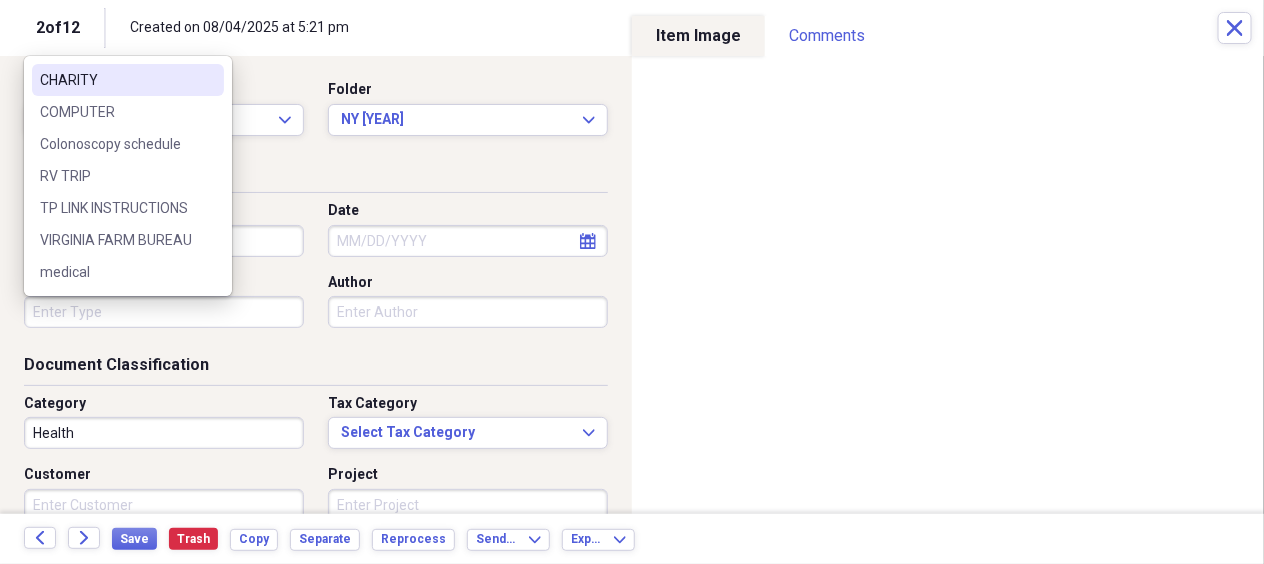 click on "Type" at bounding box center [164, 312] 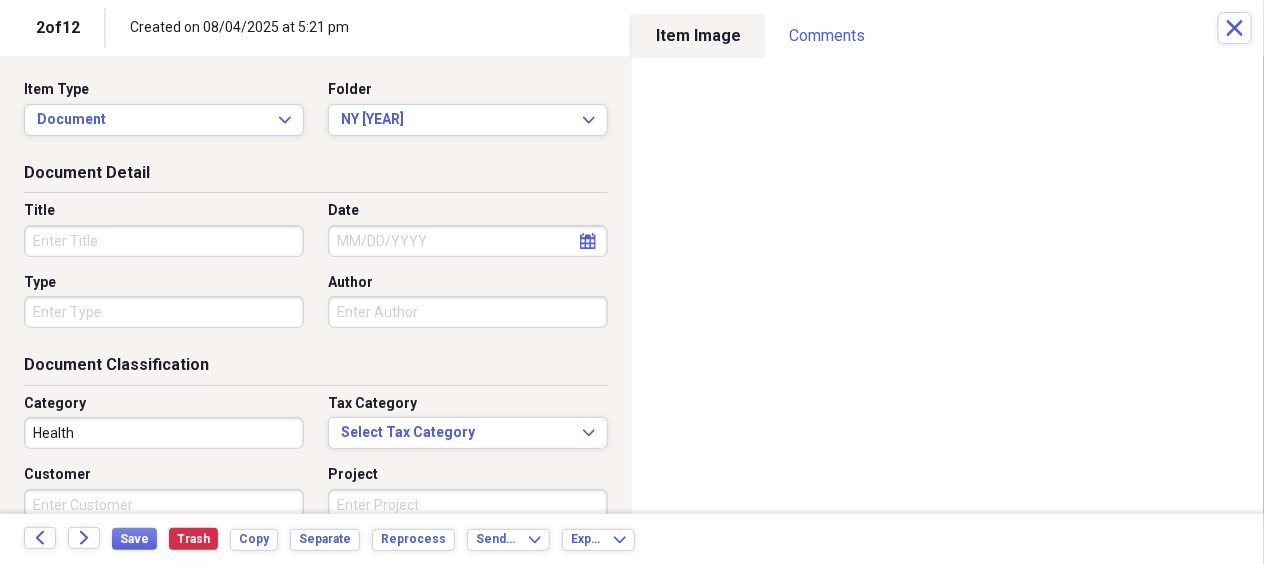 drag, startPoint x: 257, startPoint y: 190, endPoint x: 251, endPoint y: 211, distance: 21.84033 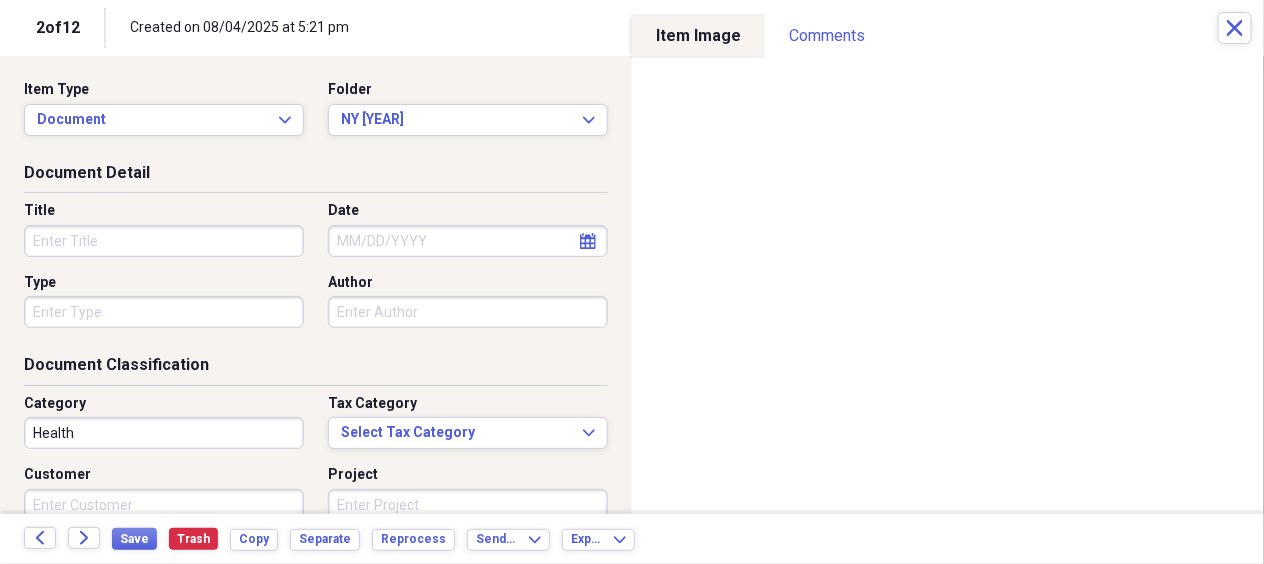 click on "Title" at bounding box center [164, 241] 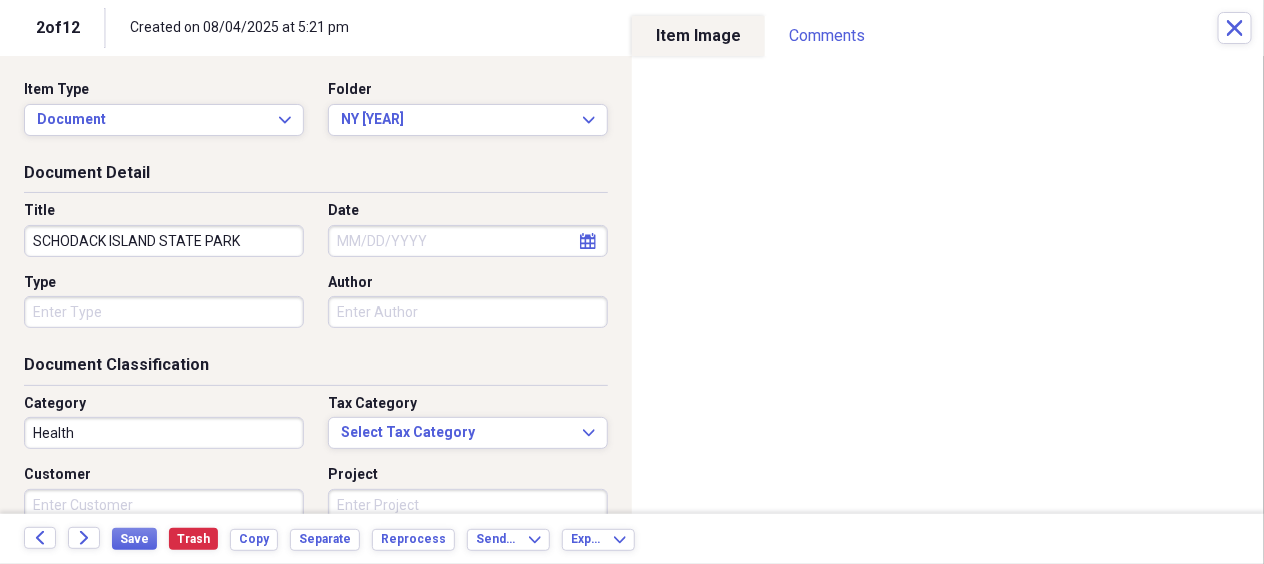 type on "SCHODACK ISLAND STATE PARK" 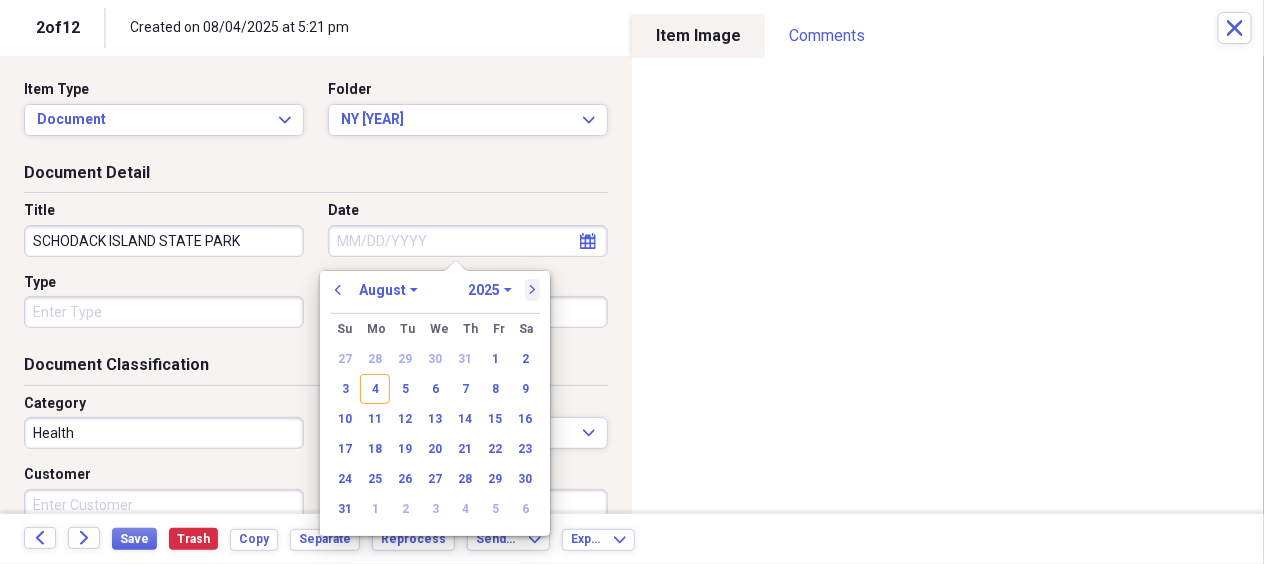 click on "next" at bounding box center (533, 290) 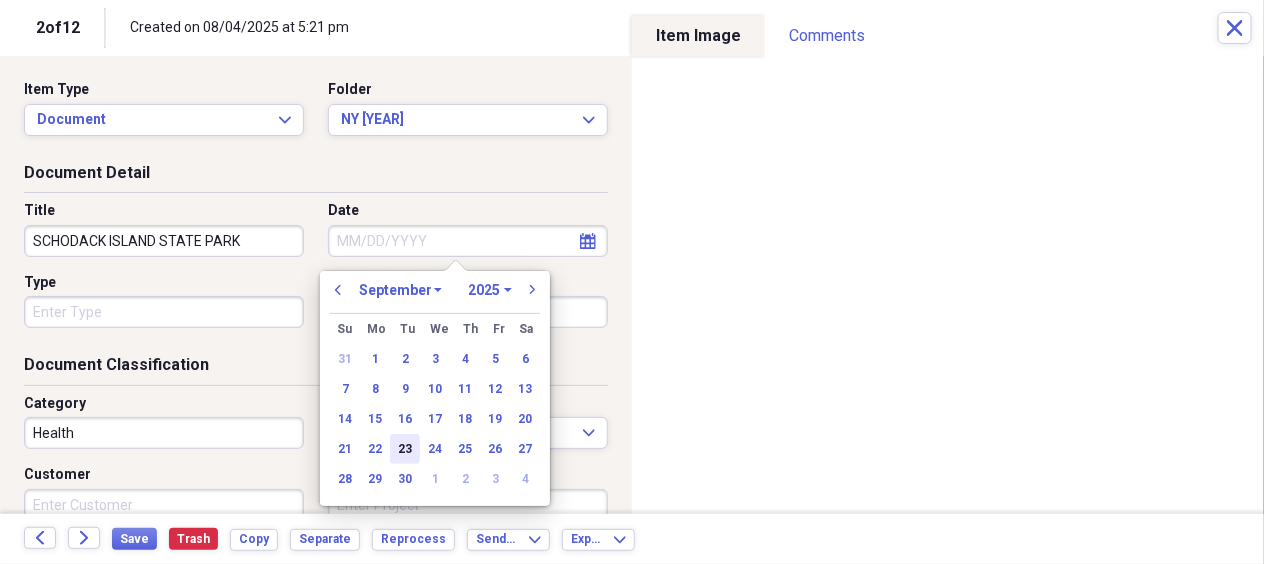 click on "23" at bounding box center [405, 449] 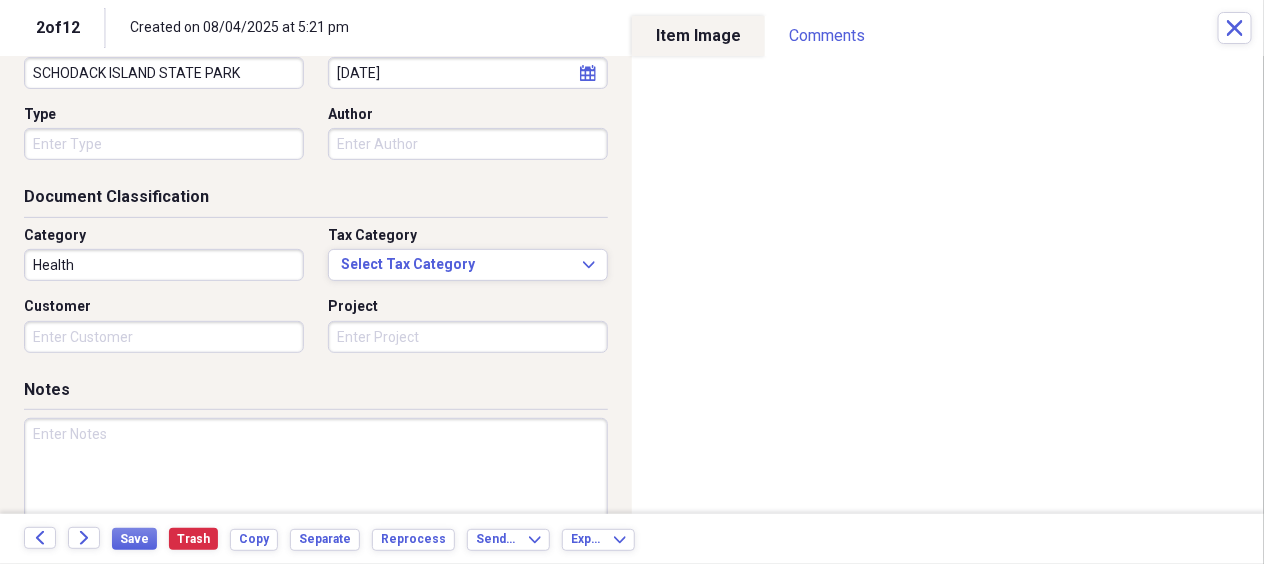 scroll, scrollTop: 200, scrollLeft: 0, axis: vertical 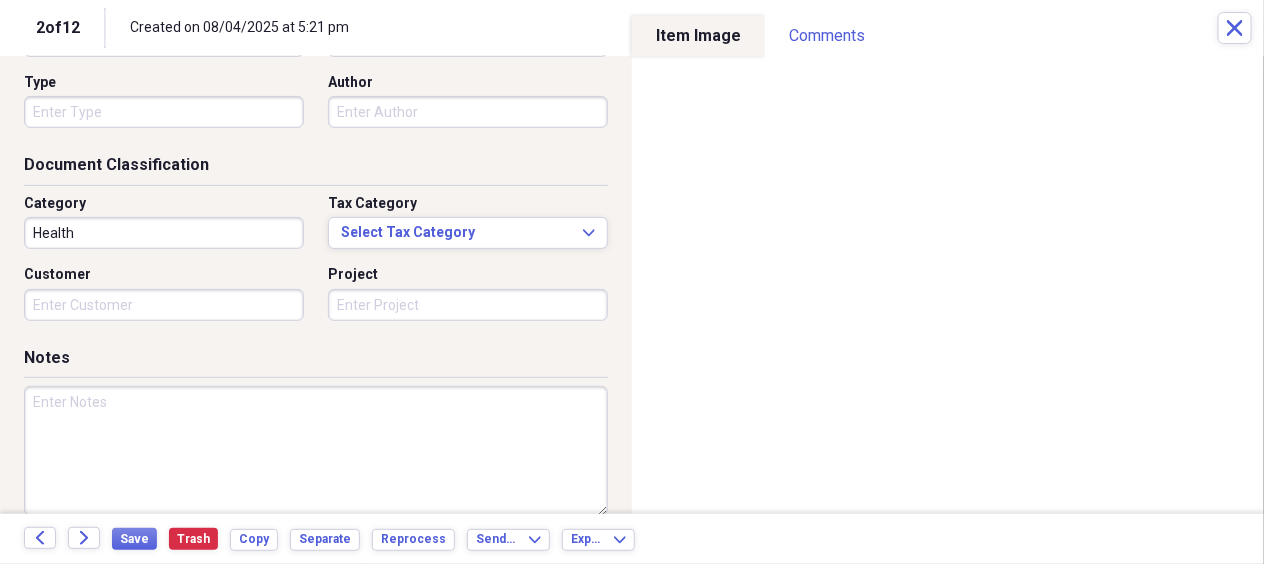 click at bounding box center [316, 451] 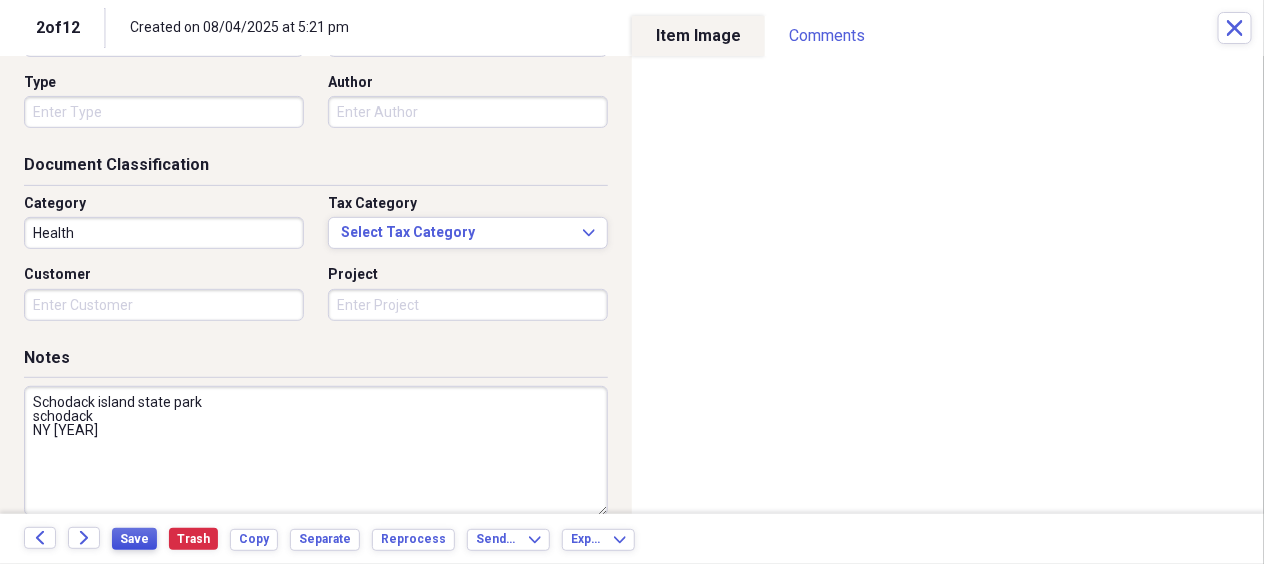 click on "Save" at bounding box center (134, 539) 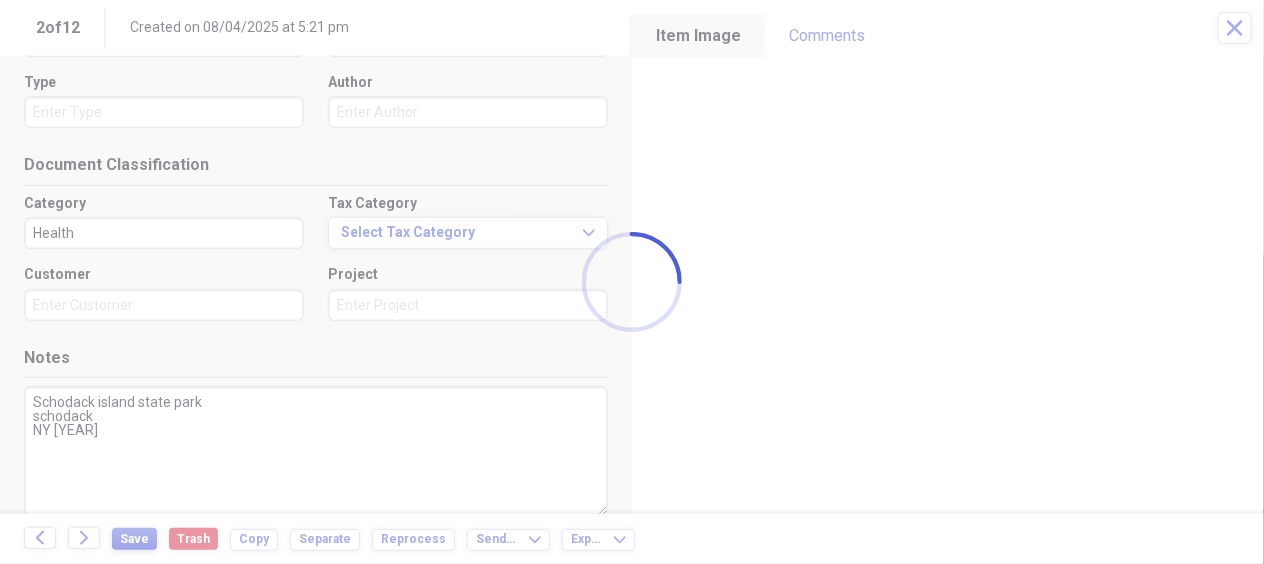 type on "Schodack island state park
schodack
NY [YEAR]" 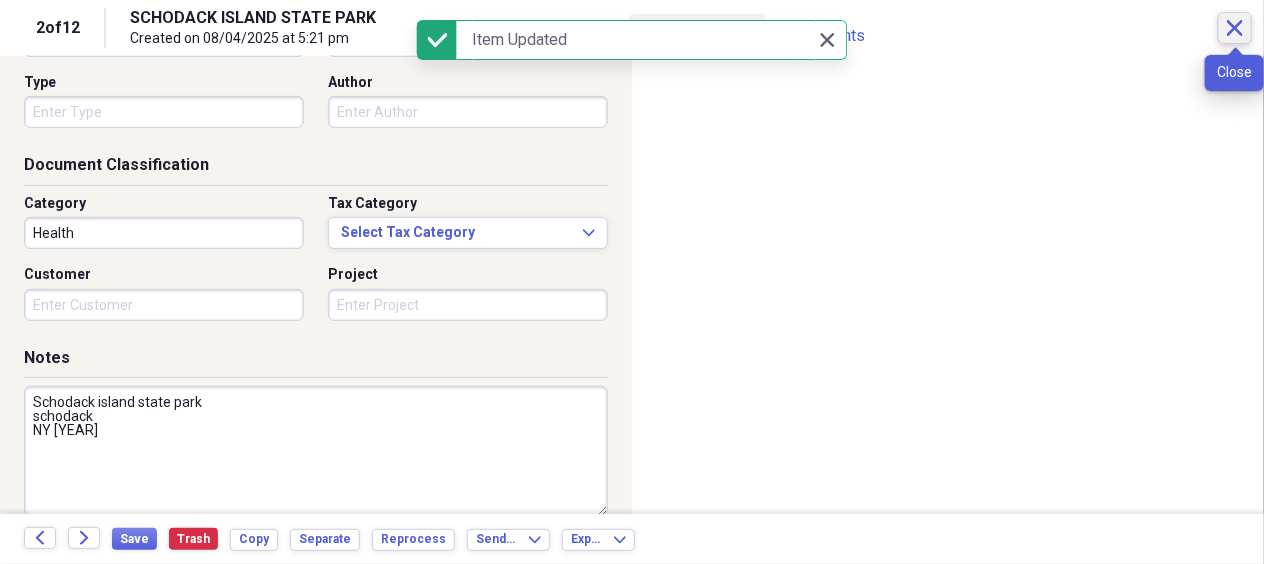 click 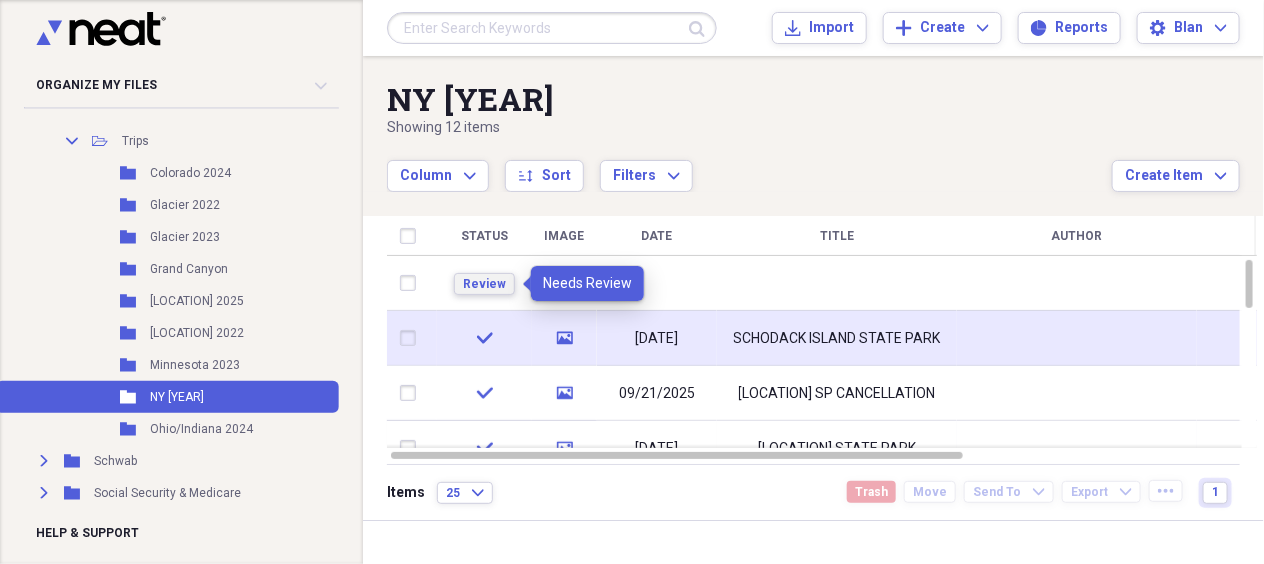 click on "Review" at bounding box center (484, 284) 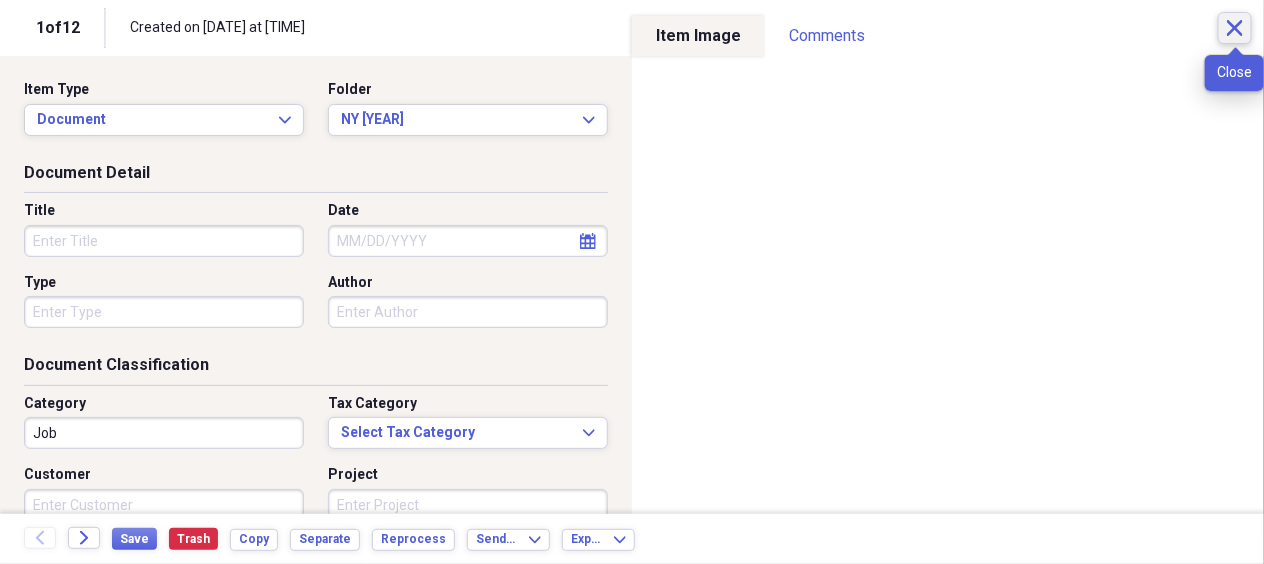 click on "Close" at bounding box center (1235, 28) 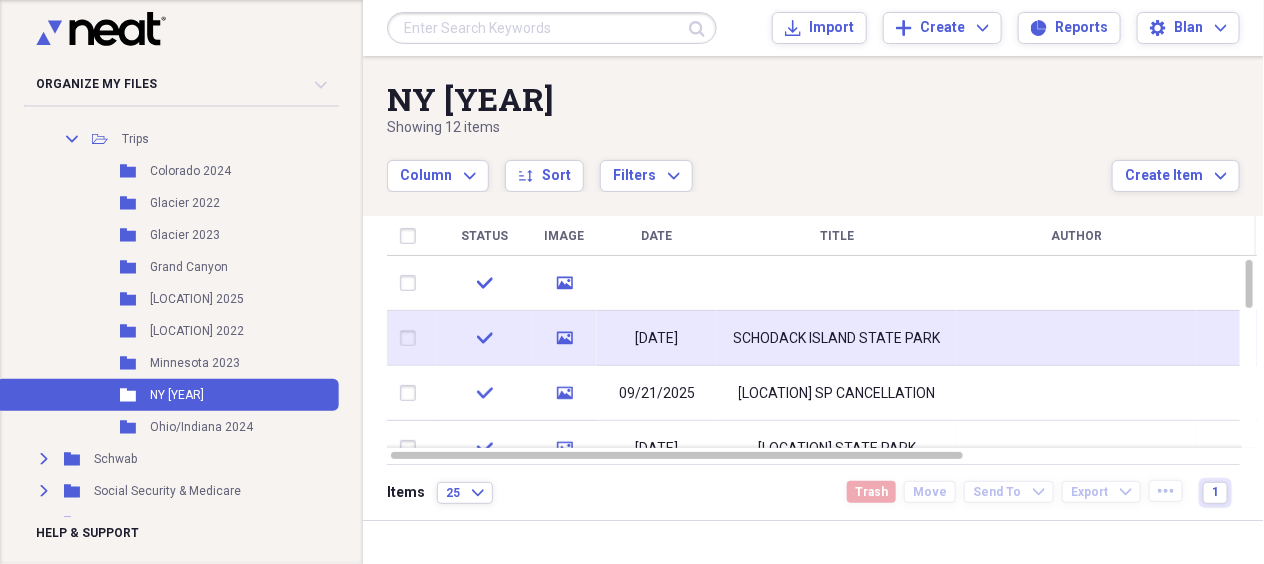 click 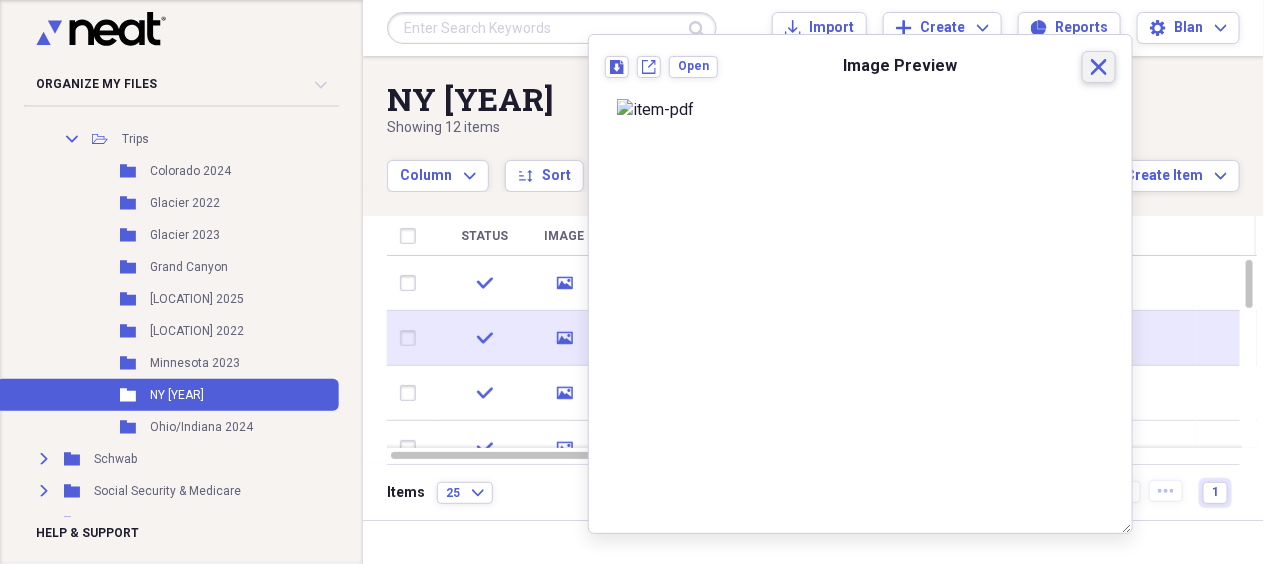 drag, startPoint x: 1096, startPoint y: 67, endPoint x: 1064, endPoint y: 82, distance: 35.341194 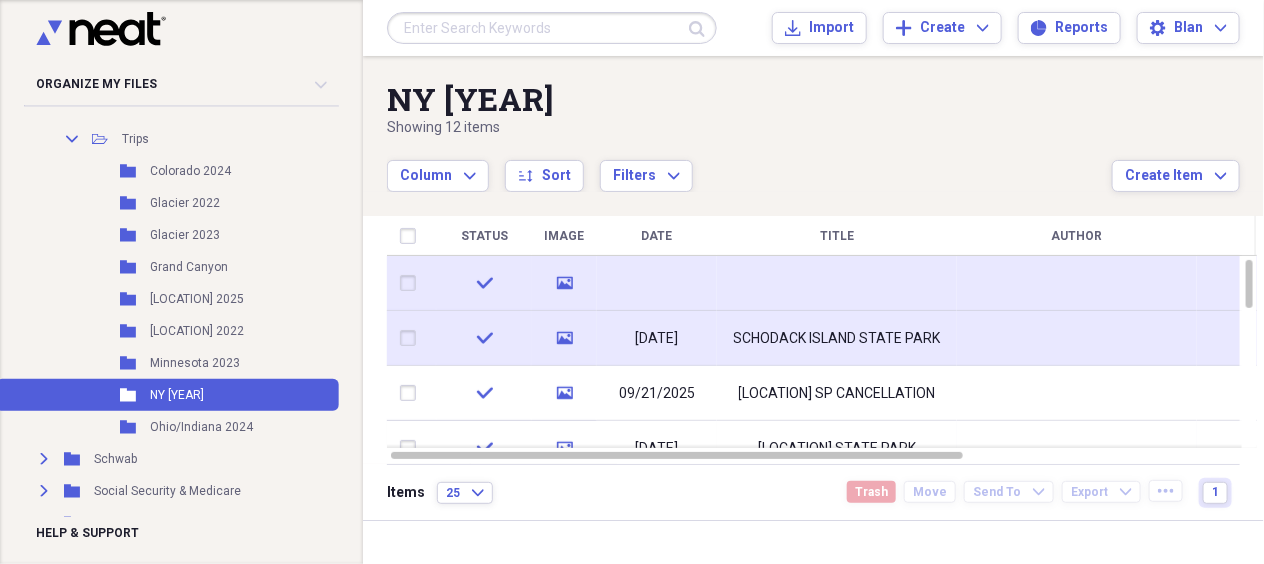 click at bounding box center (837, 283) 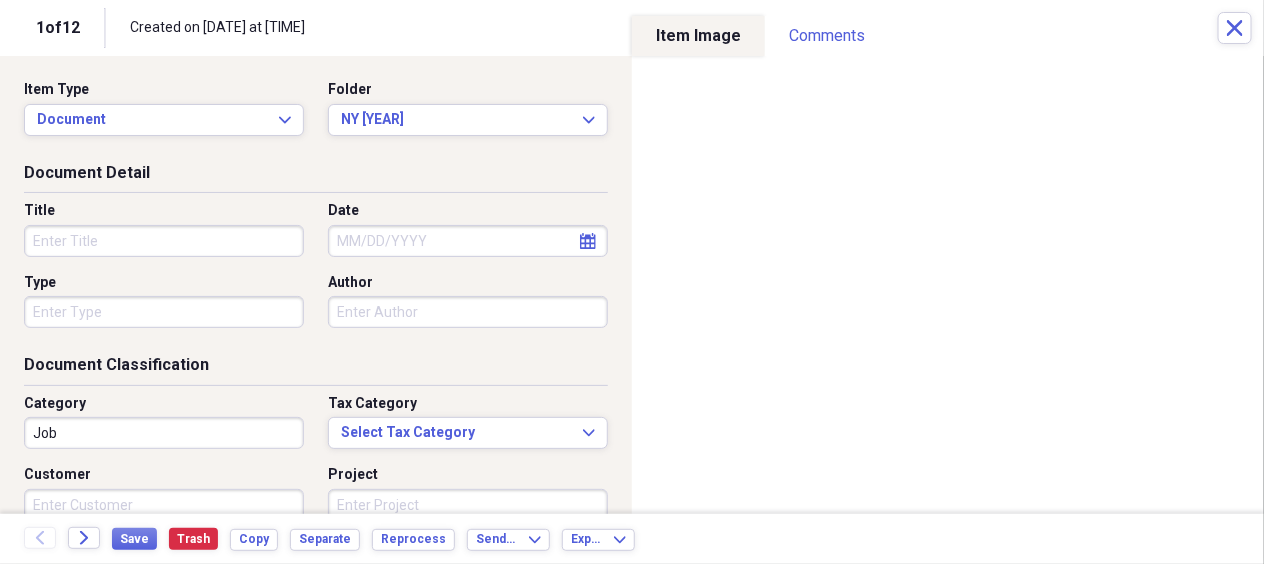click on "Title" at bounding box center [164, 241] 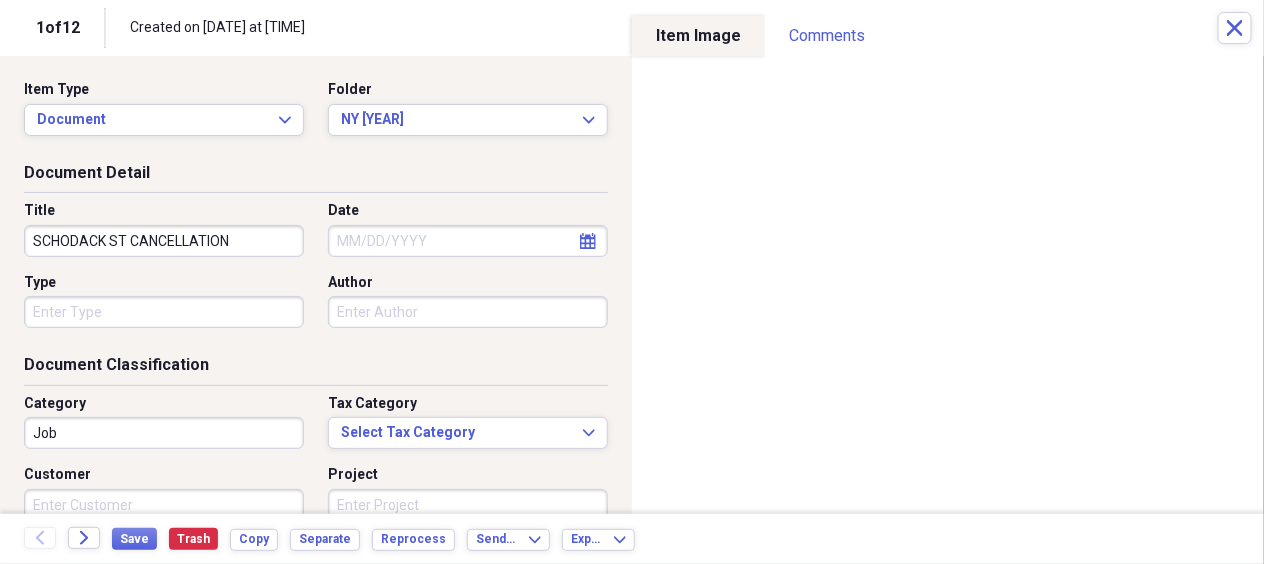 type on "SCHODACK ST CANCELLATION" 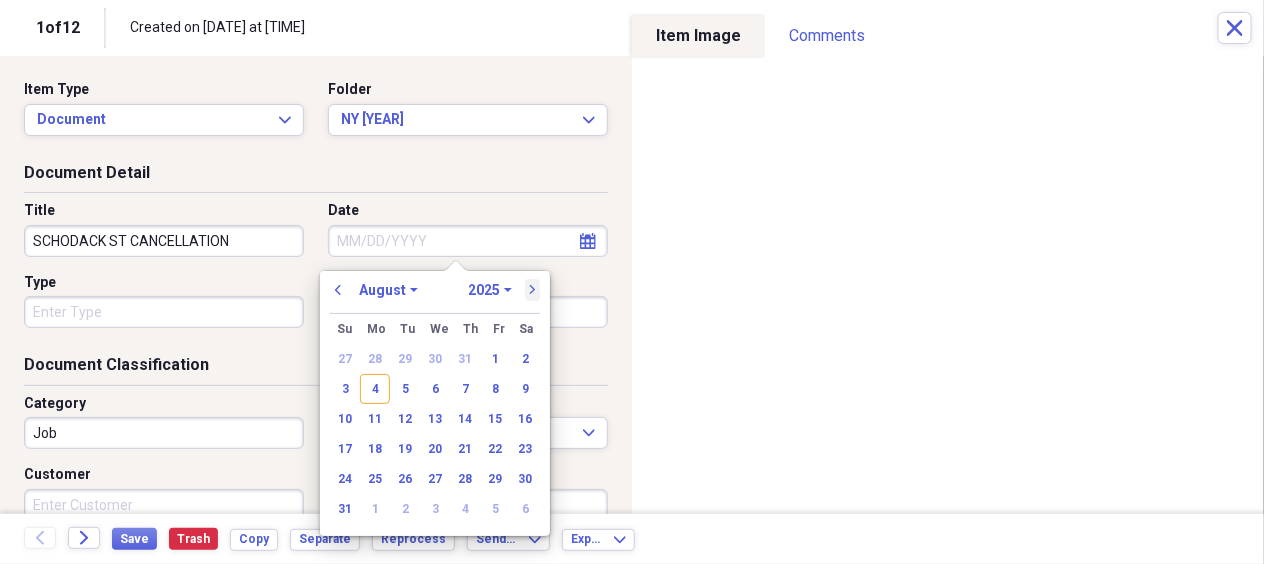 click on "next" at bounding box center (533, 290) 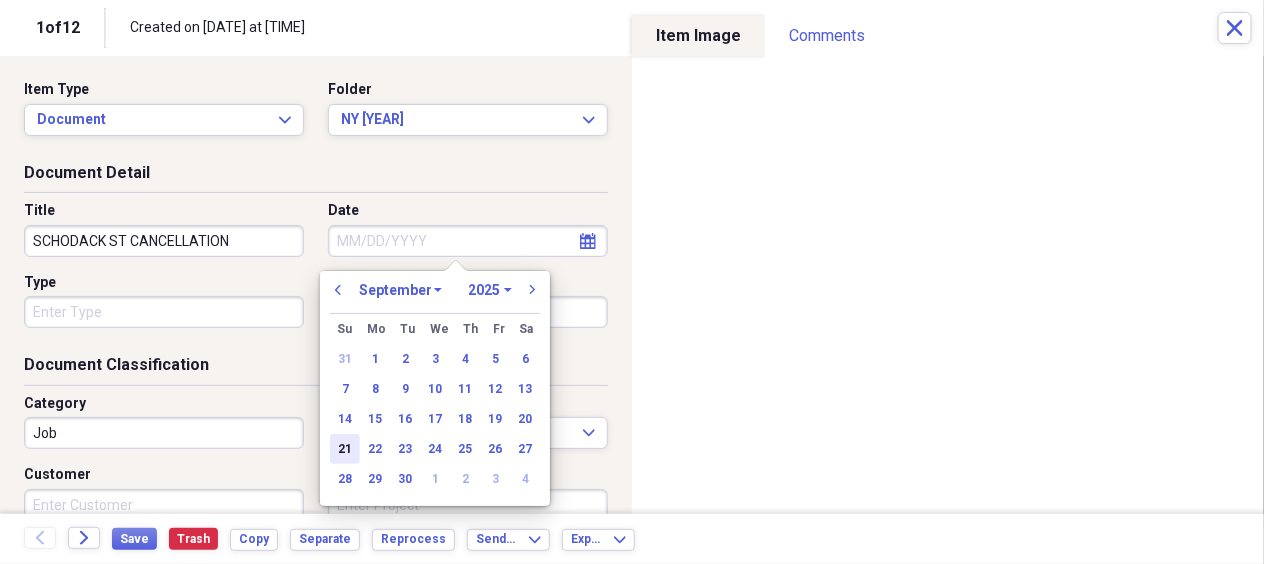 click on "21" at bounding box center (345, 449) 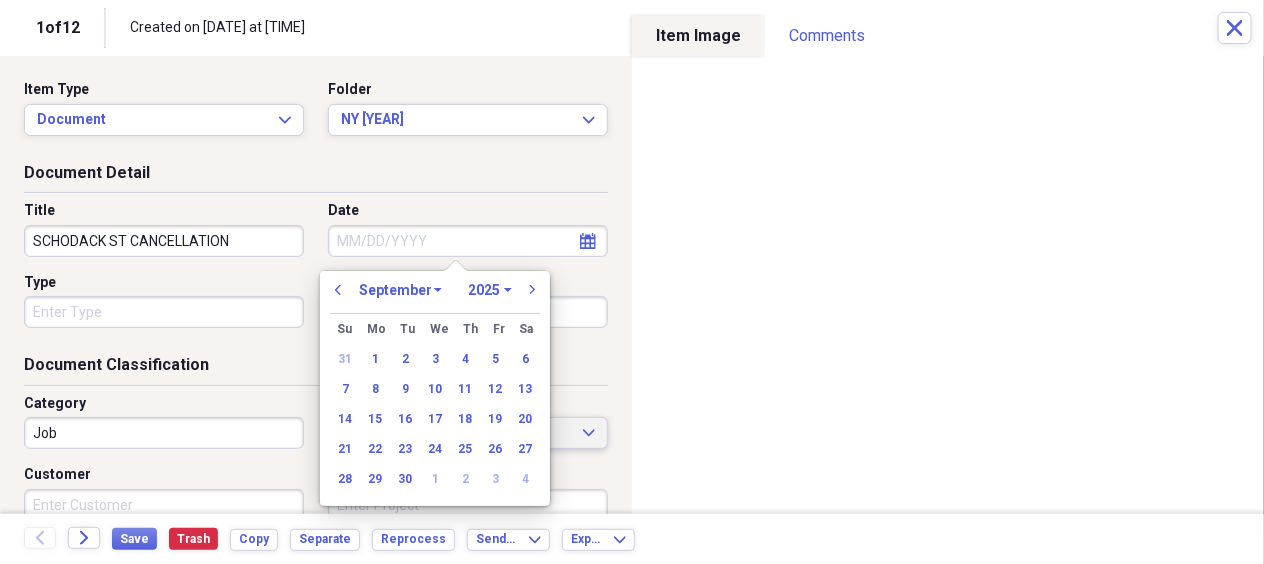 type on "09/21/2025" 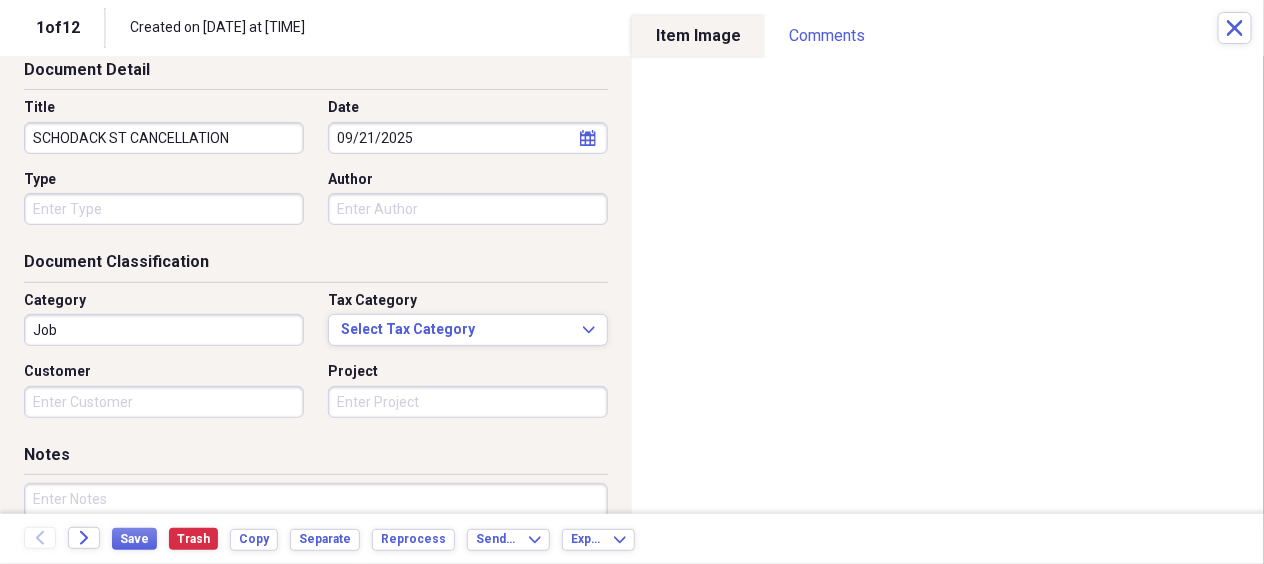 scroll, scrollTop: 200, scrollLeft: 0, axis: vertical 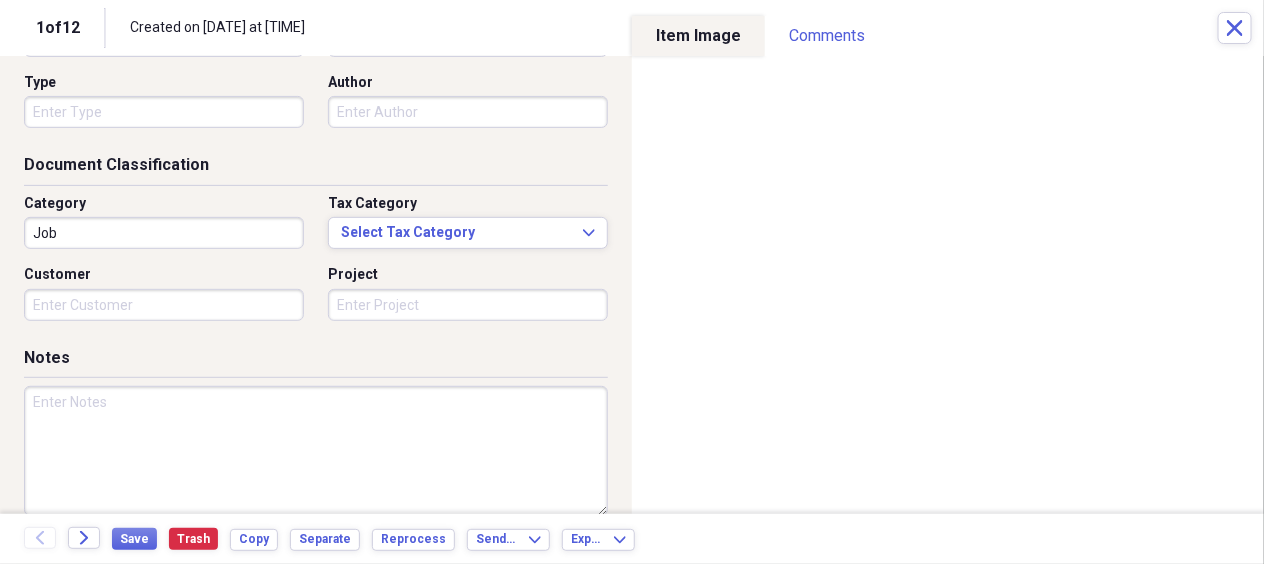 click at bounding box center (316, 451) 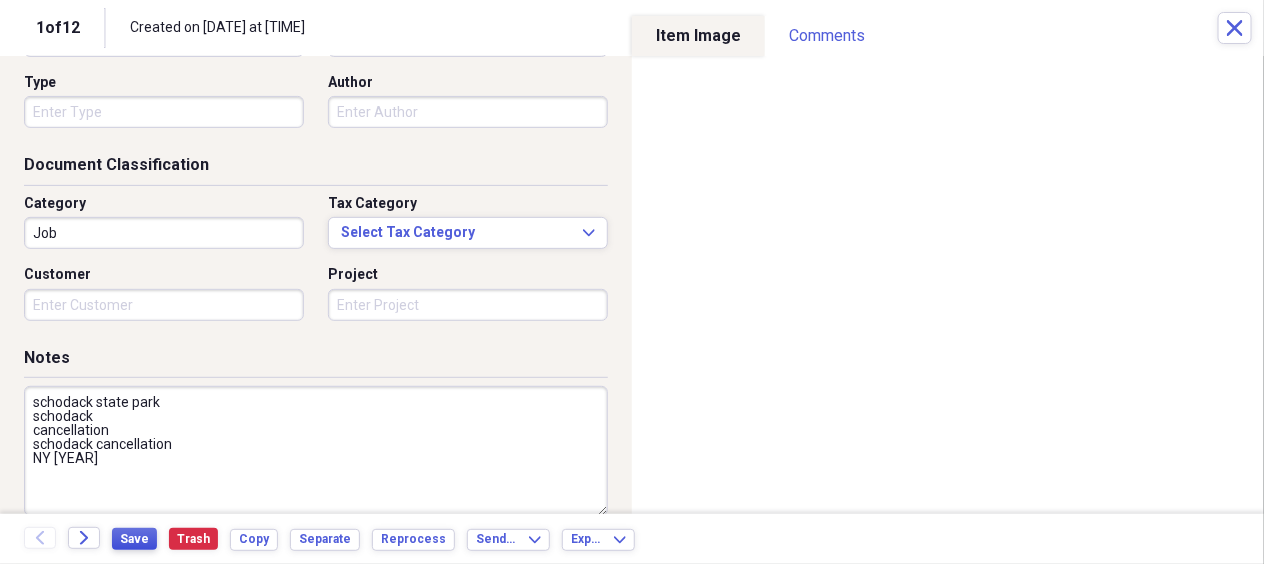 click on "Save" at bounding box center [134, 539] 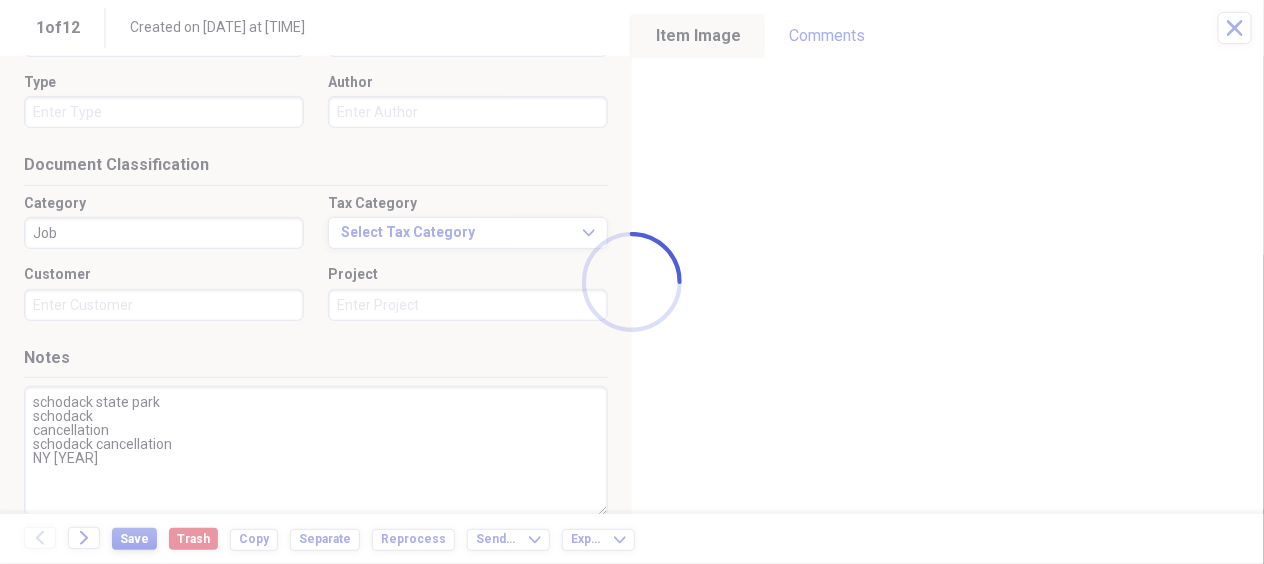 type on "schodack state park
schodack
cancellation
schodack cancellation
NY [YEAR]" 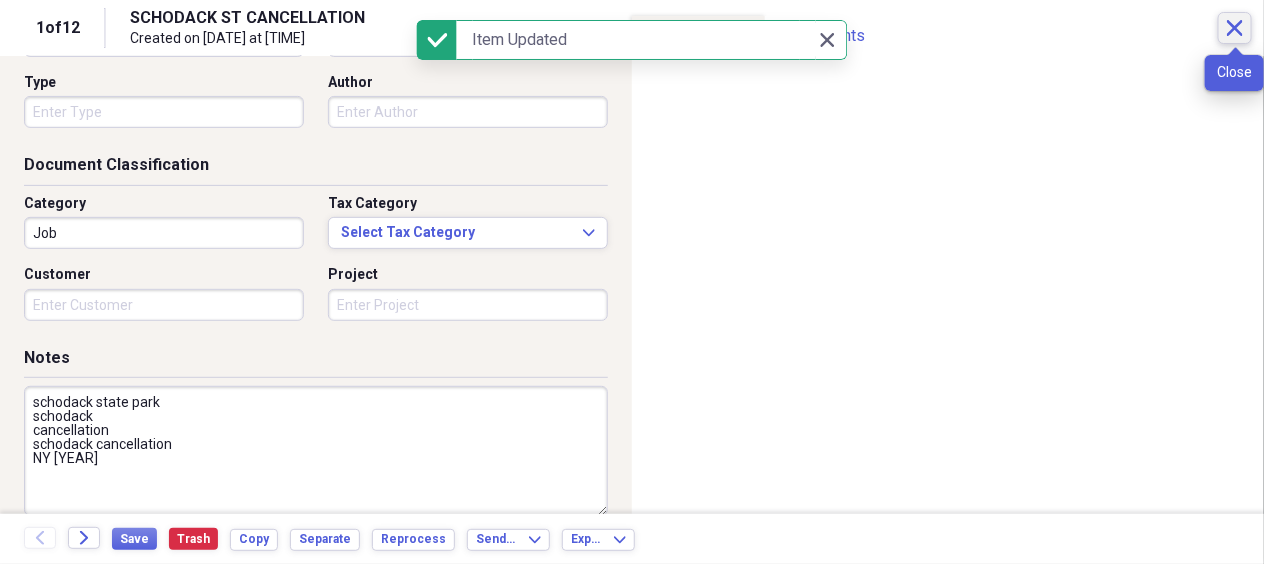 click 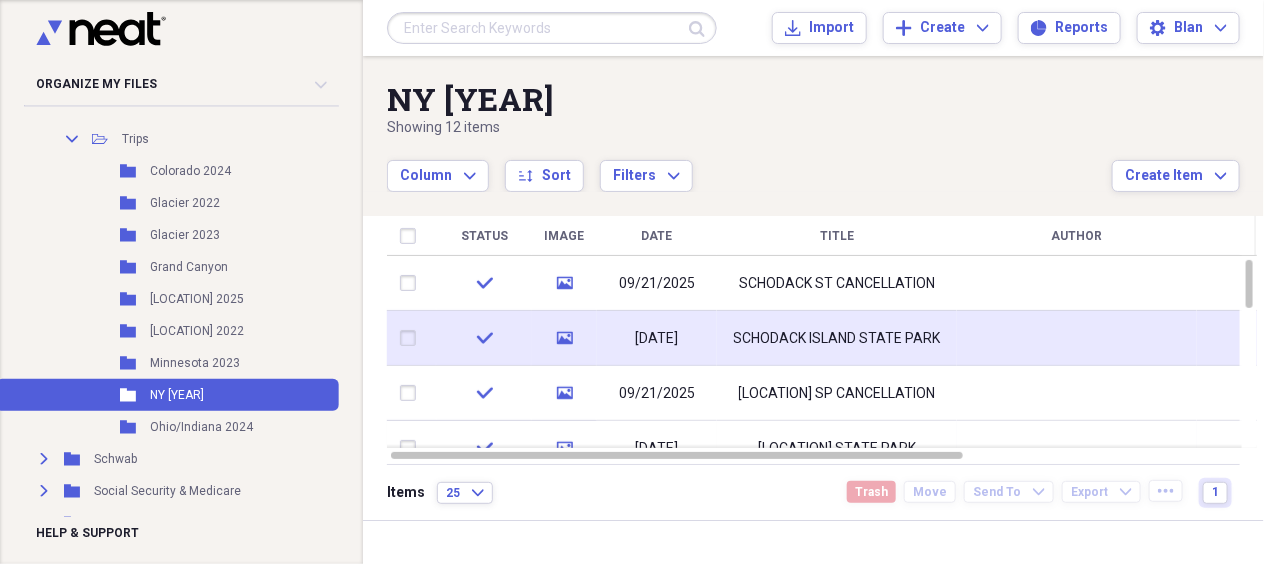 click on "SCHODACK ISLAND STATE PARK" at bounding box center (837, 338) 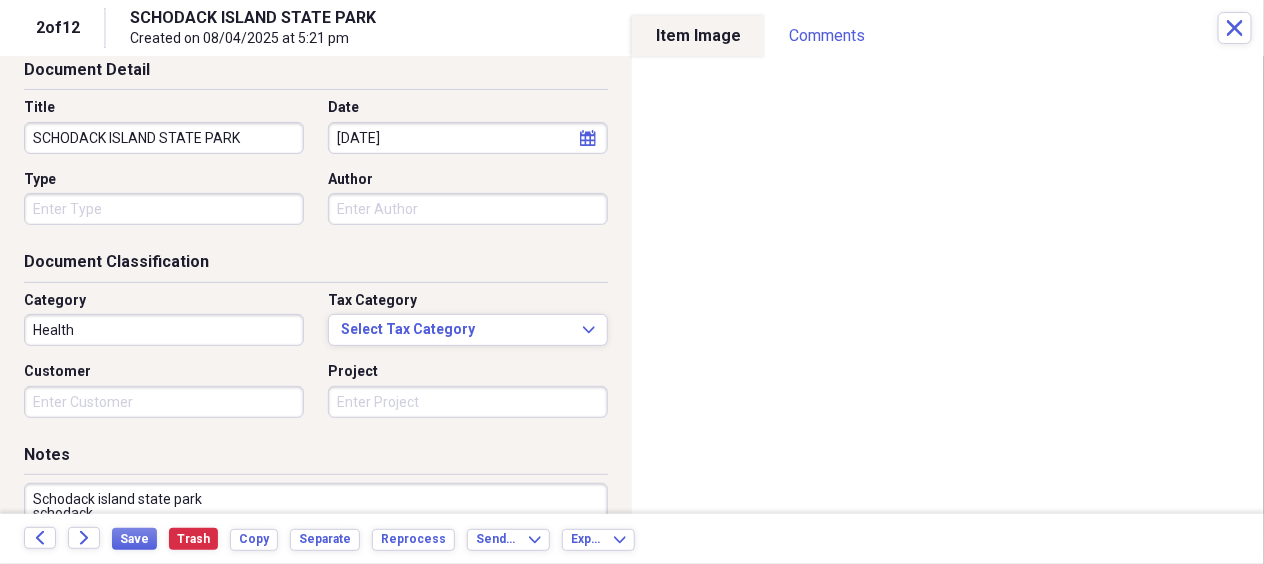 scroll, scrollTop: 200, scrollLeft: 0, axis: vertical 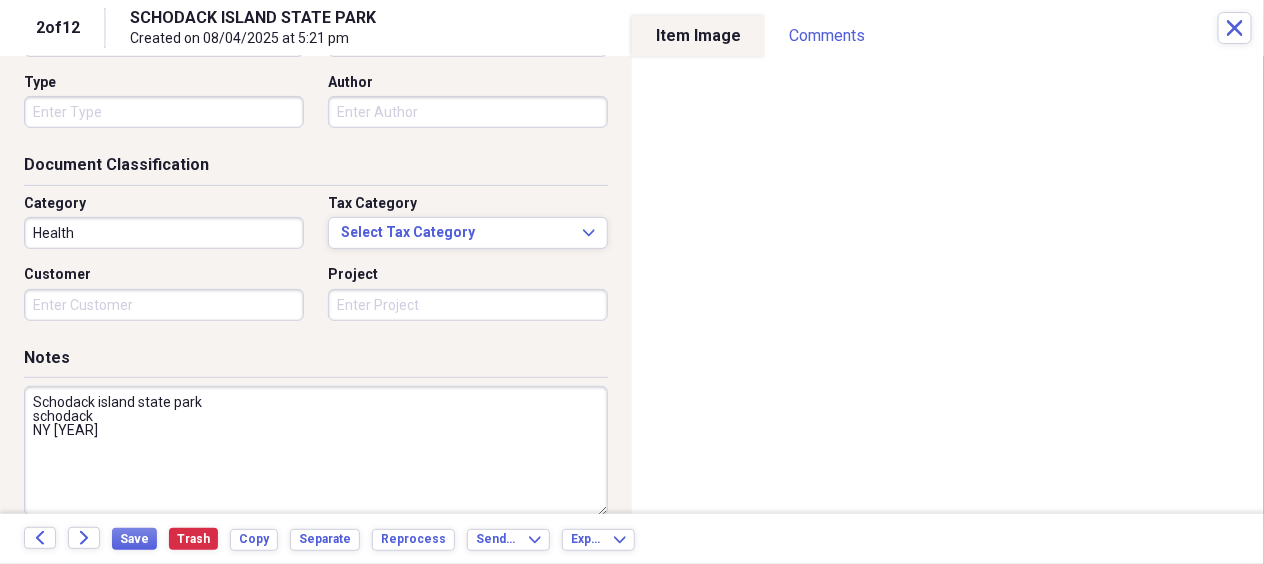 drag, startPoint x: 175, startPoint y: 455, endPoint x: 168, endPoint y: 440, distance: 16.552946 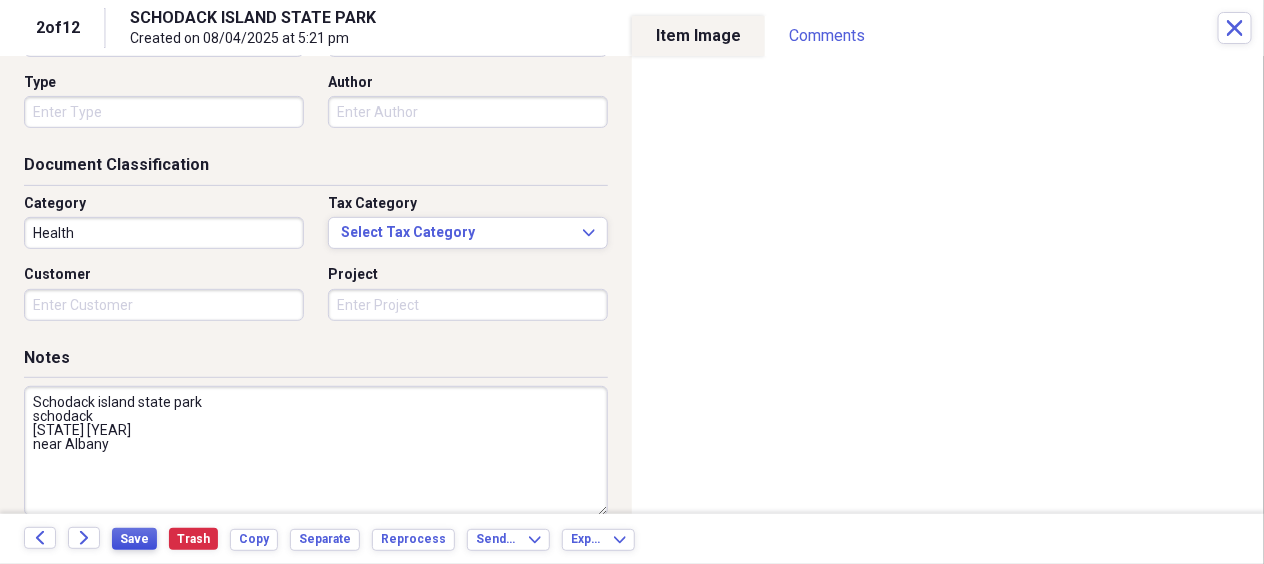 type on "Schodack island state park
schodack
[STATE] [YEAR]
near Albany" 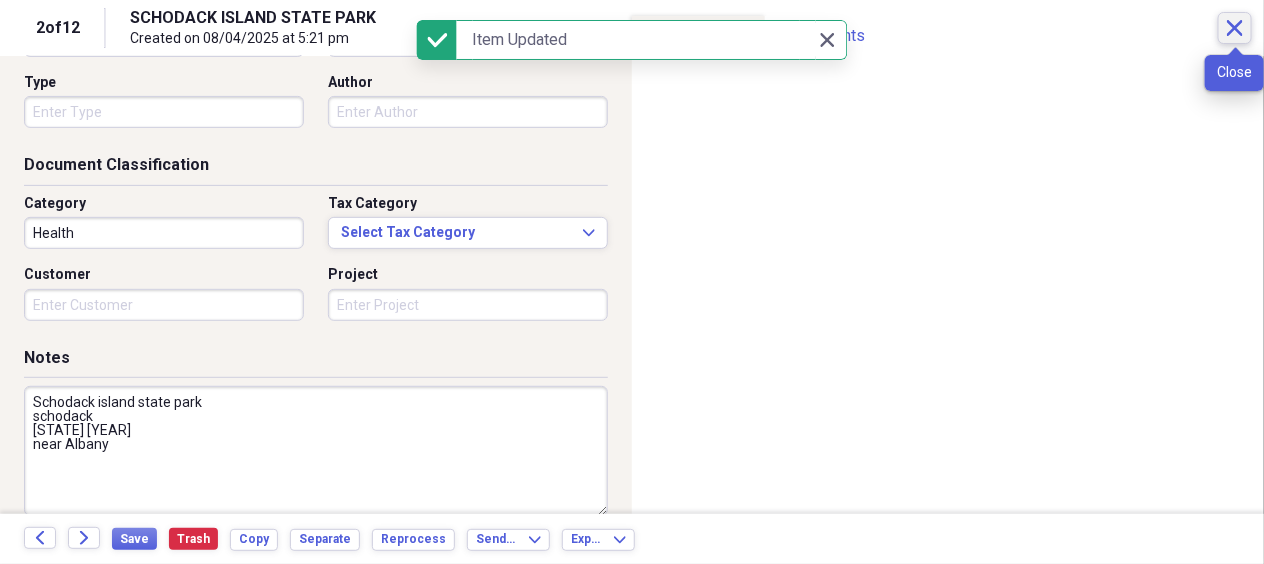 click on "Close" 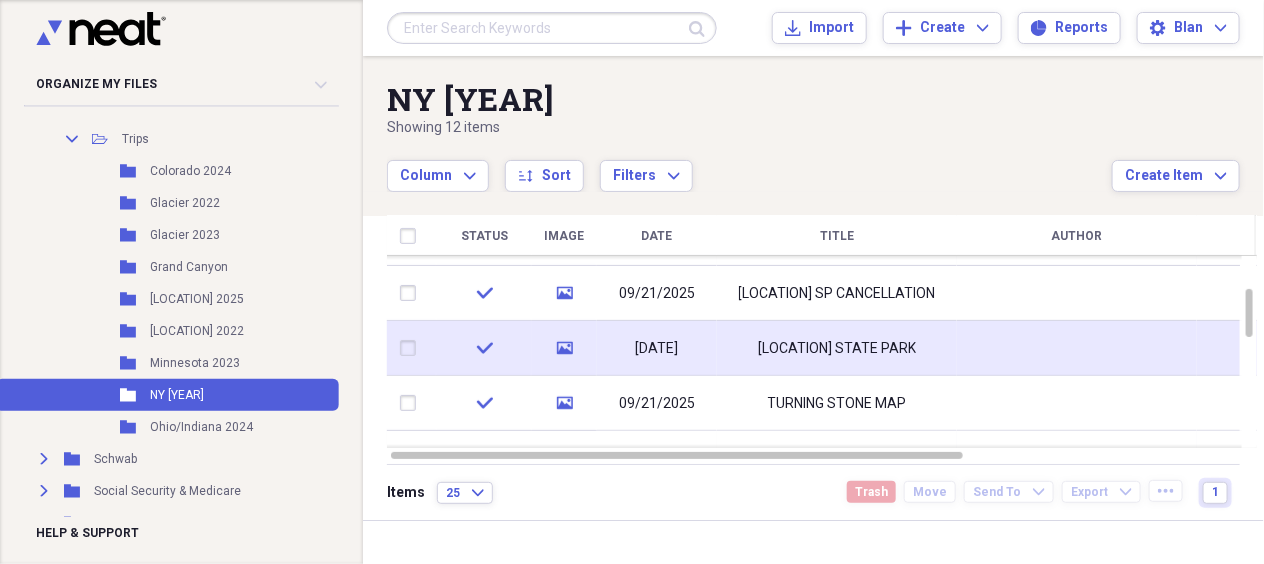 click on "[LOCATION] STATE  PARK" at bounding box center [837, 349] 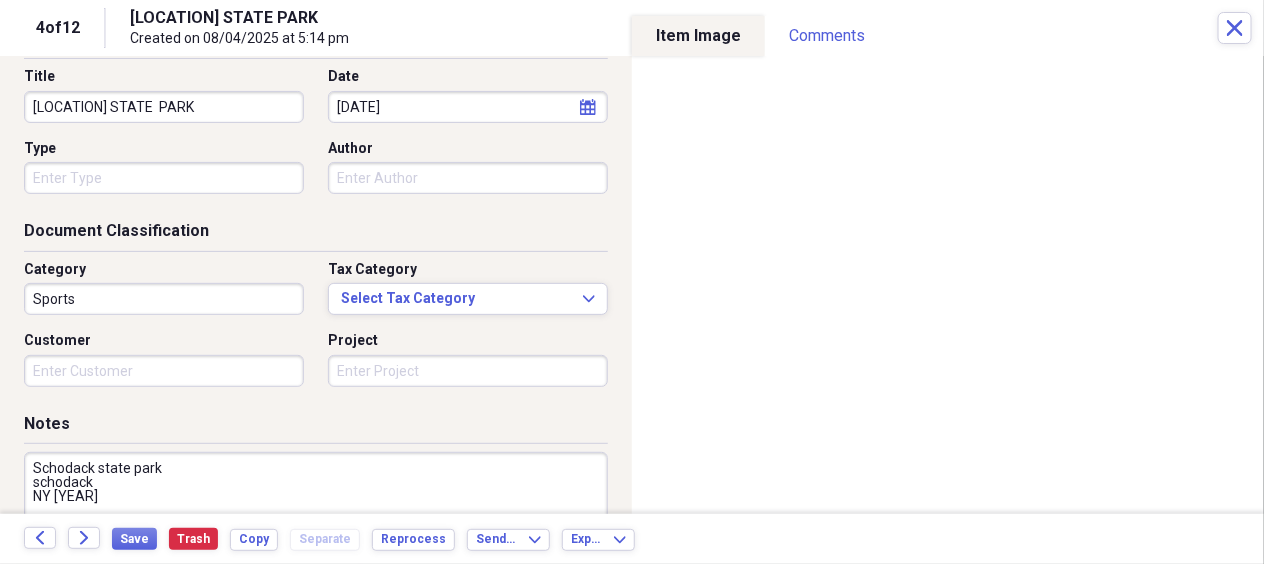 scroll, scrollTop: 200, scrollLeft: 0, axis: vertical 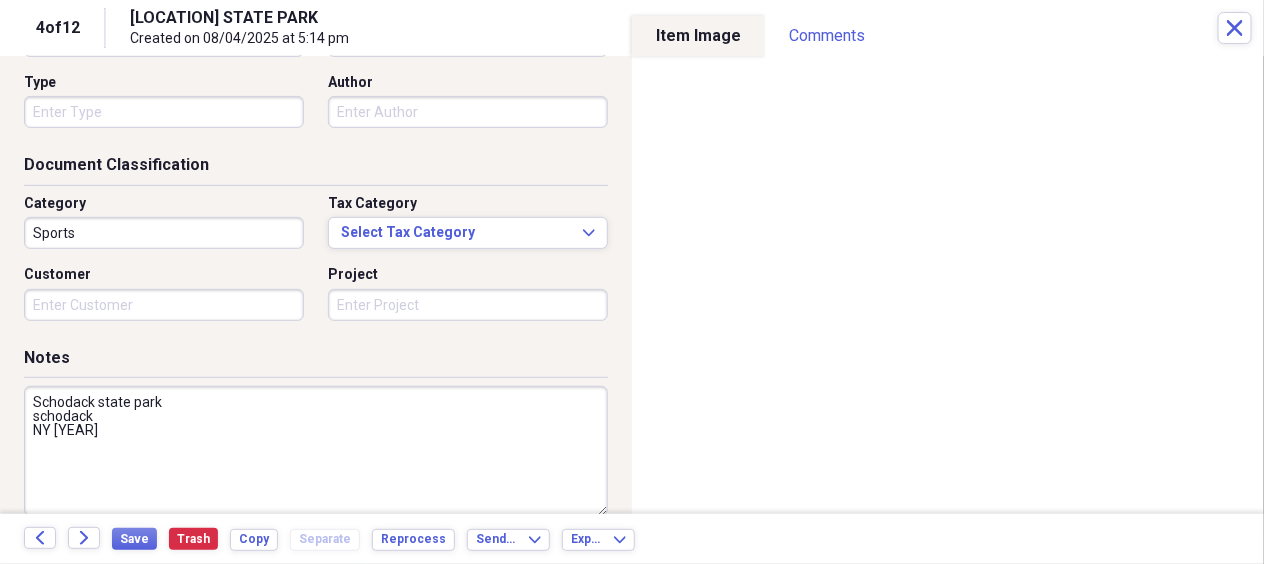 click on "Schodack state park
schodack
NY [YEAR]" at bounding box center (316, 451) 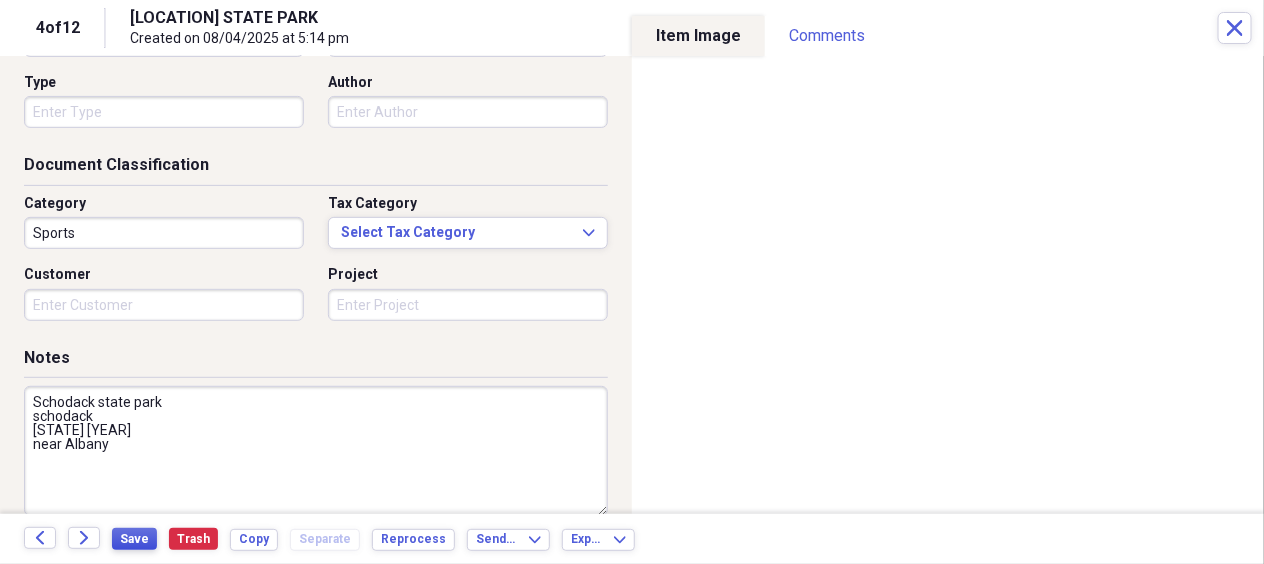 click on "Save" at bounding box center (134, 539) 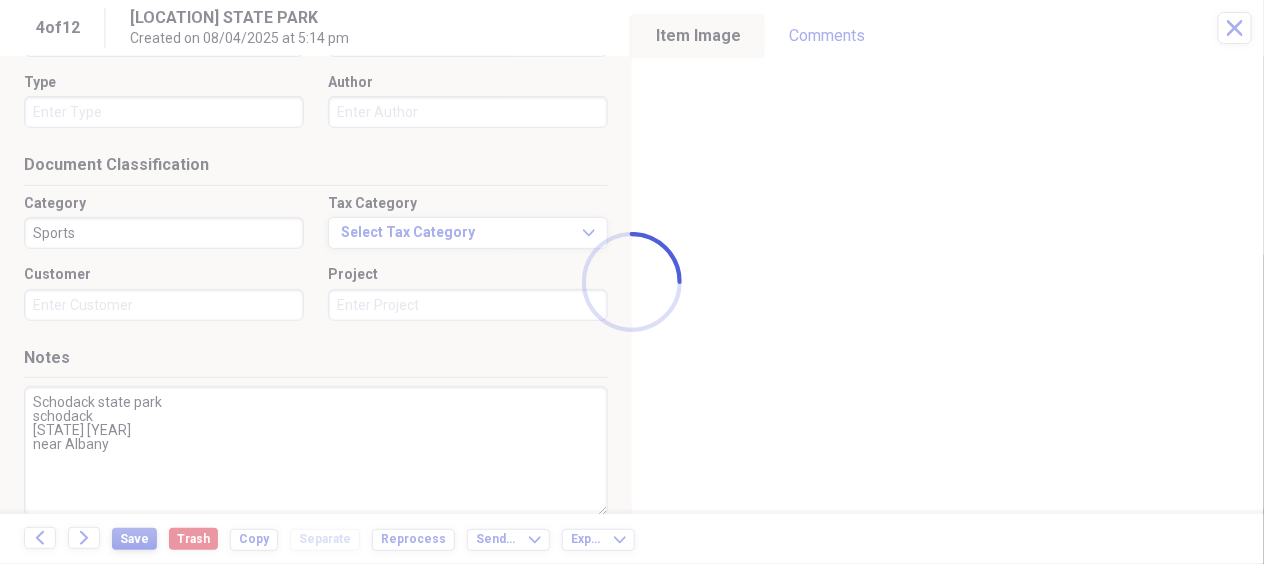 type on "Schodack state park
schodack
[STATE] [YEAR]
near Albany" 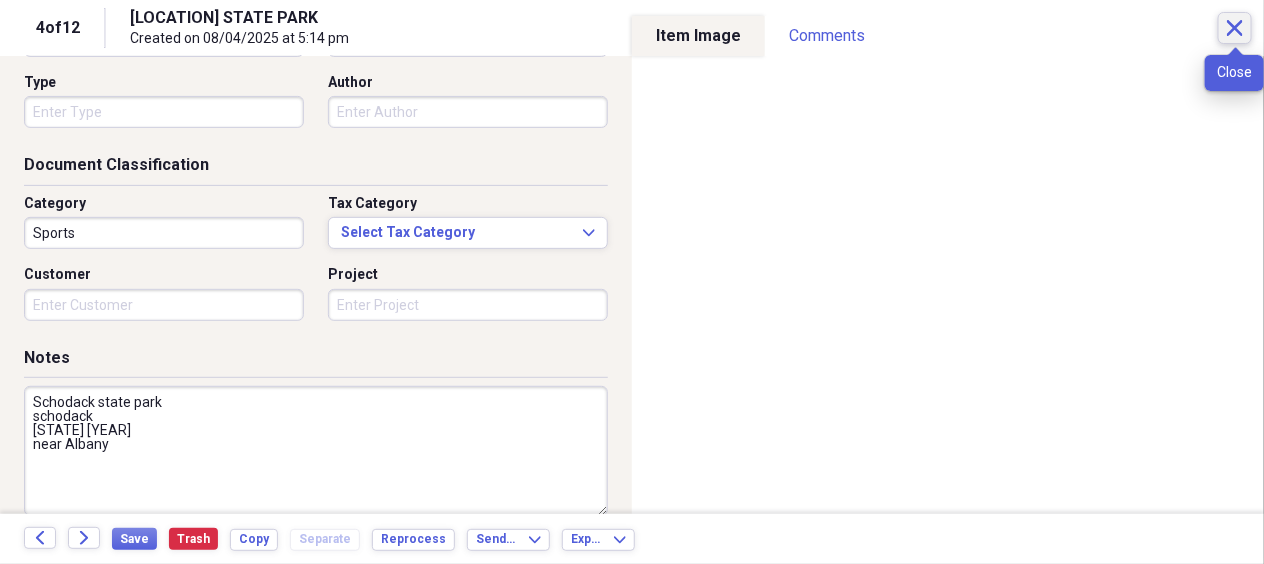 click on "Close" at bounding box center [1235, 28] 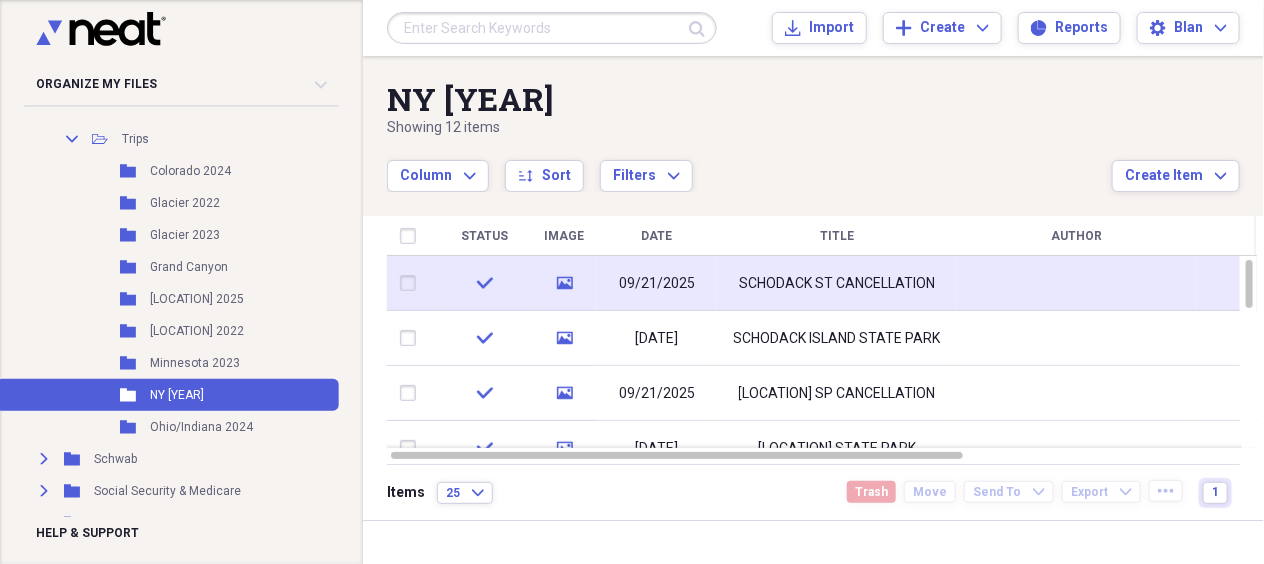 click on "SCHODACK ST CANCELLATION" at bounding box center (837, 284) 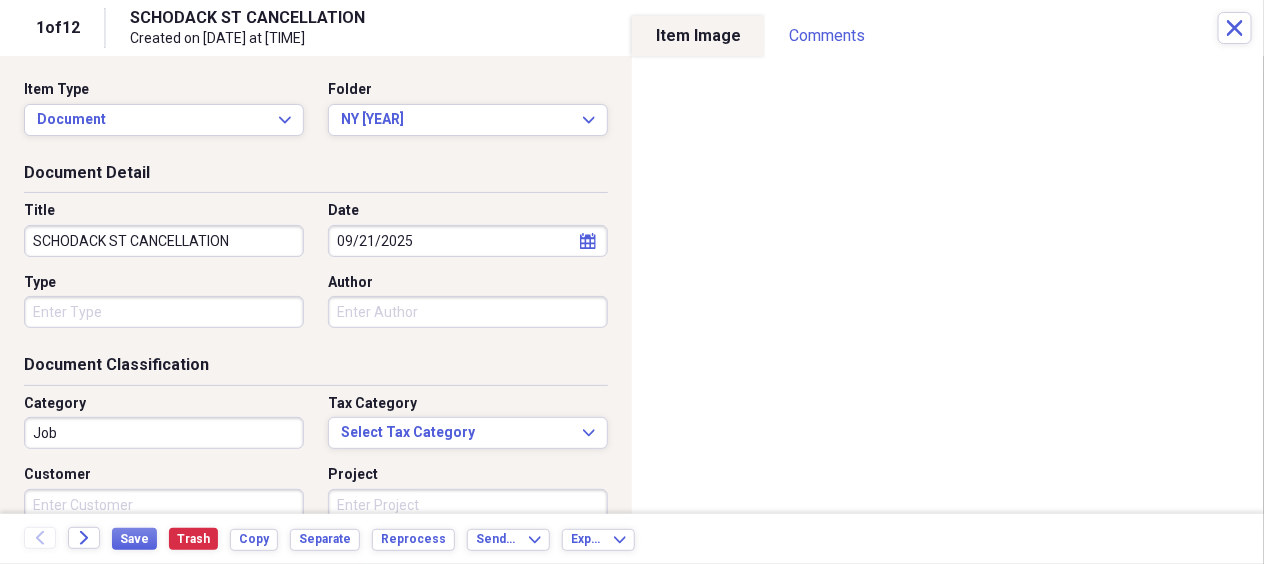 click on "SCHODACK ST CANCELLATION" at bounding box center (164, 241) 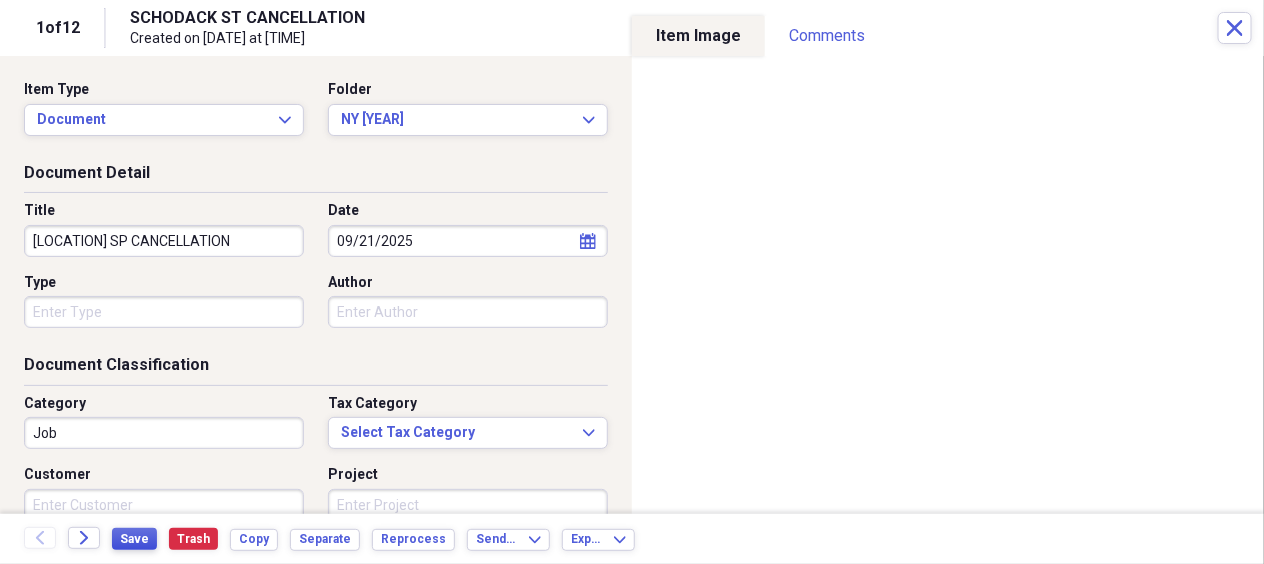type on "[LOCATION] SP CANCELLATION" 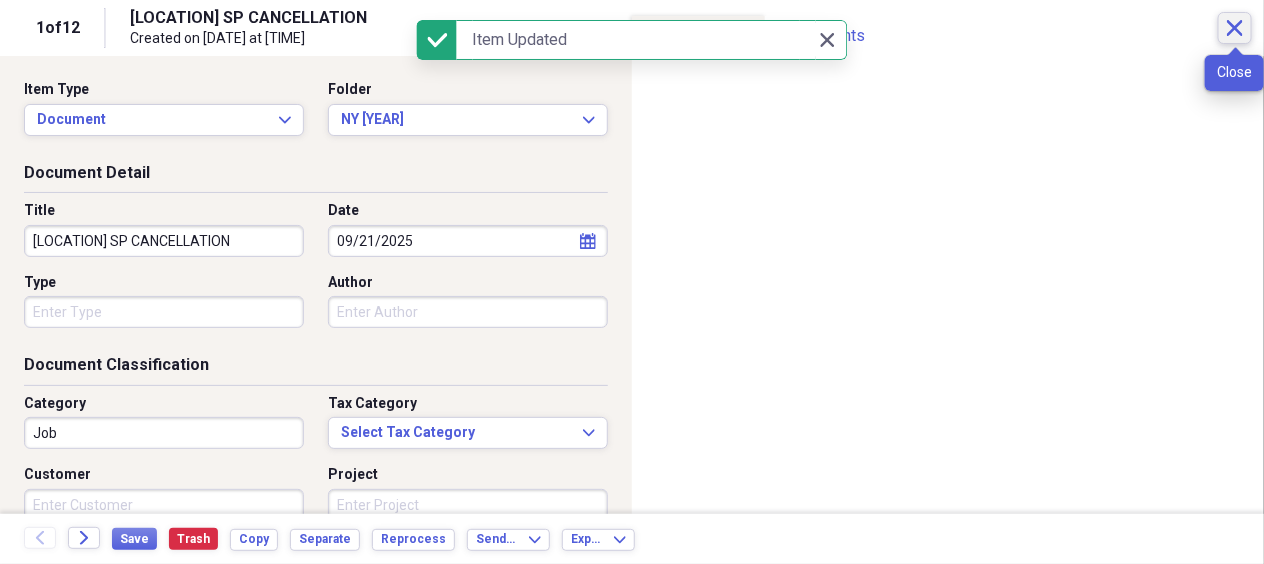 click on "Close" 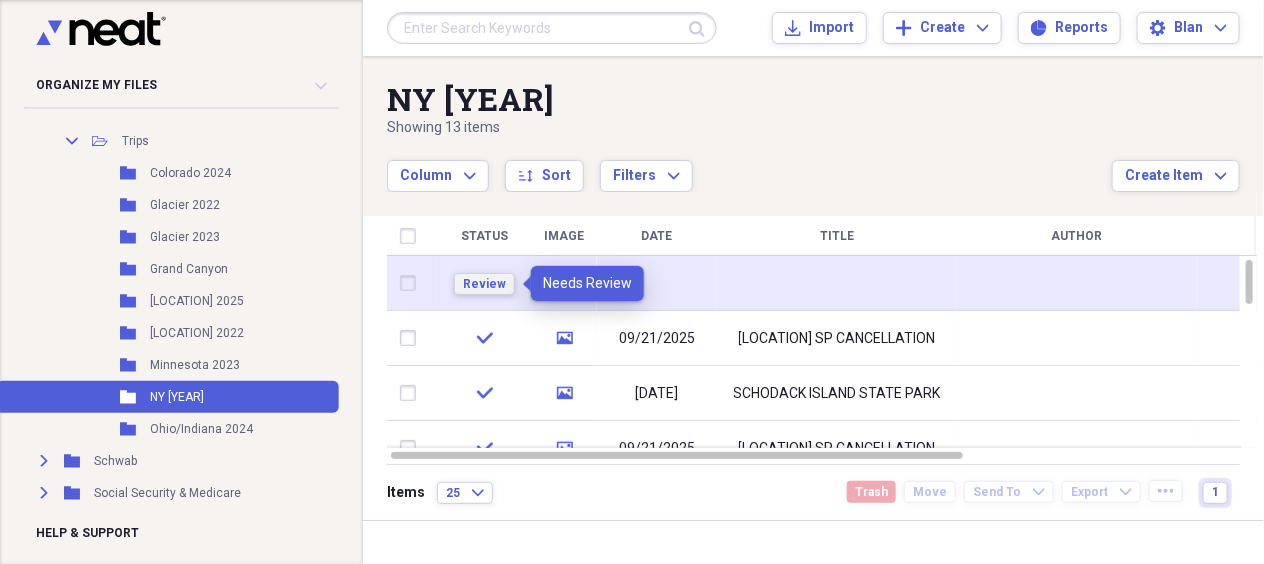 click on "Review" at bounding box center [484, 284] 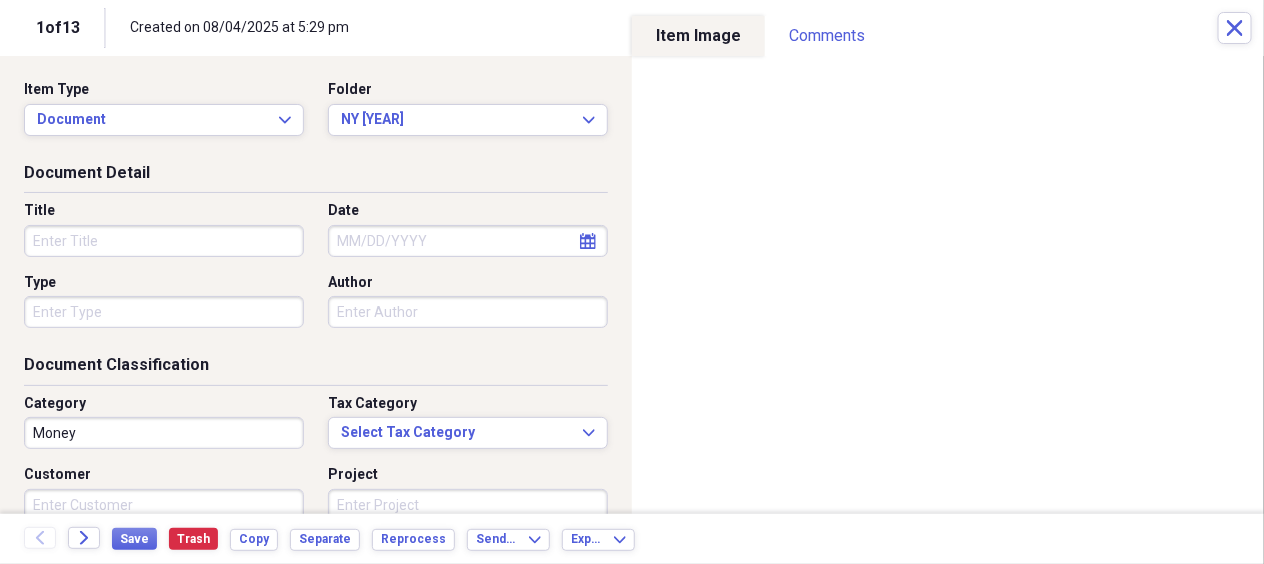 click on "Title" at bounding box center [164, 241] 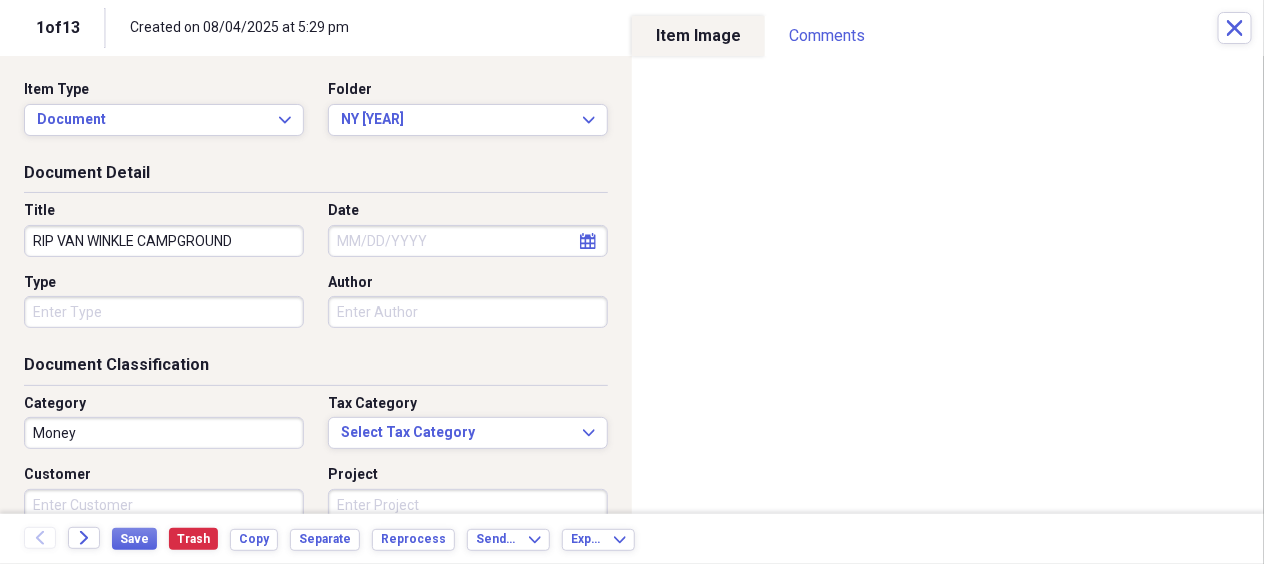 type on "RIP VAN WINKLE CAMPGROUND" 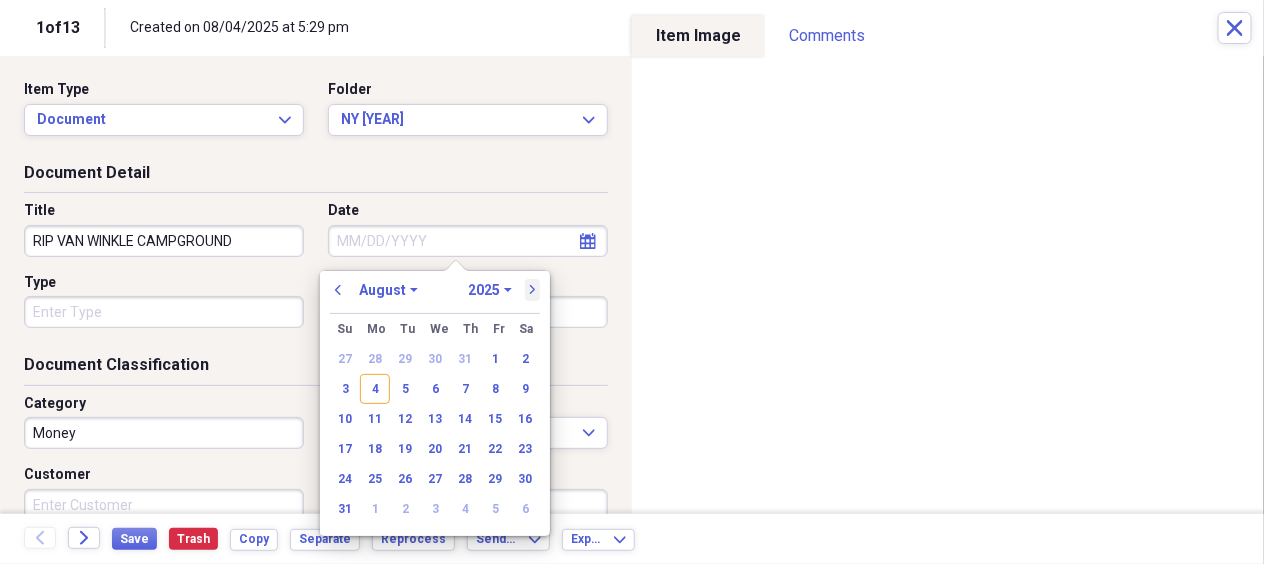 click on "next" at bounding box center [533, 290] 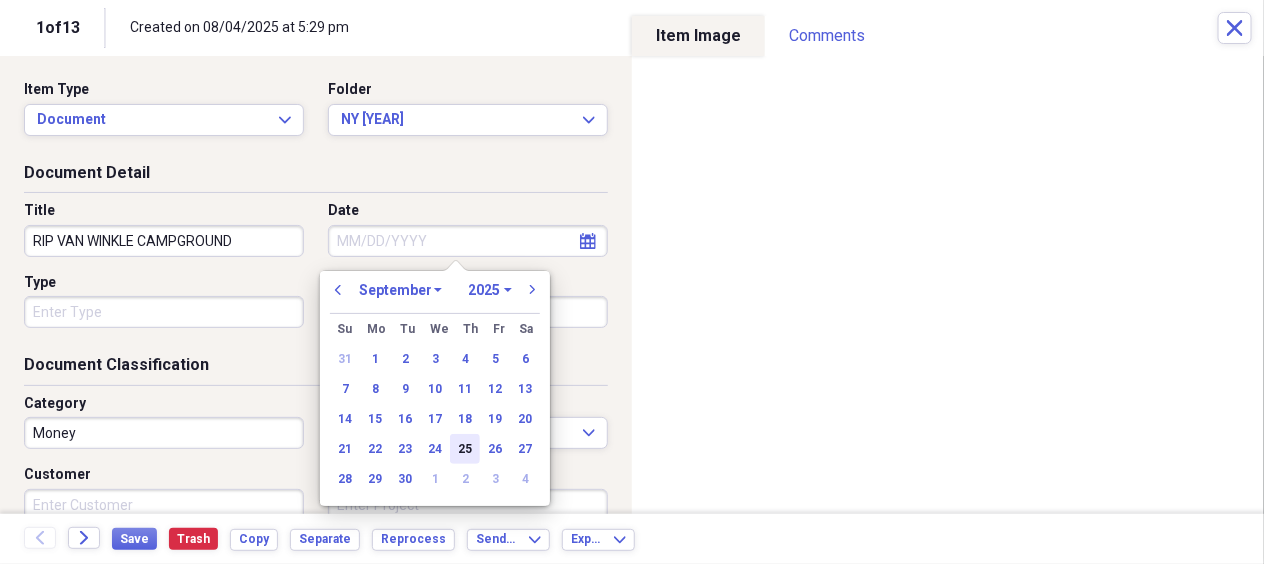 click on "25" at bounding box center (465, 449) 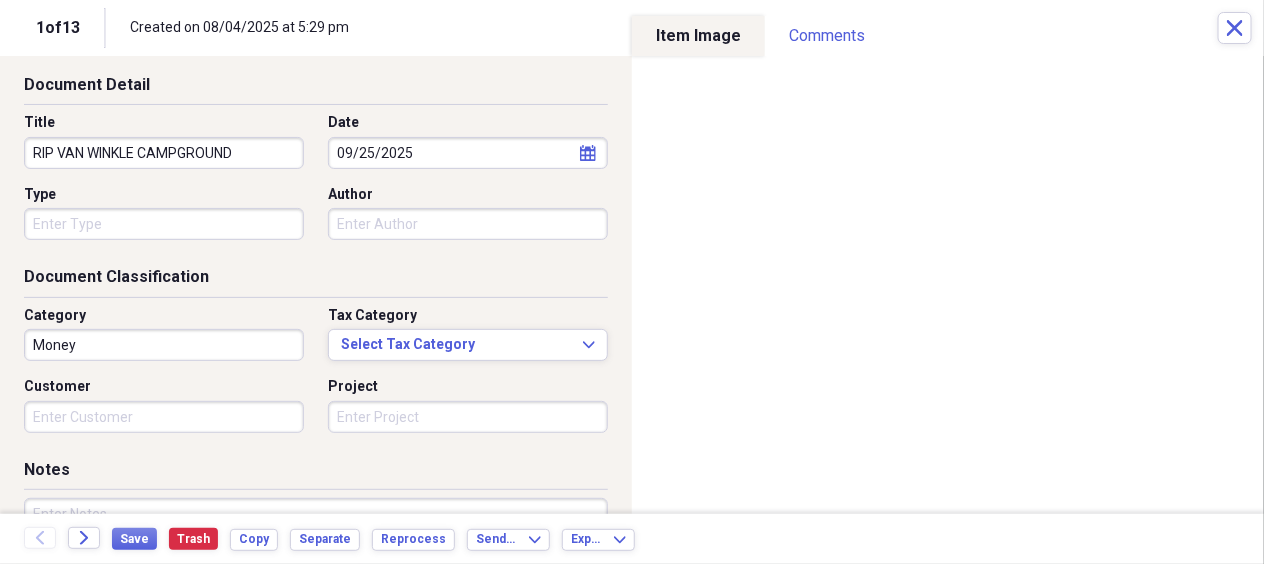 scroll, scrollTop: 200, scrollLeft: 0, axis: vertical 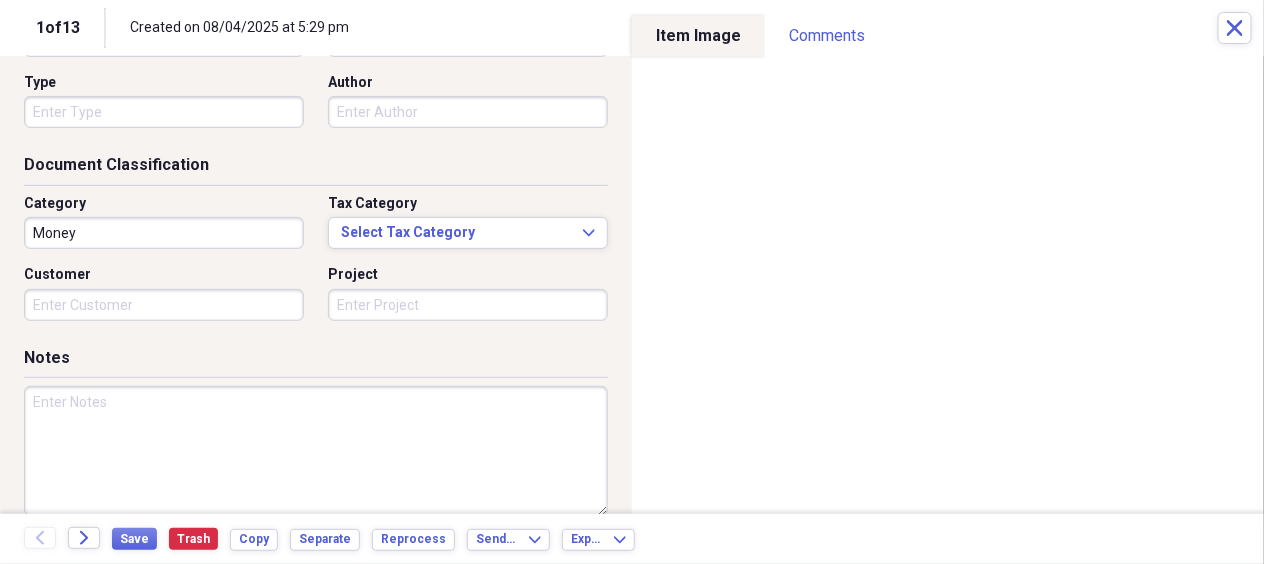 click at bounding box center (316, 451) 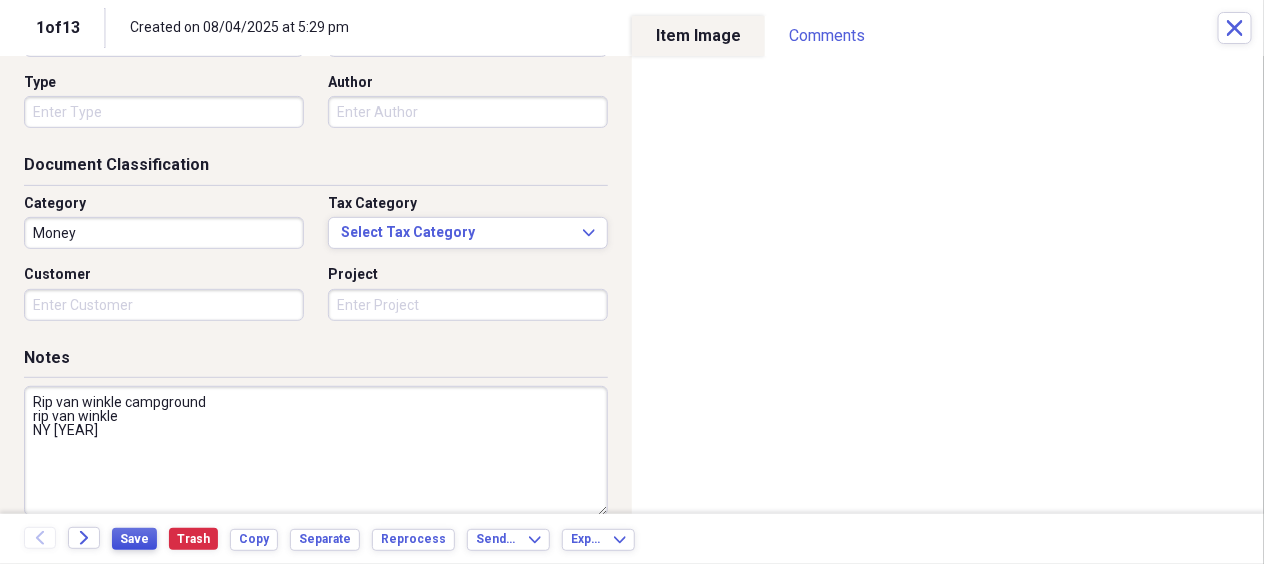 click on "Save" at bounding box center [134, 539] 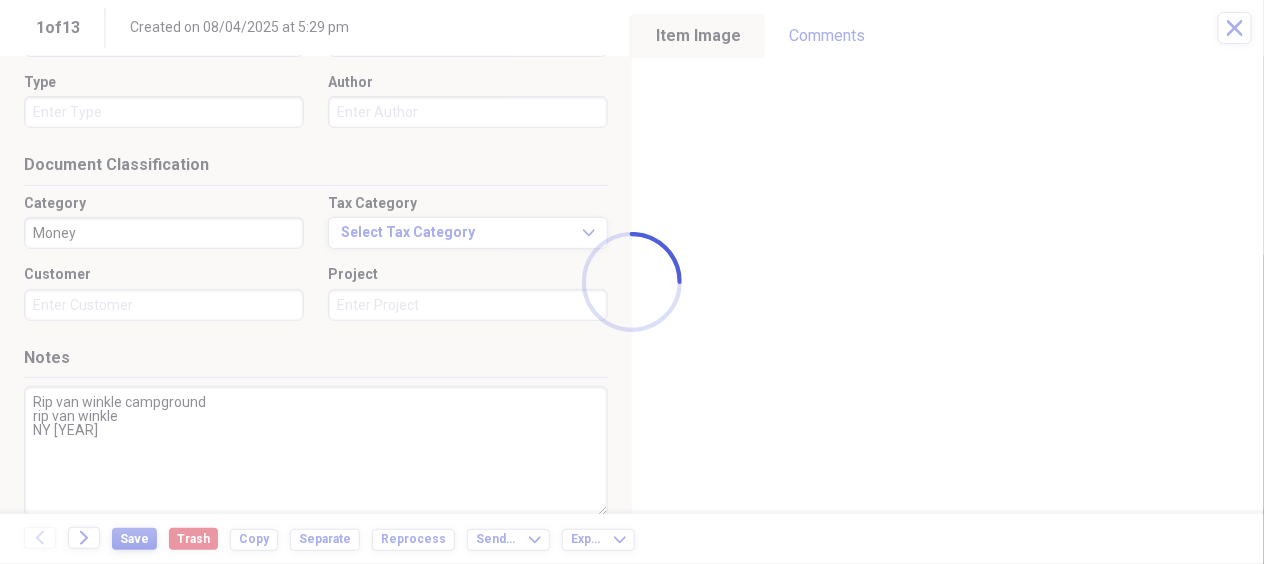 type on "Rip van winkle campground
rip van winkle
NY [YEAR]" 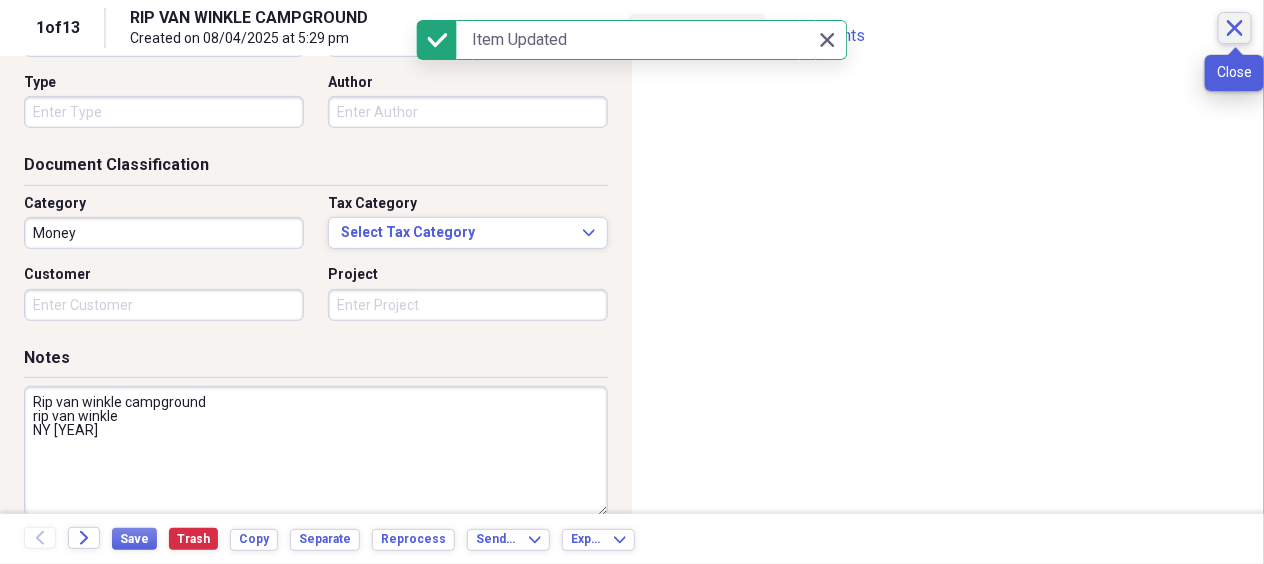 click 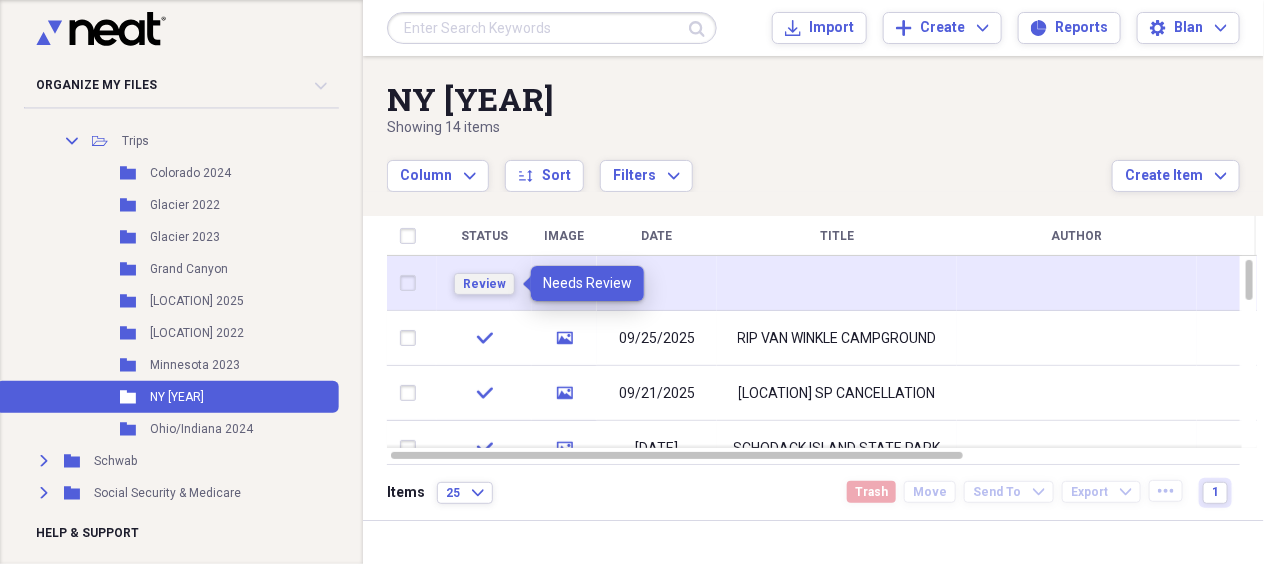 click on "Review" at bounding box center (484, 284) 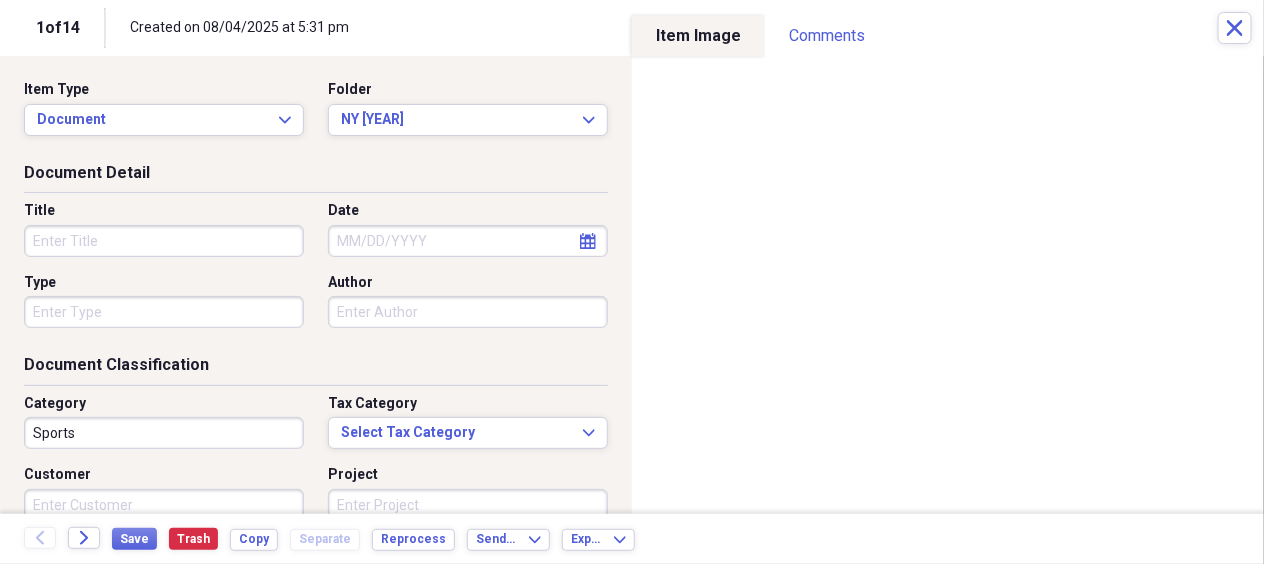 click on "Title" at bounding box center (164, 241) 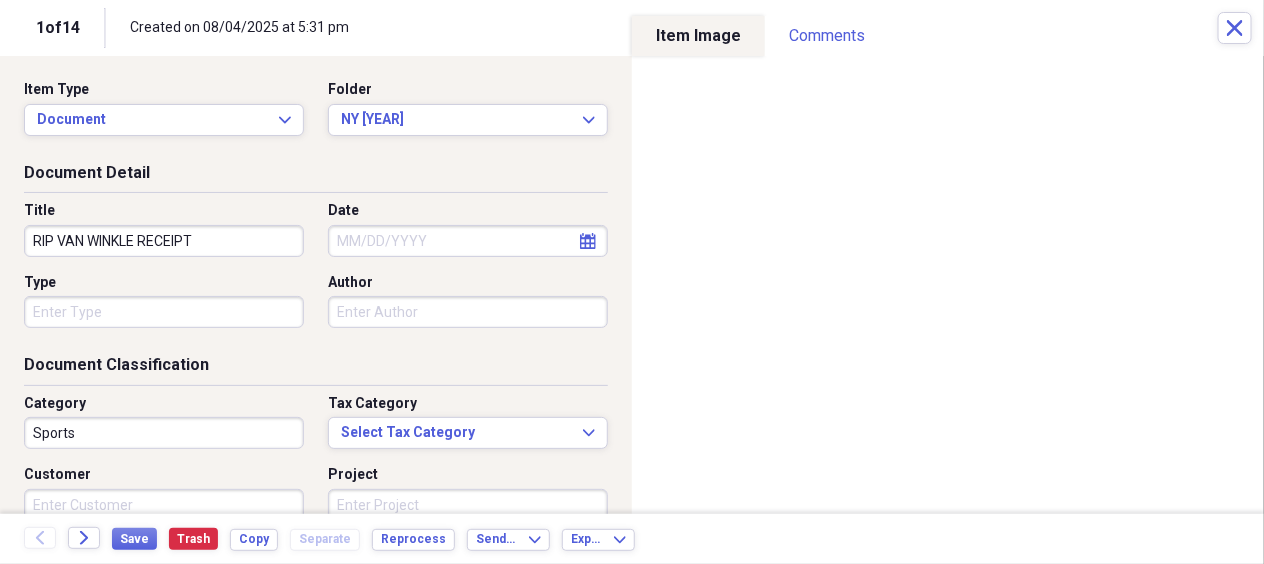 type on "RIP VAN WINKLE RECEIPT" 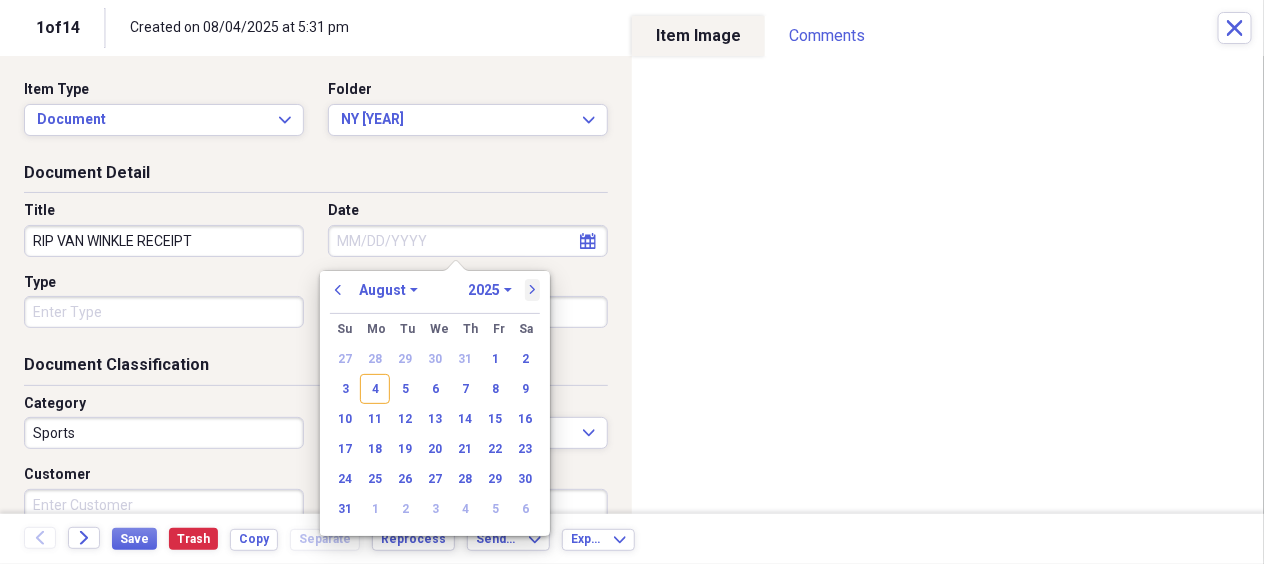 click on "next" at bounding box center (533, 290) 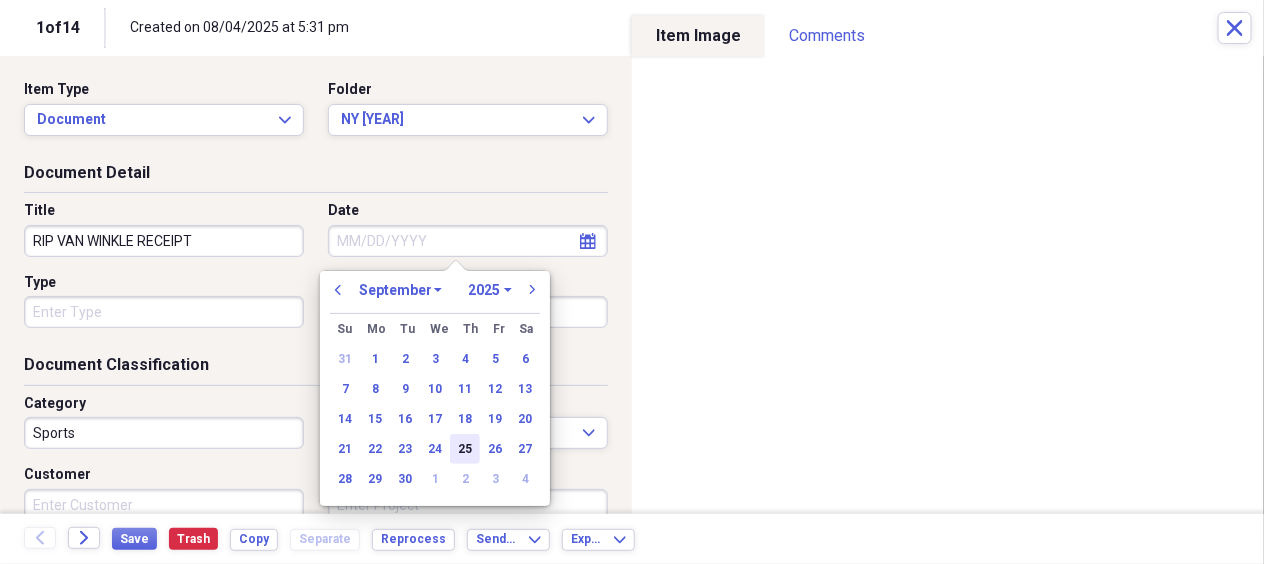 click on "25" at bounding box center [465, 449] 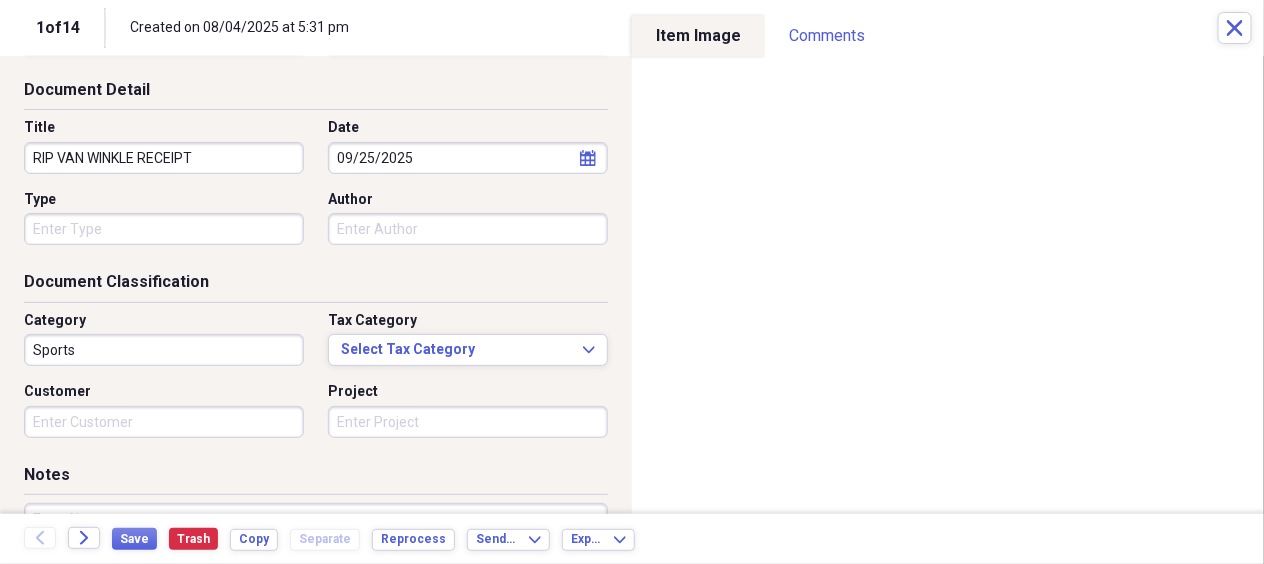 scroll, scrollTop: 200, scrollLeft: 0, axis: vertical 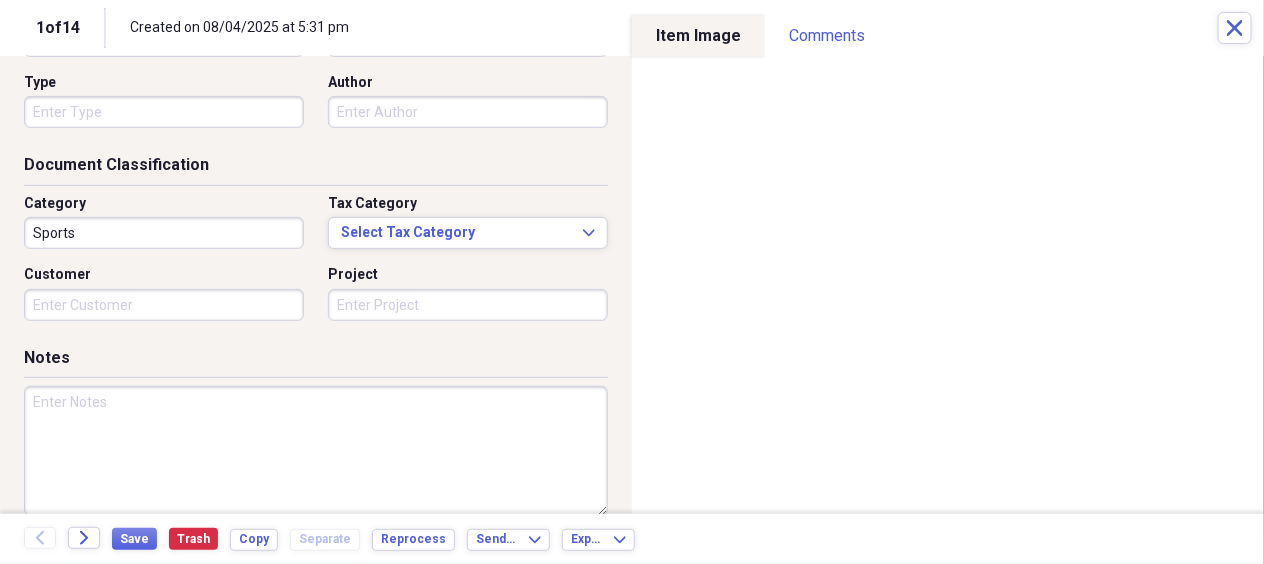 click at bounding box center [316, 451] 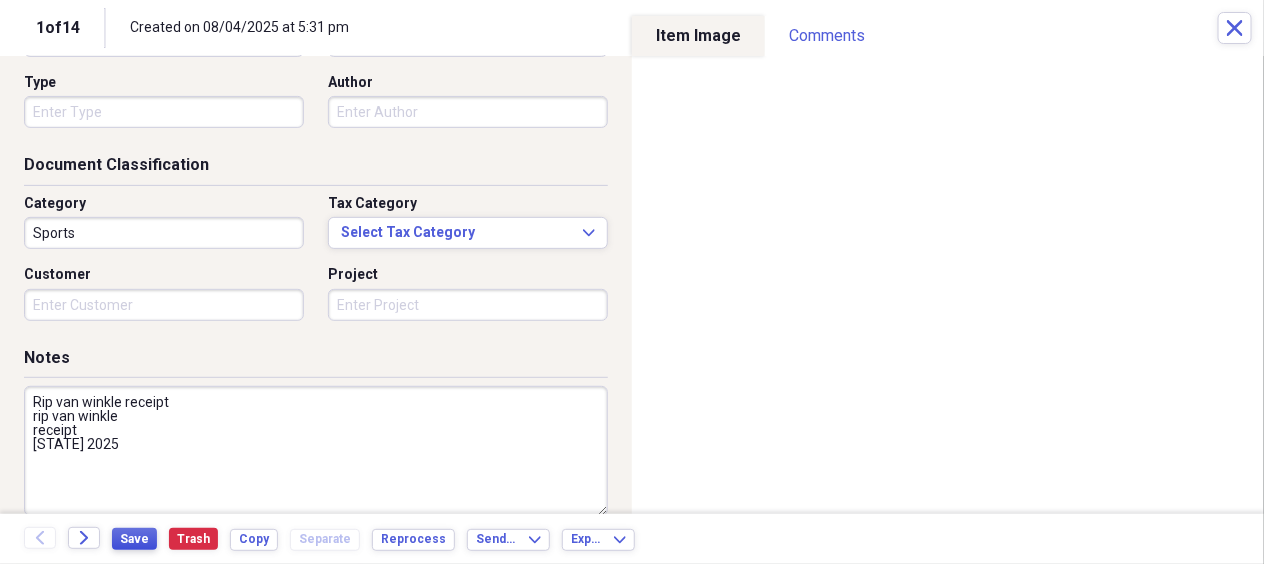 click on "Save" at bounding box center (134, 539) 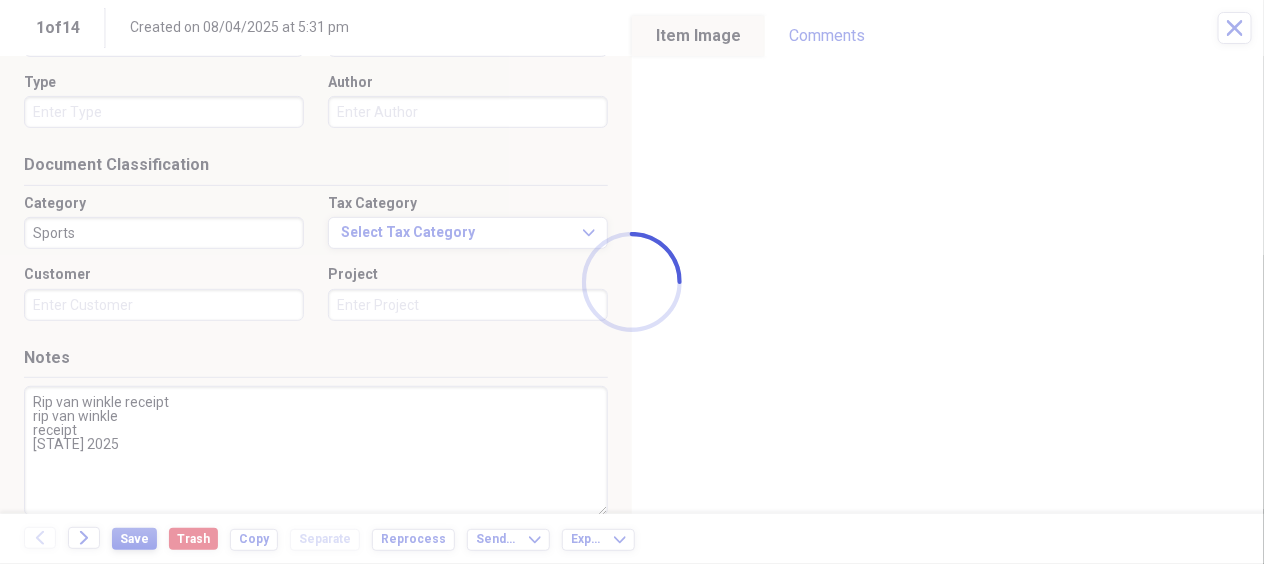 type on "Rip van winkle receipt
rip van winkle
receipt
[STATE] 2025" 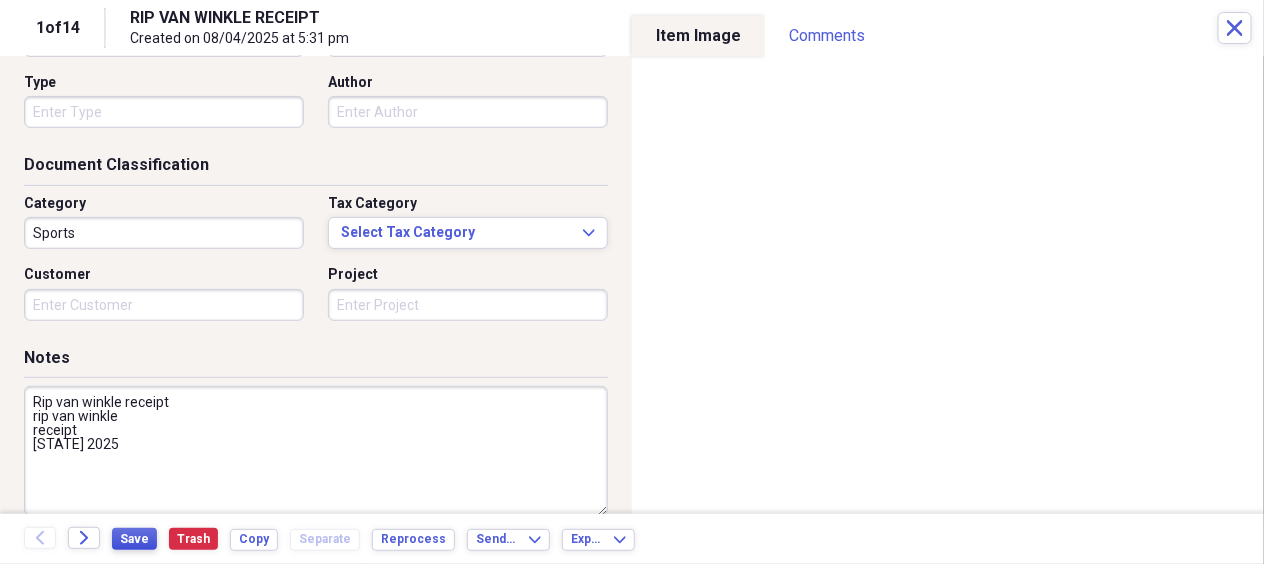 click on "Save" at bounding box center [134, 539] 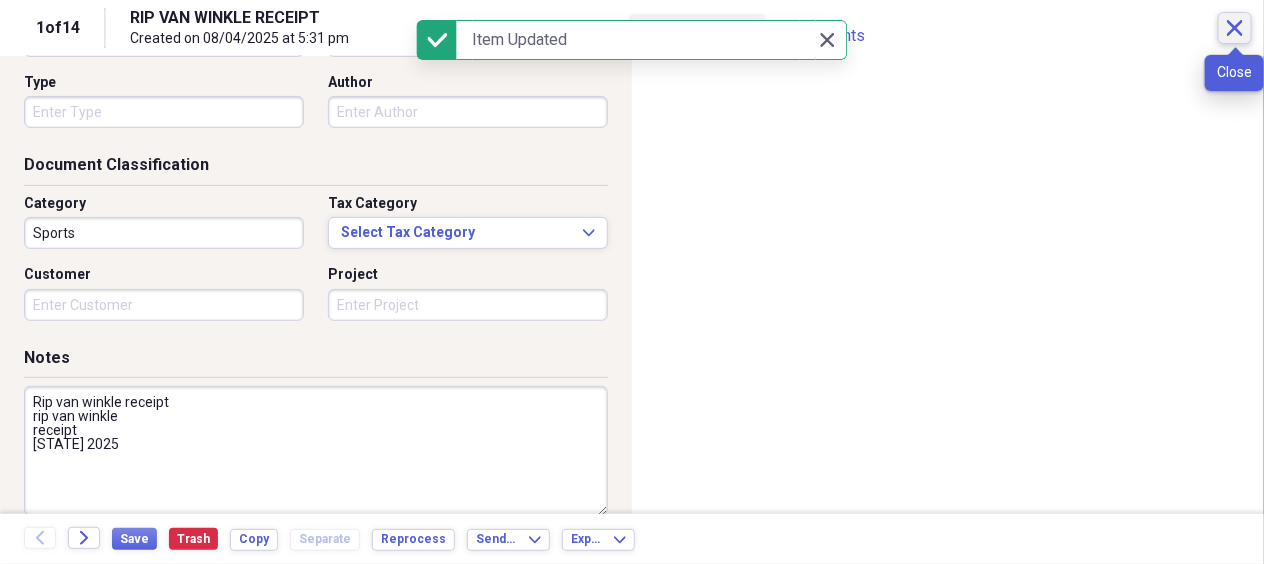 click on "Close" 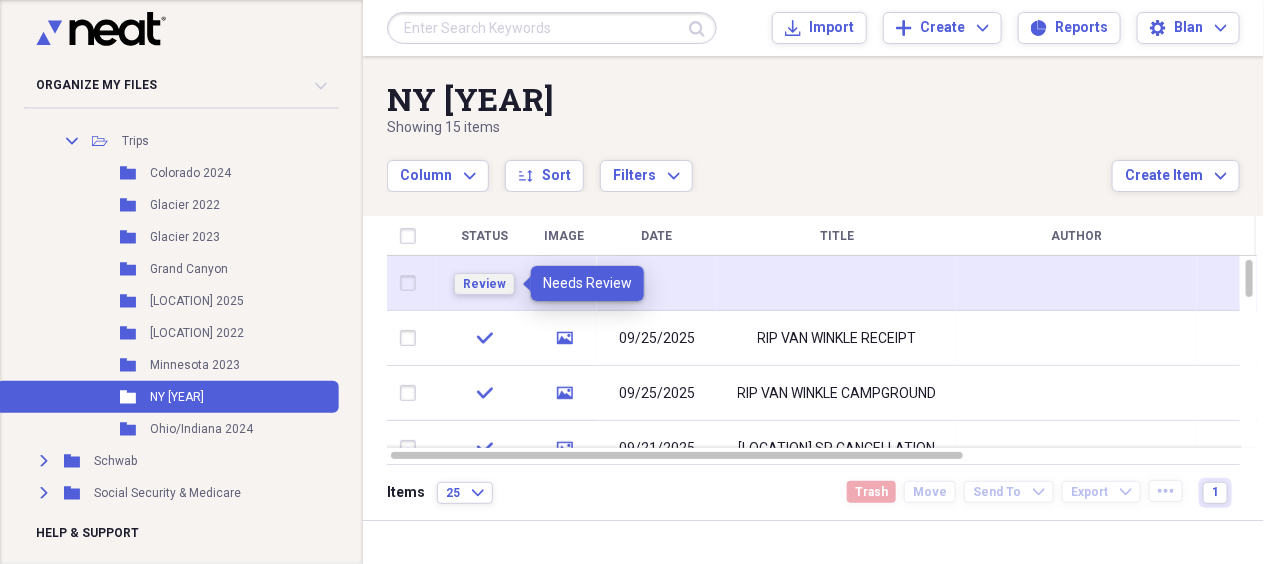 click on "Review" at bounding box center [484, 284] 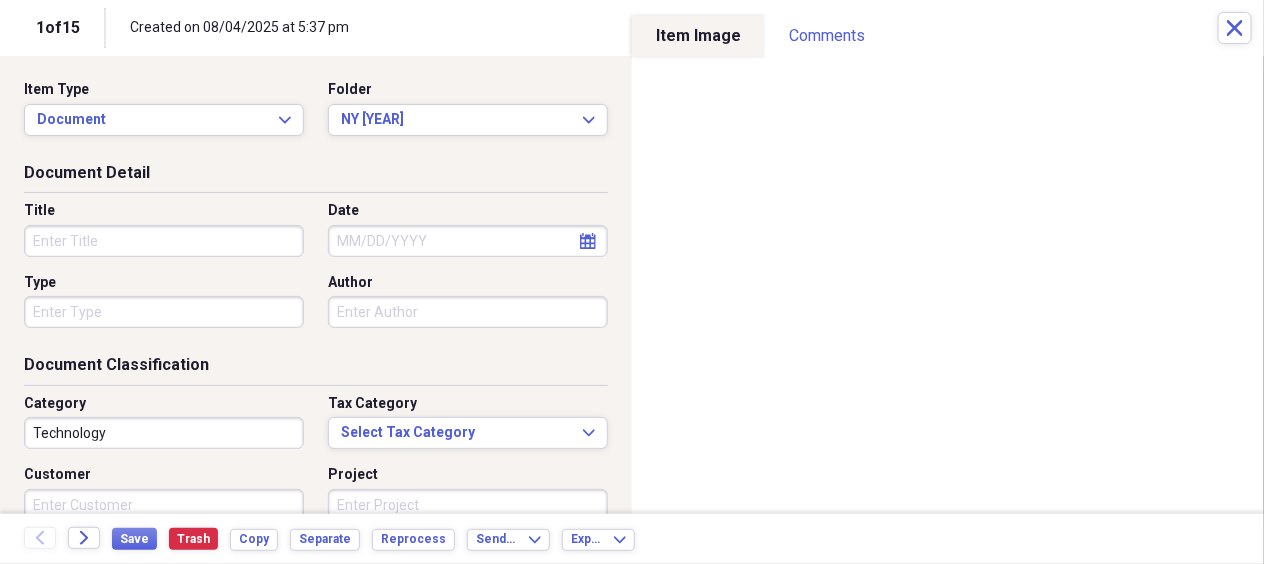 click on "Title" at bounding box center (164, 241) 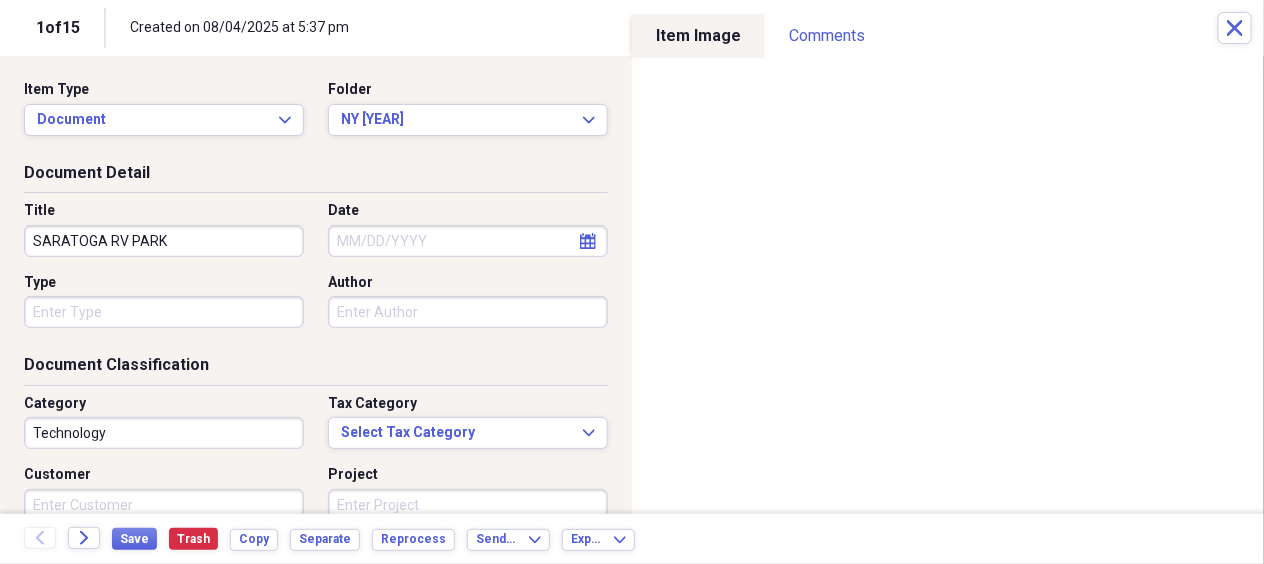 type on "SARATOGA RV PARK" 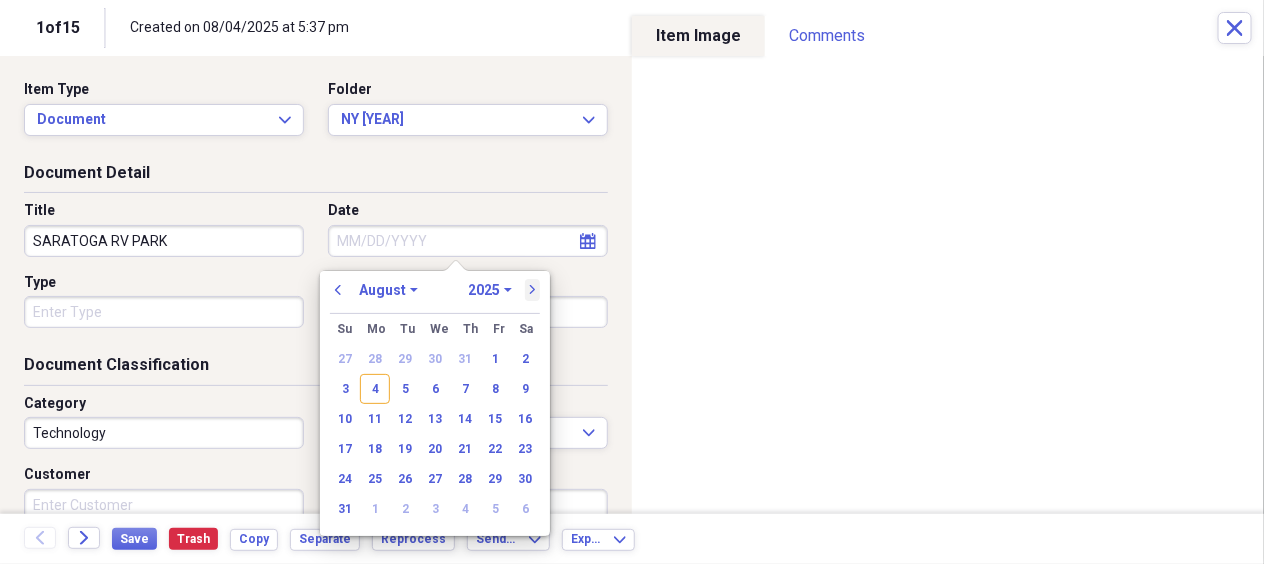click on "next" at bounding box center (533, 290) 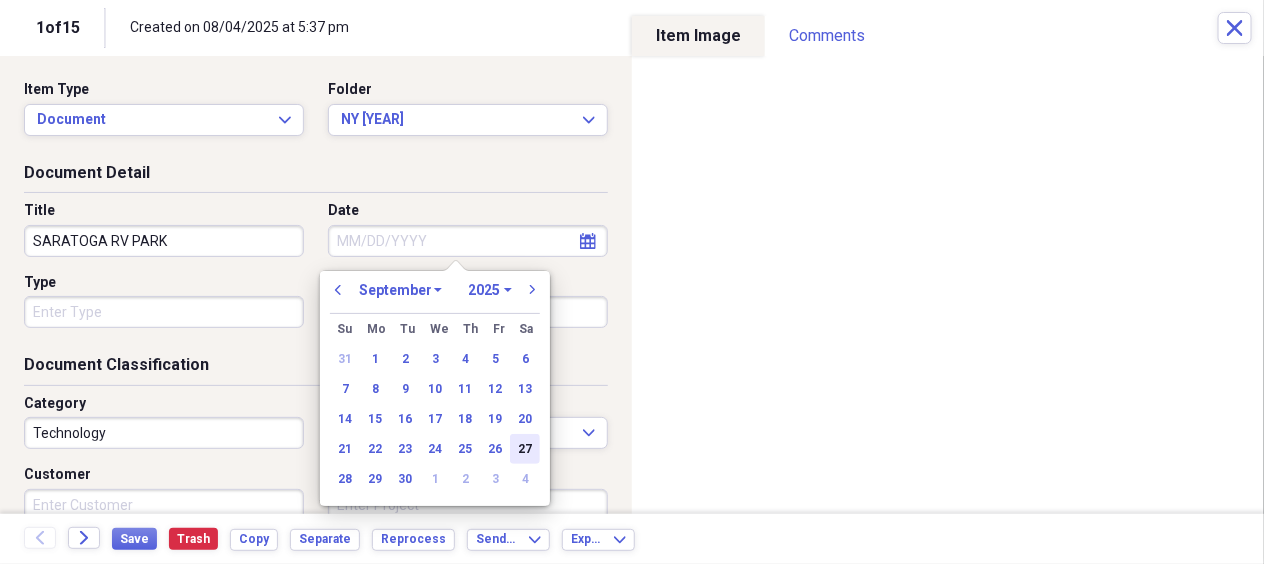 click on "27" at bounding box center [525, 449] 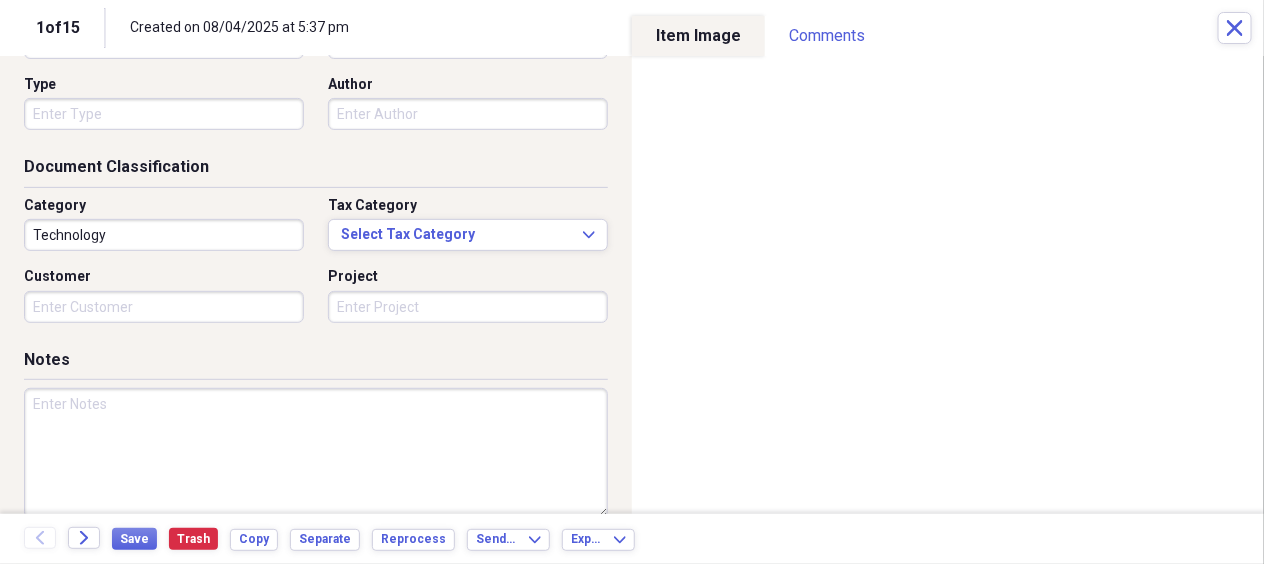 scroll, scrollTop: 200, scrollLeft: 0, axis: vertical 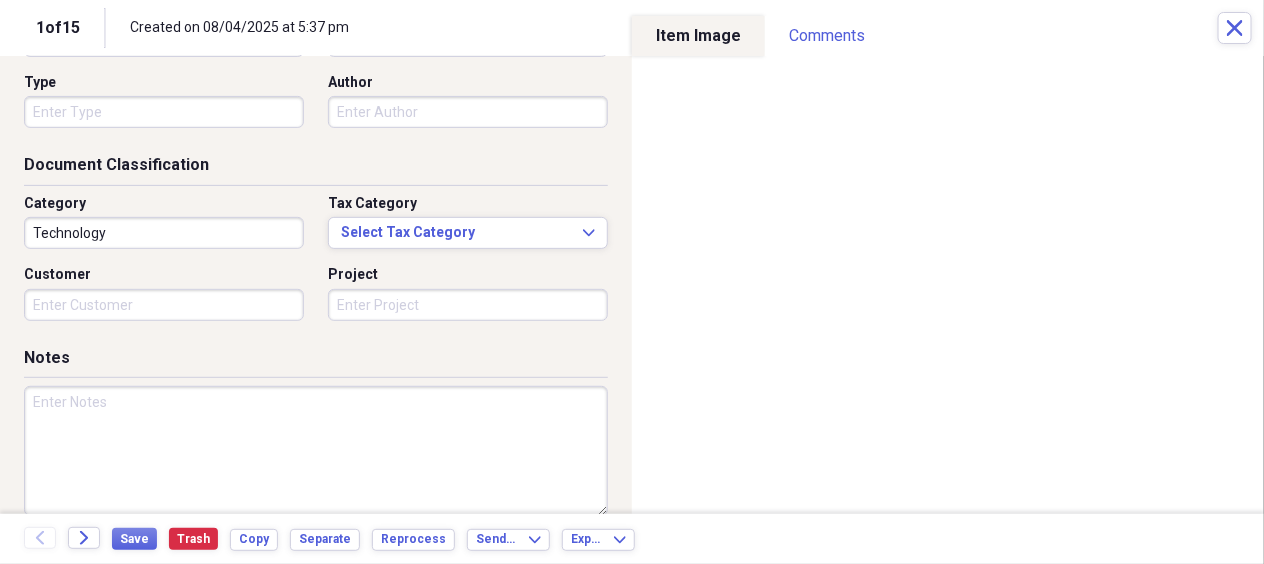click at bounding box center [316, 451] 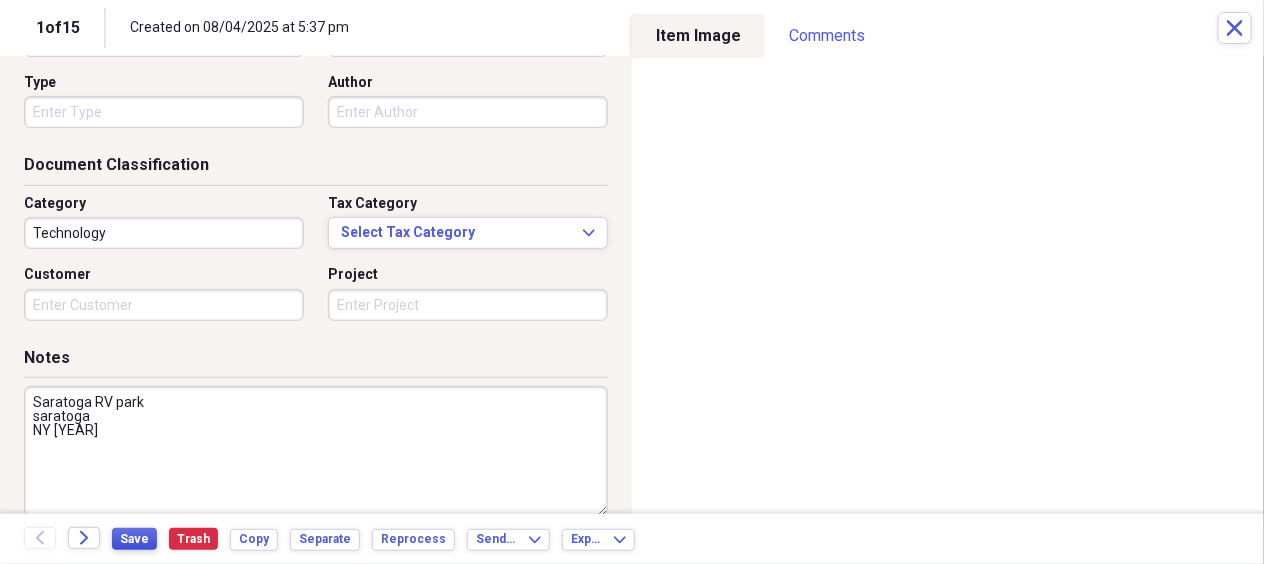 click on "Save" at bounding box center (134, 539) 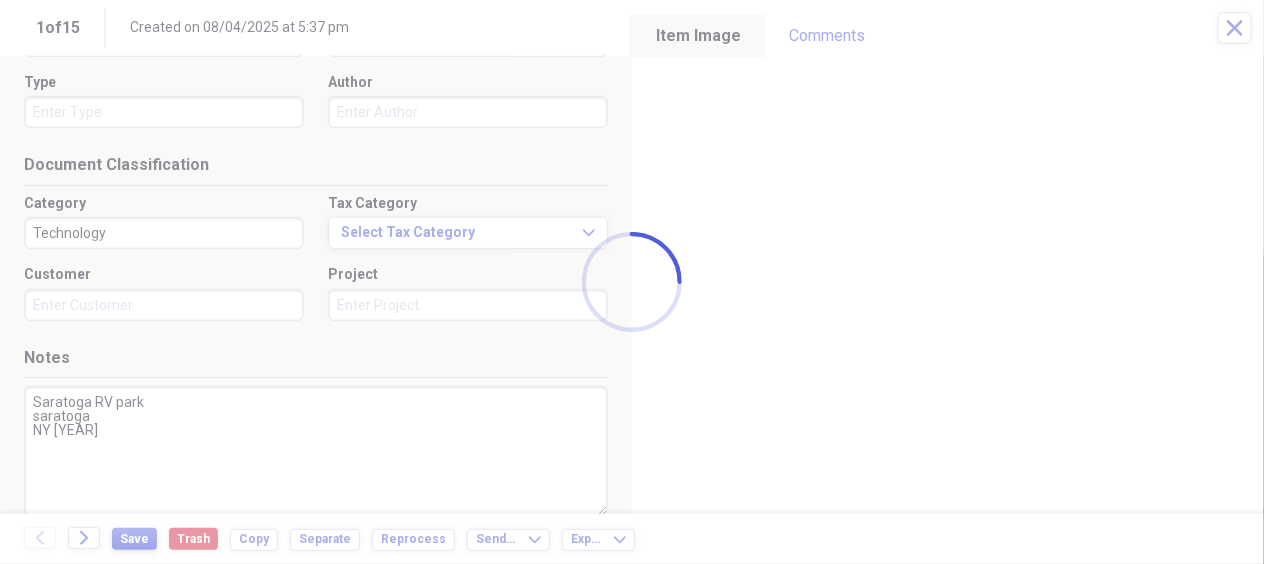 type on "Saratoga RV park
saratoga
NY [YEAR]" 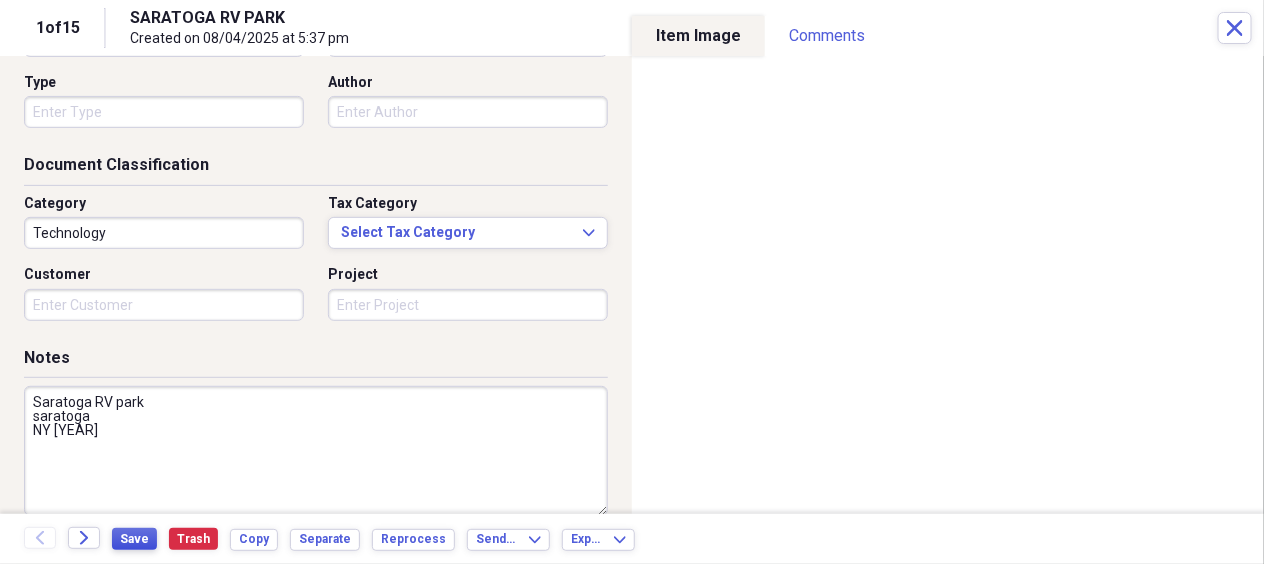 click on "Save" at bounding box center [134, 539] 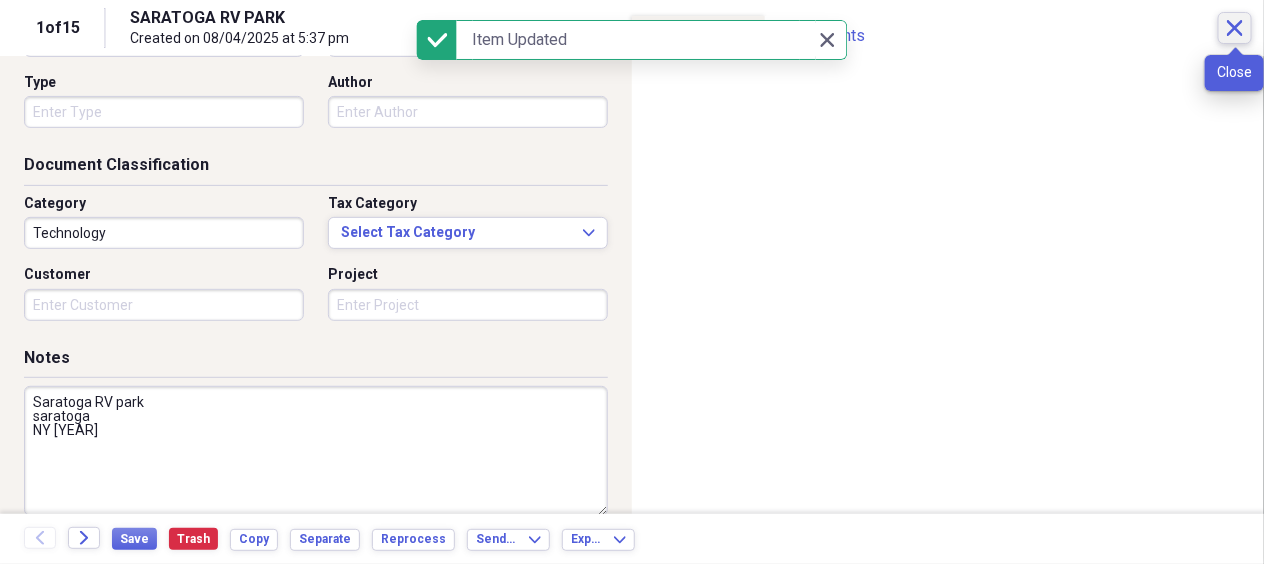 click on "Close" 